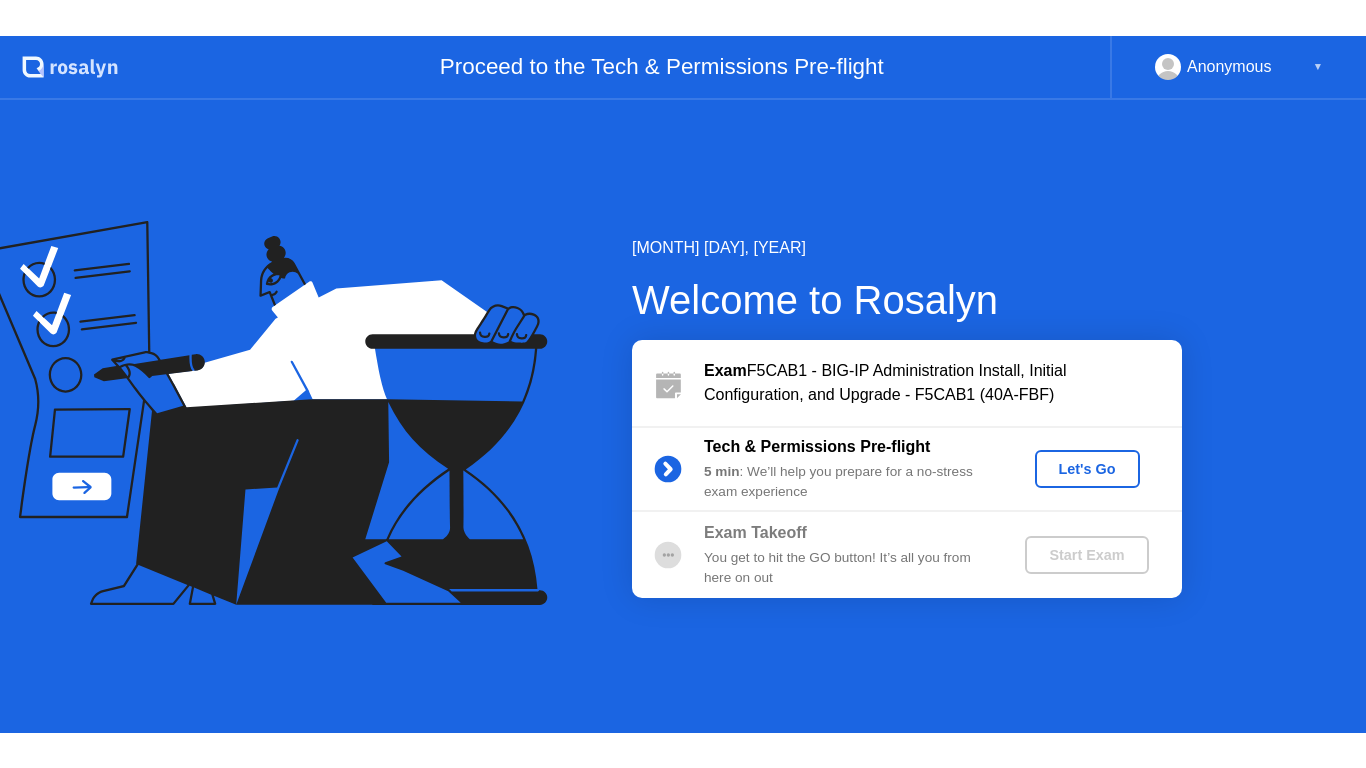 scroll, scrollTop: 0, scrollLeft: 0, axis: both 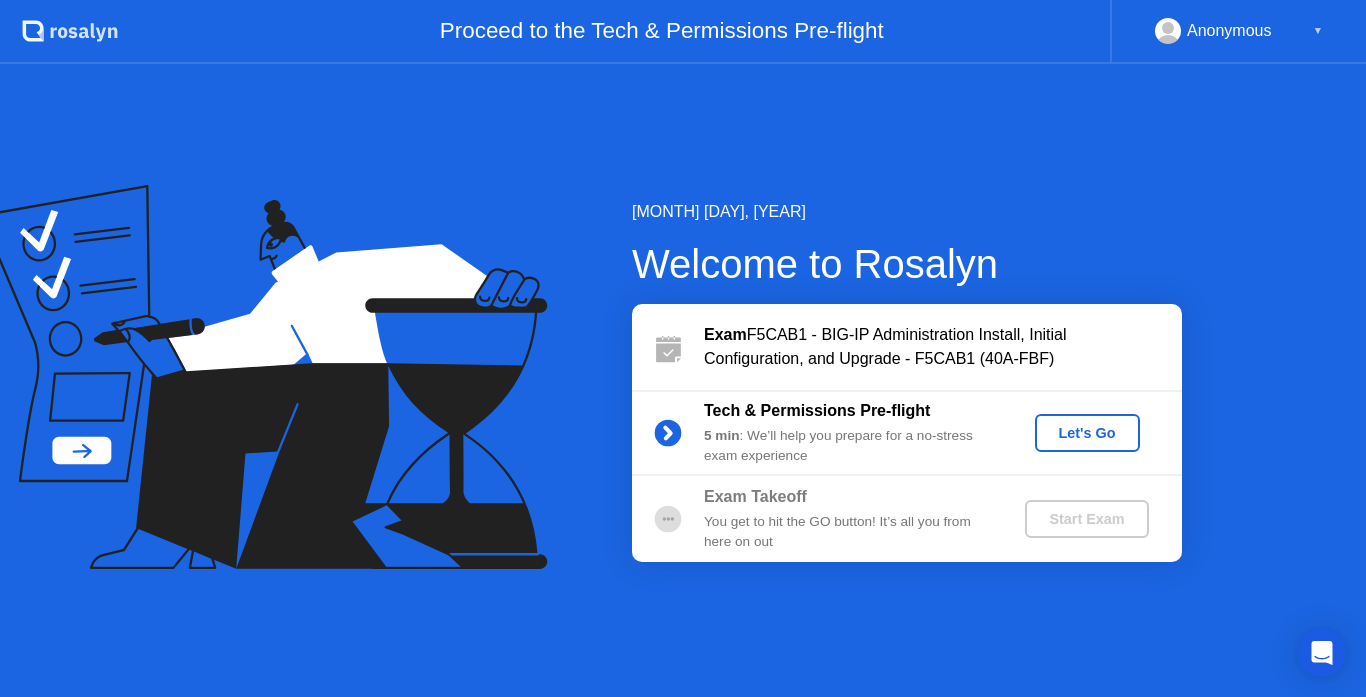 click on "Let's Go" 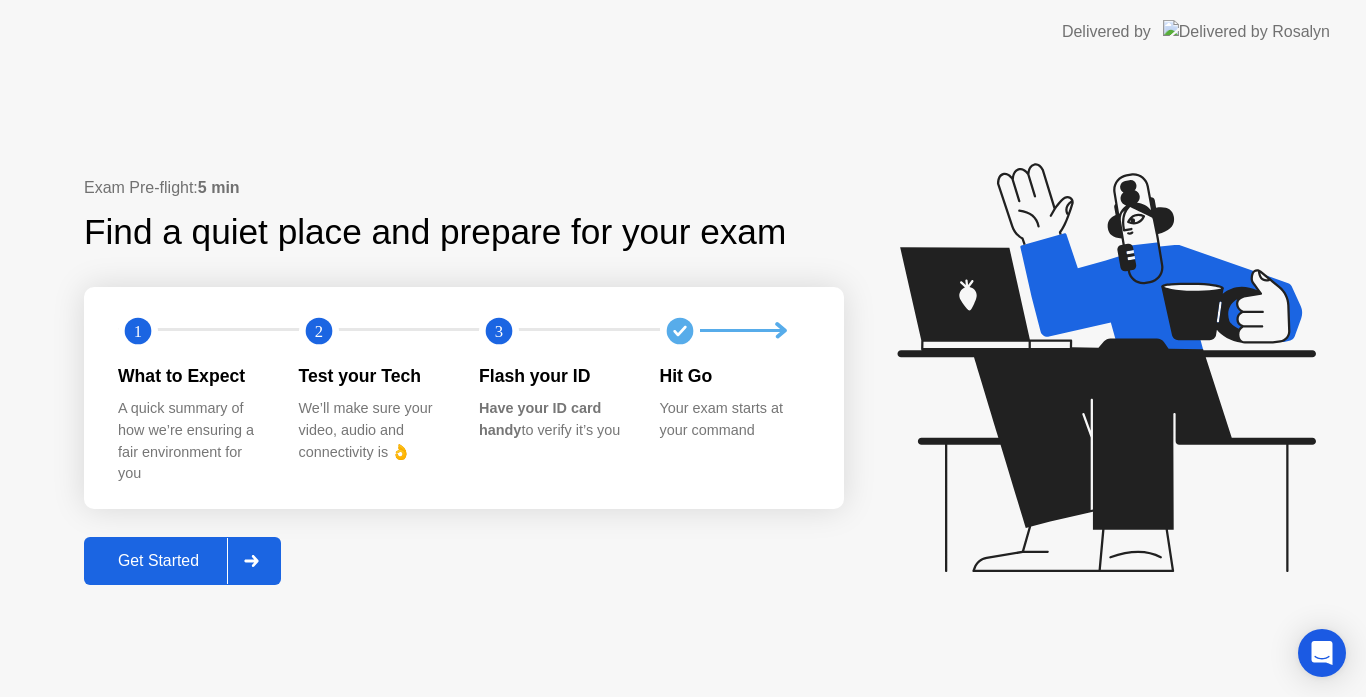 click on "Get Started" 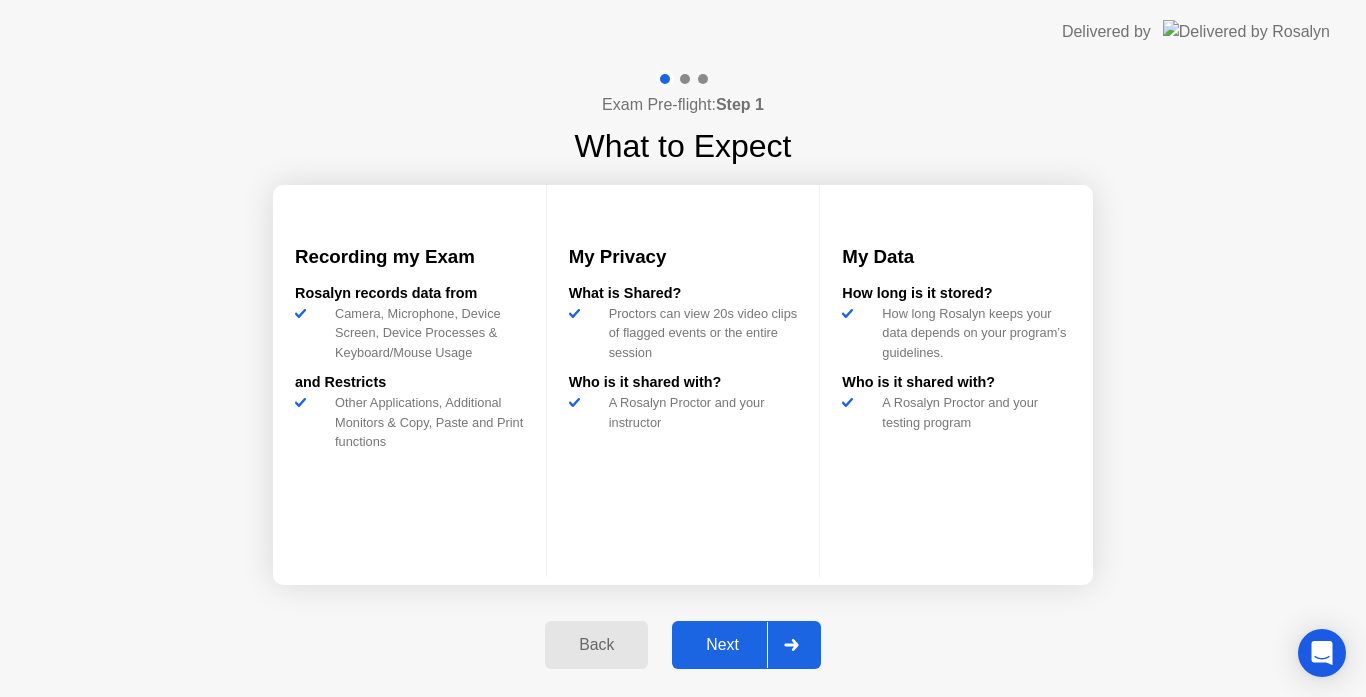 click on "Next" 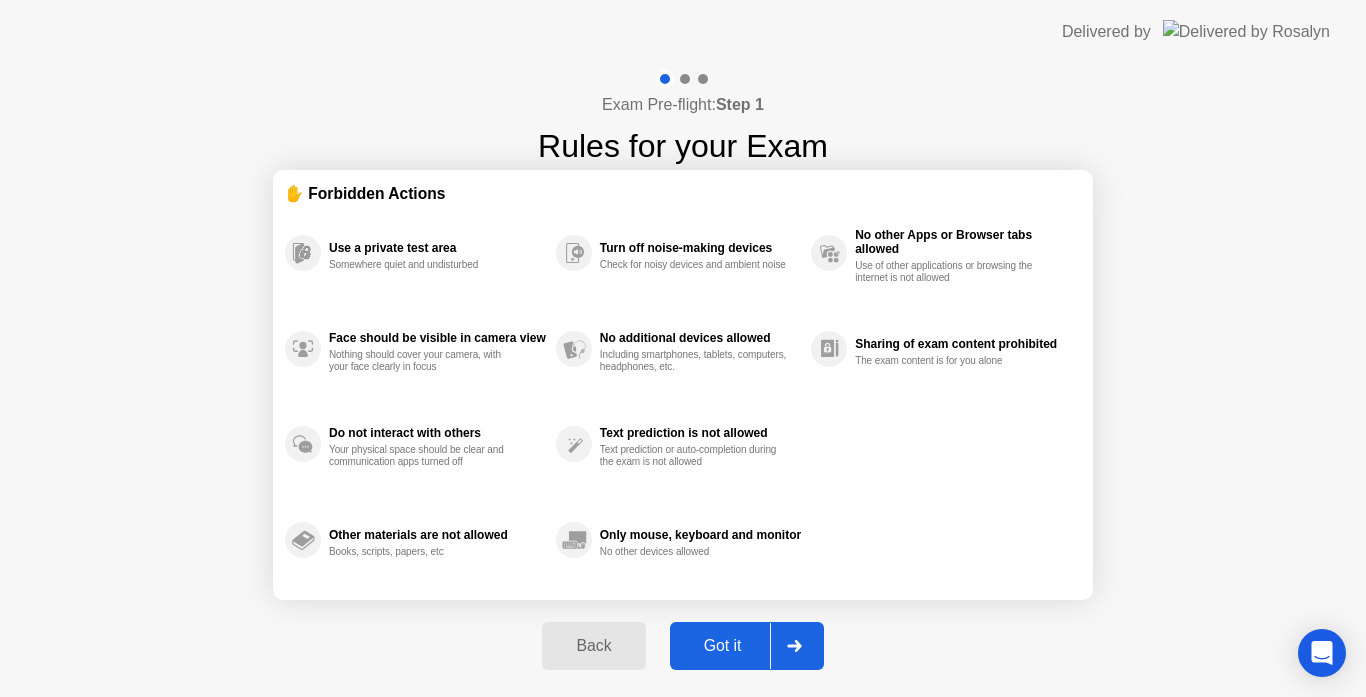 click on "Got it" 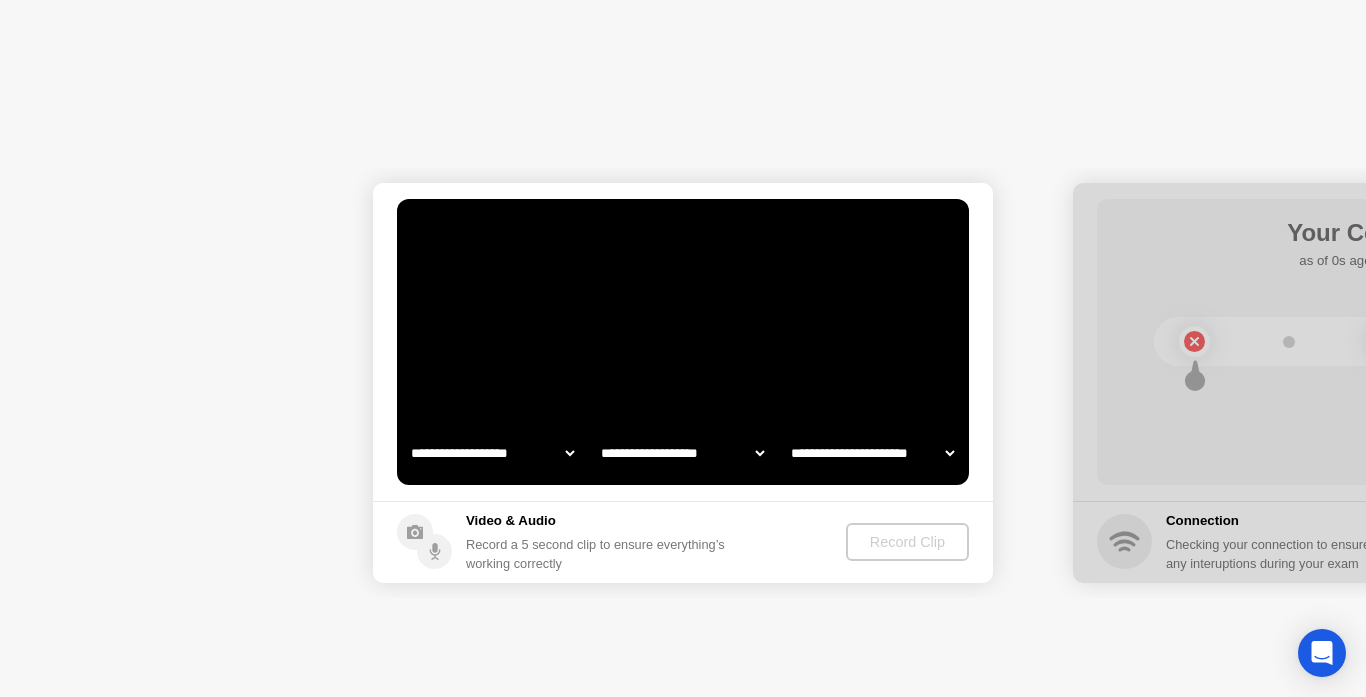 select on "**********" 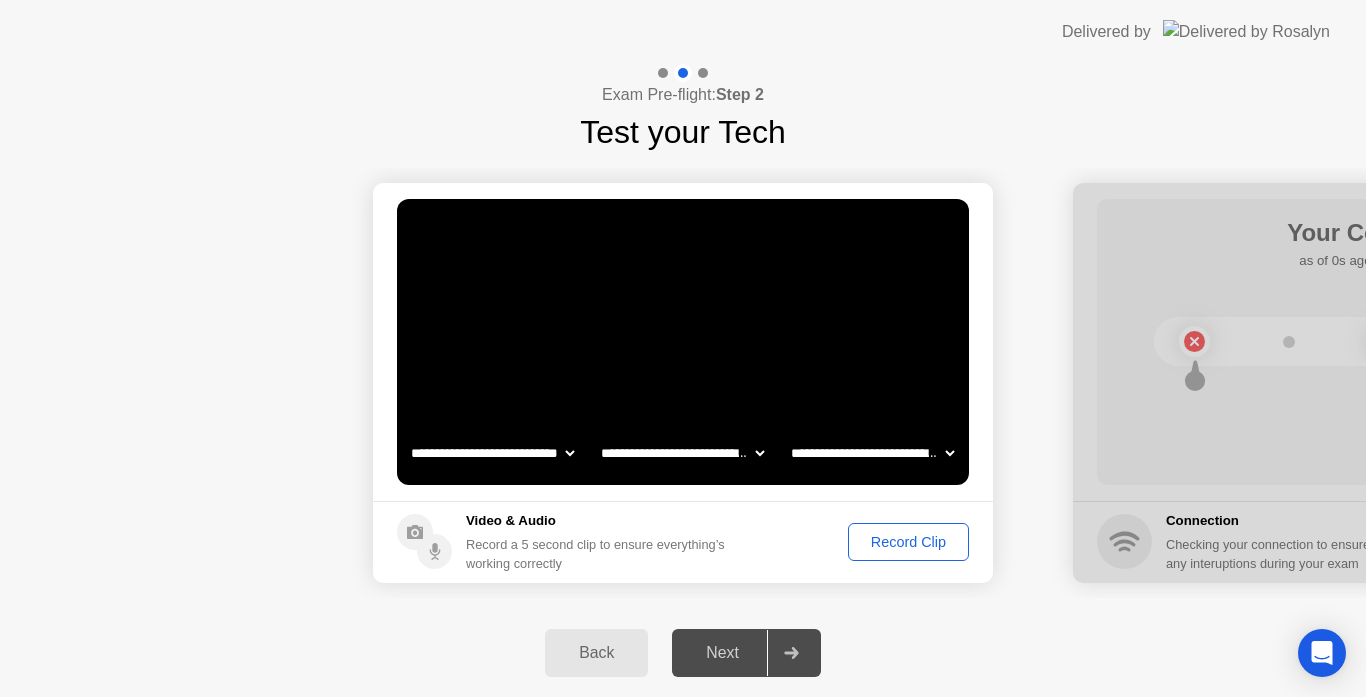 click on "**********" 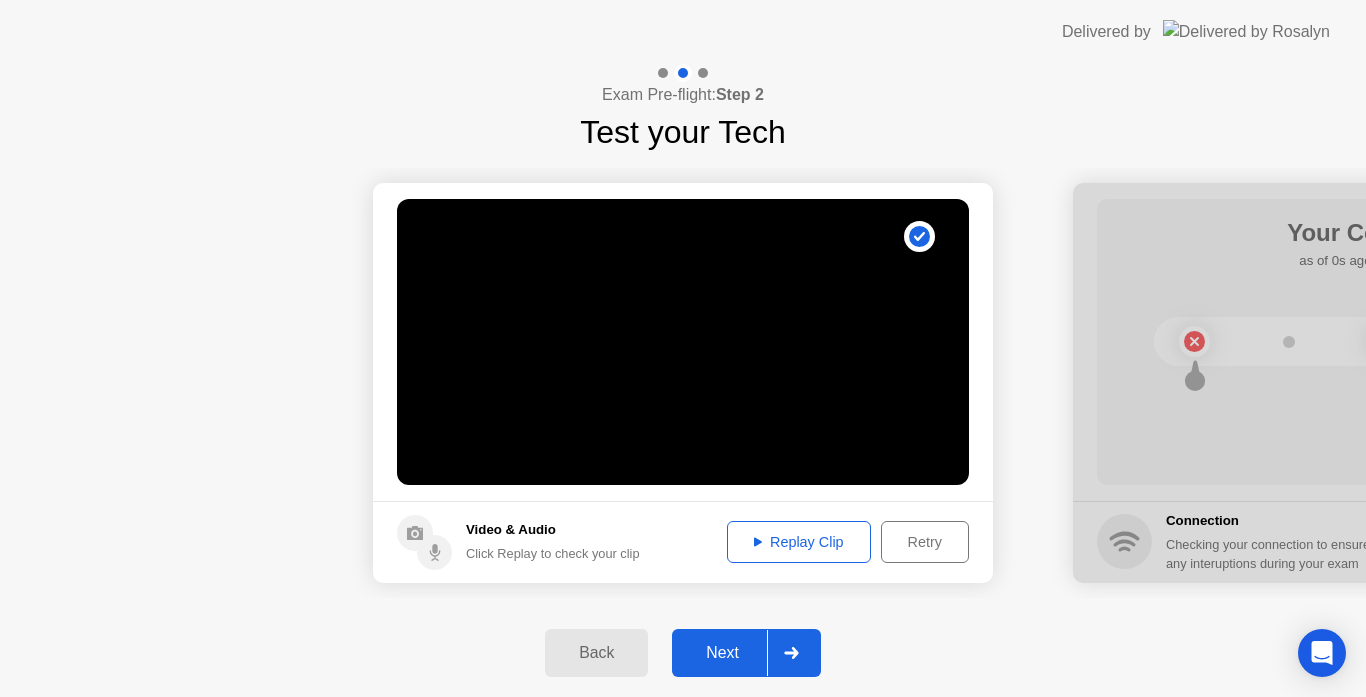 click on "Replay Clip" 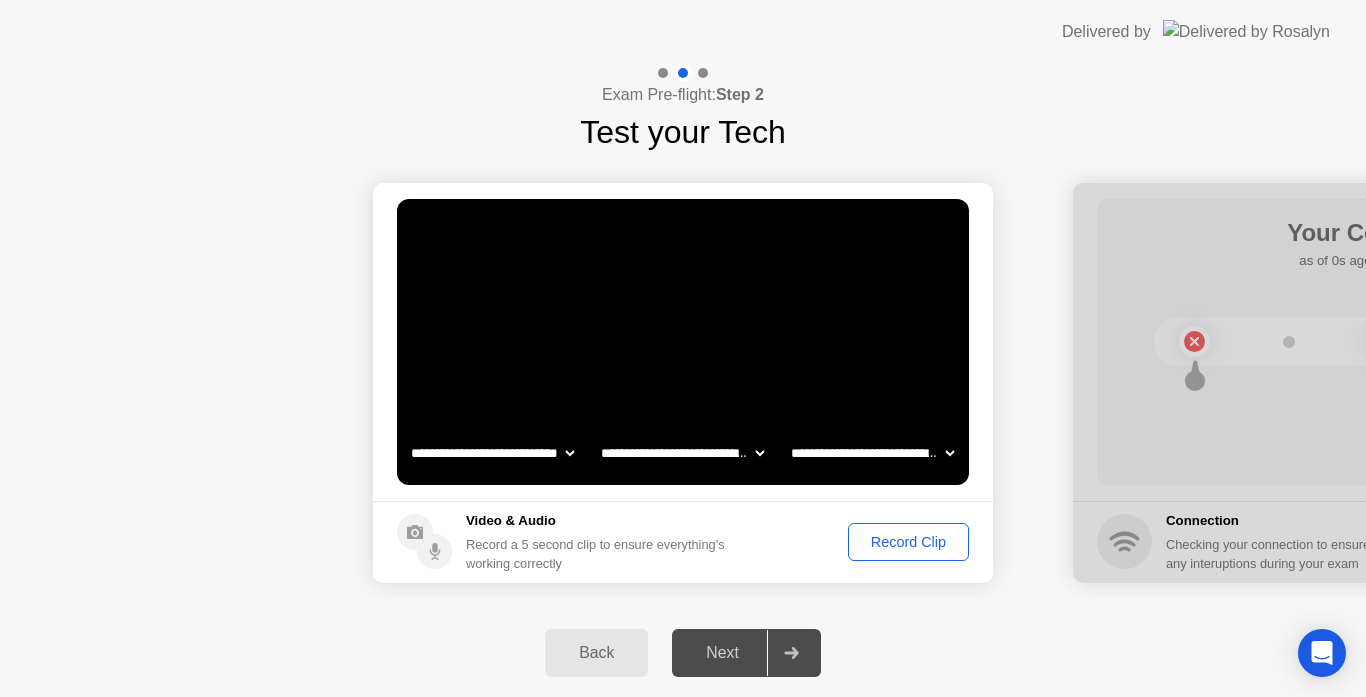 click on "Record Clip" 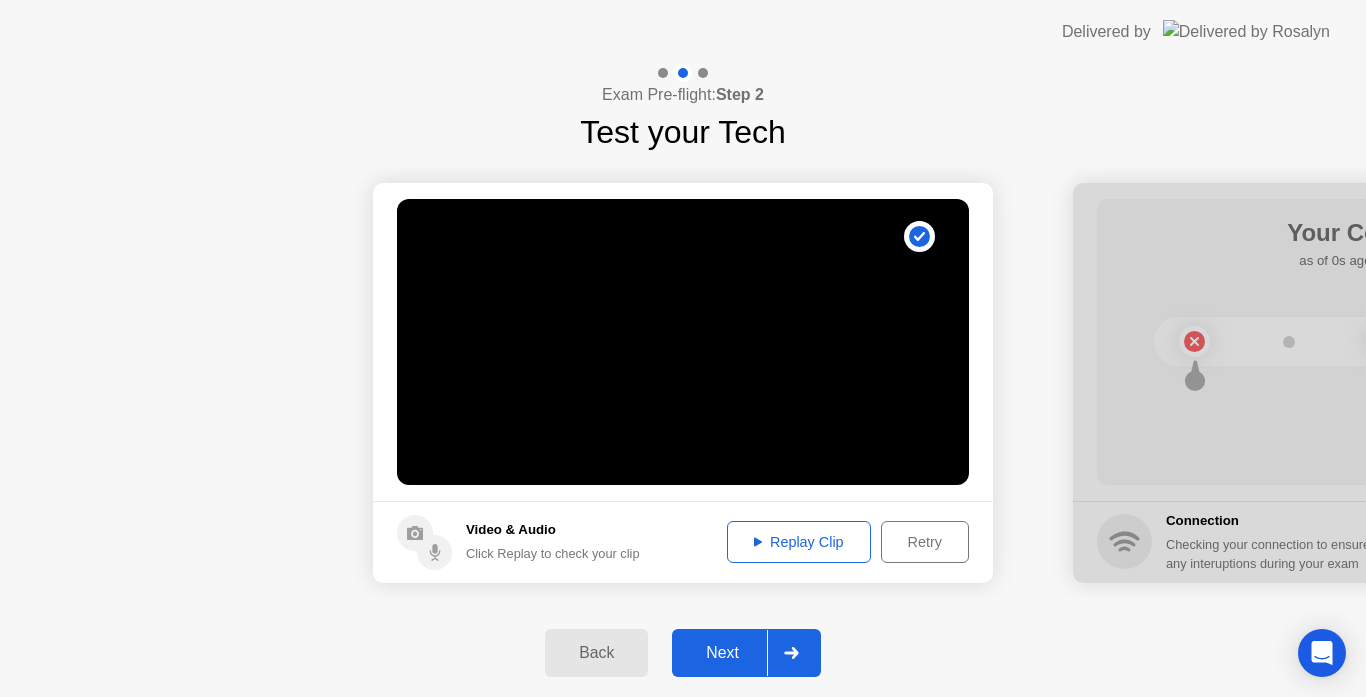 click on "Replay Clip" 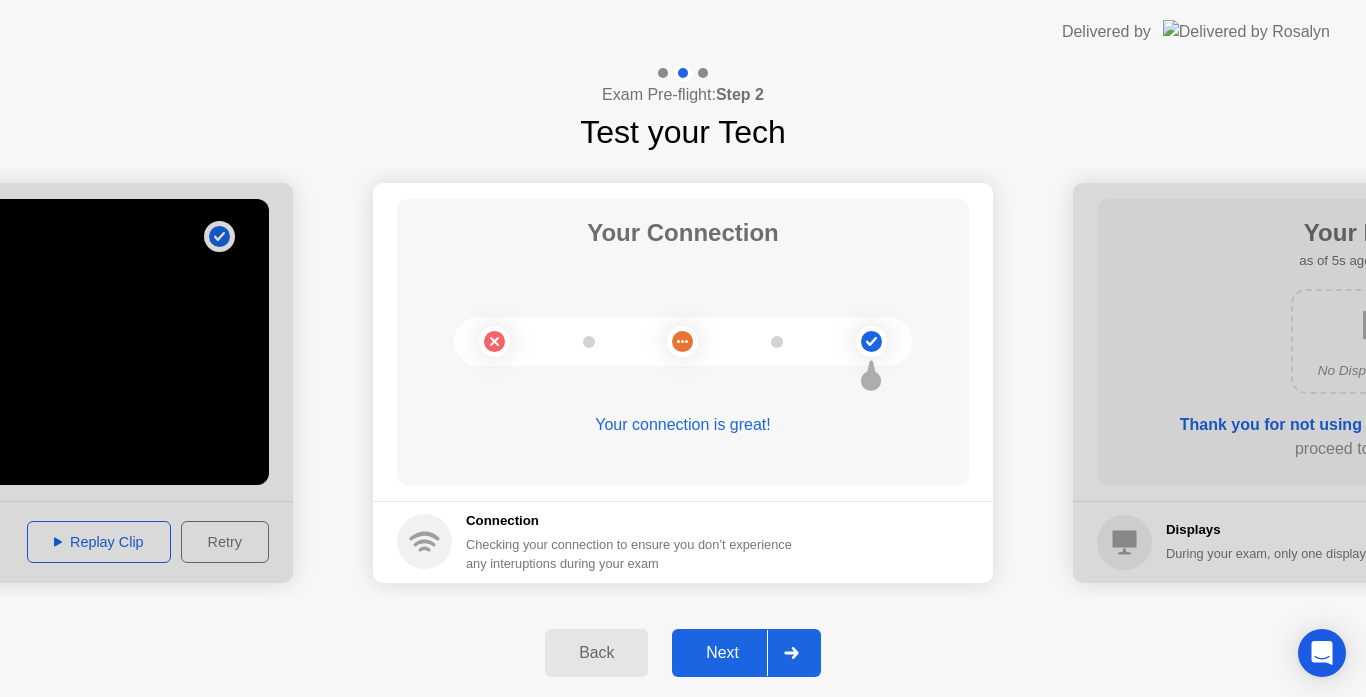 click on "Next" 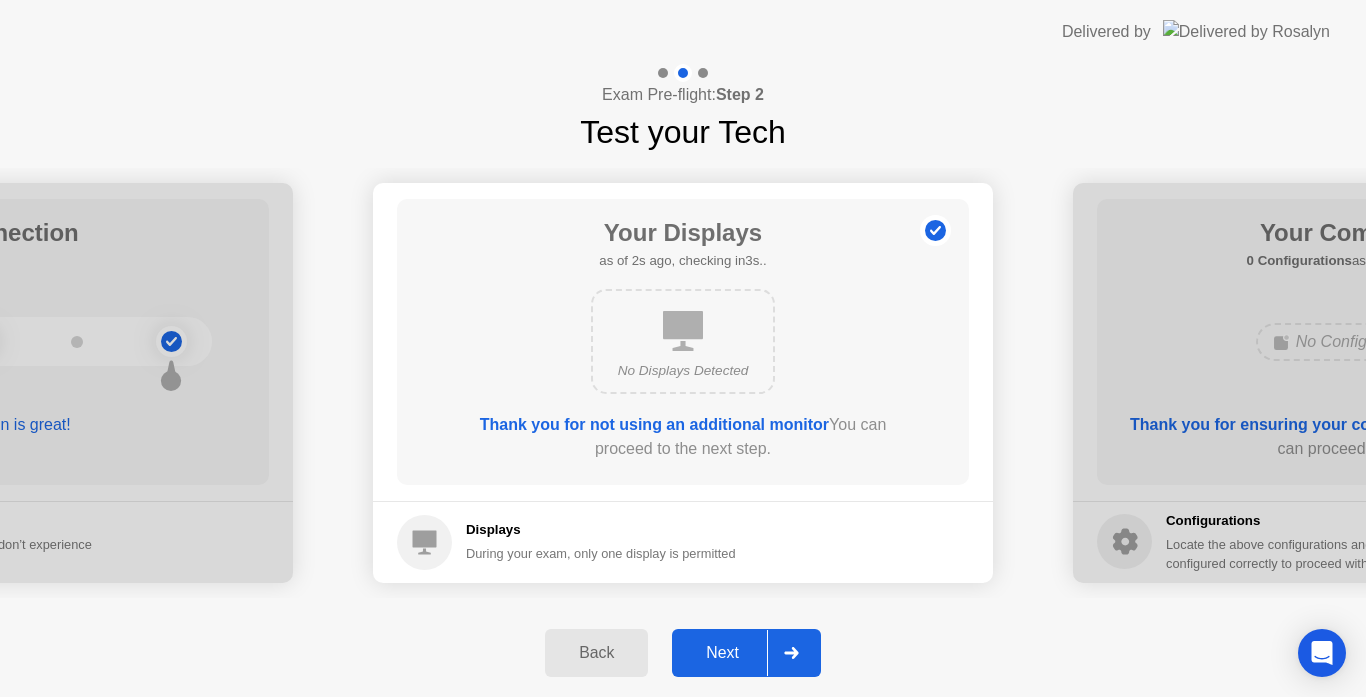 click on "Next" 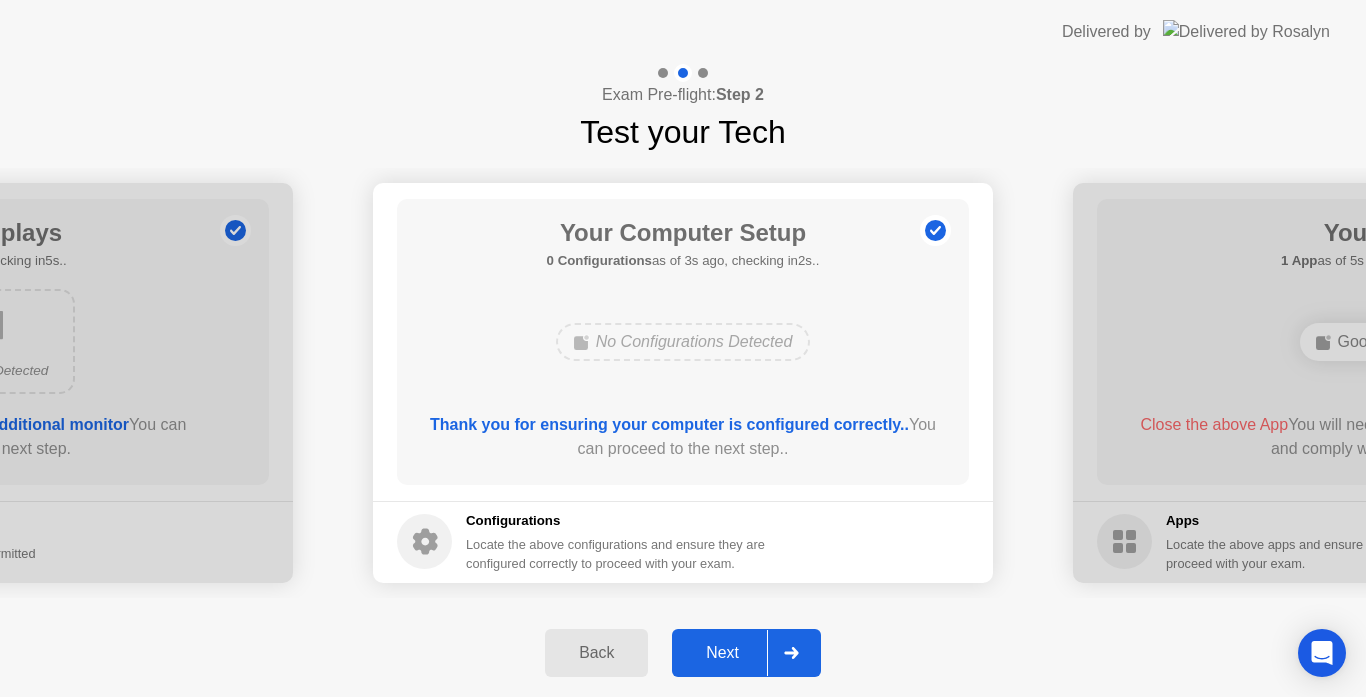 click on "Next" 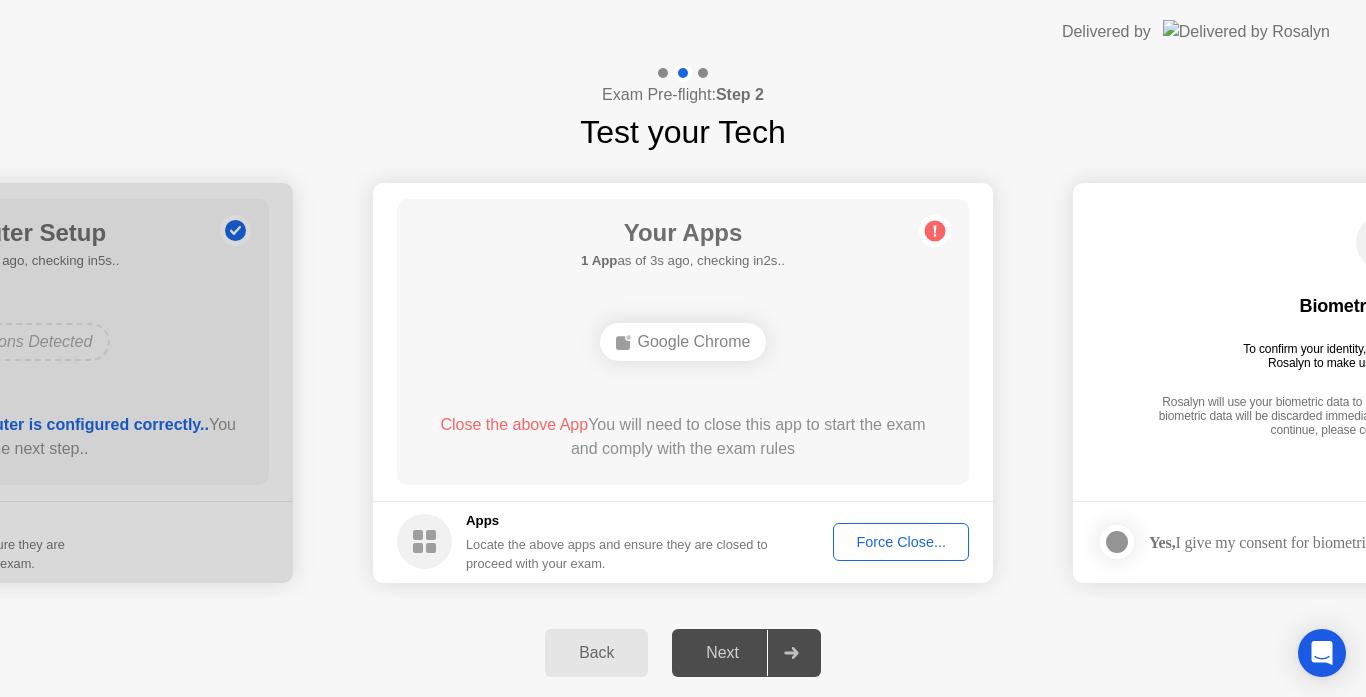 click on "Force Close..." 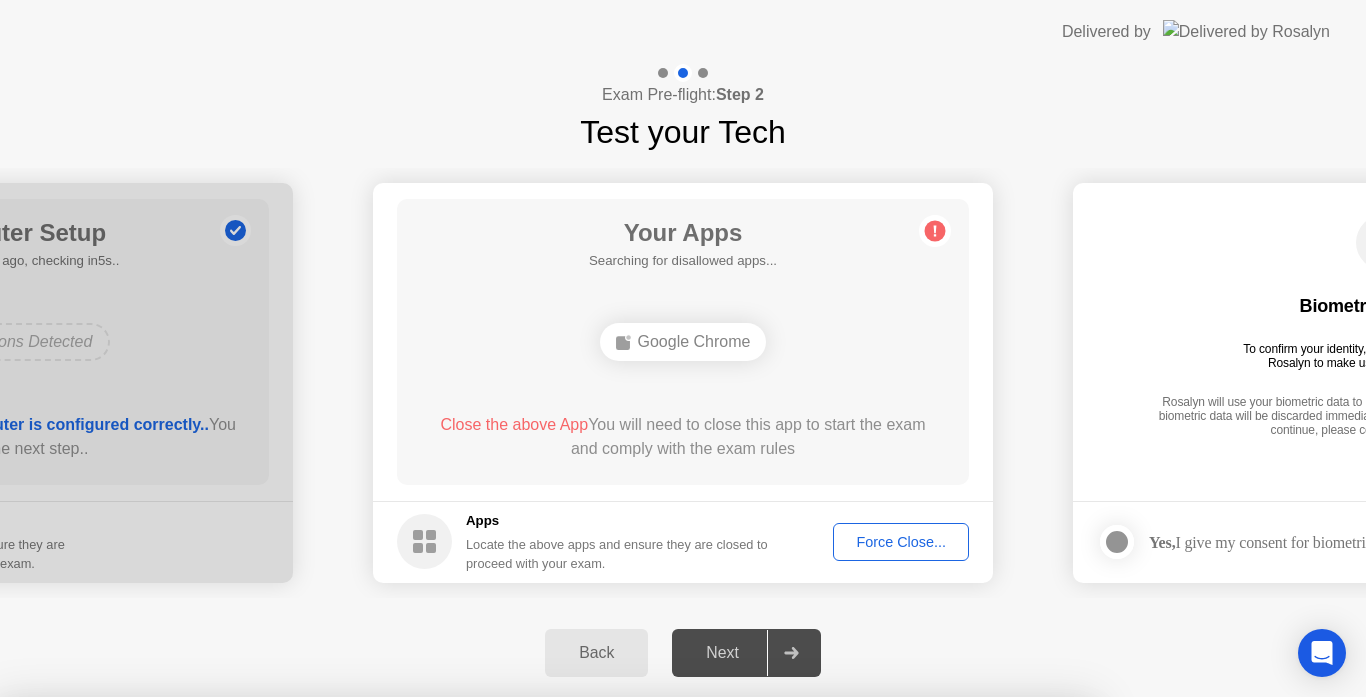 click on "Confirm" at bounding box center (613, 973) 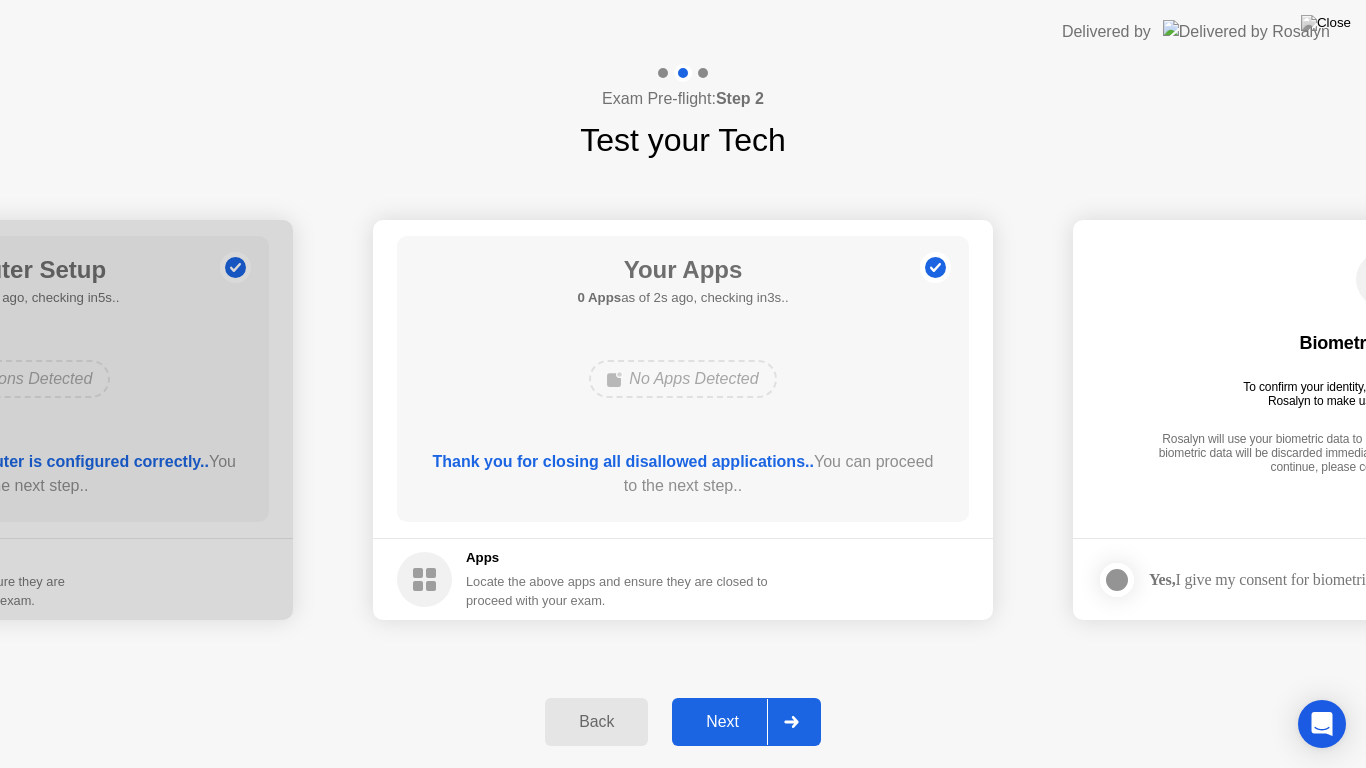 click on "Next" 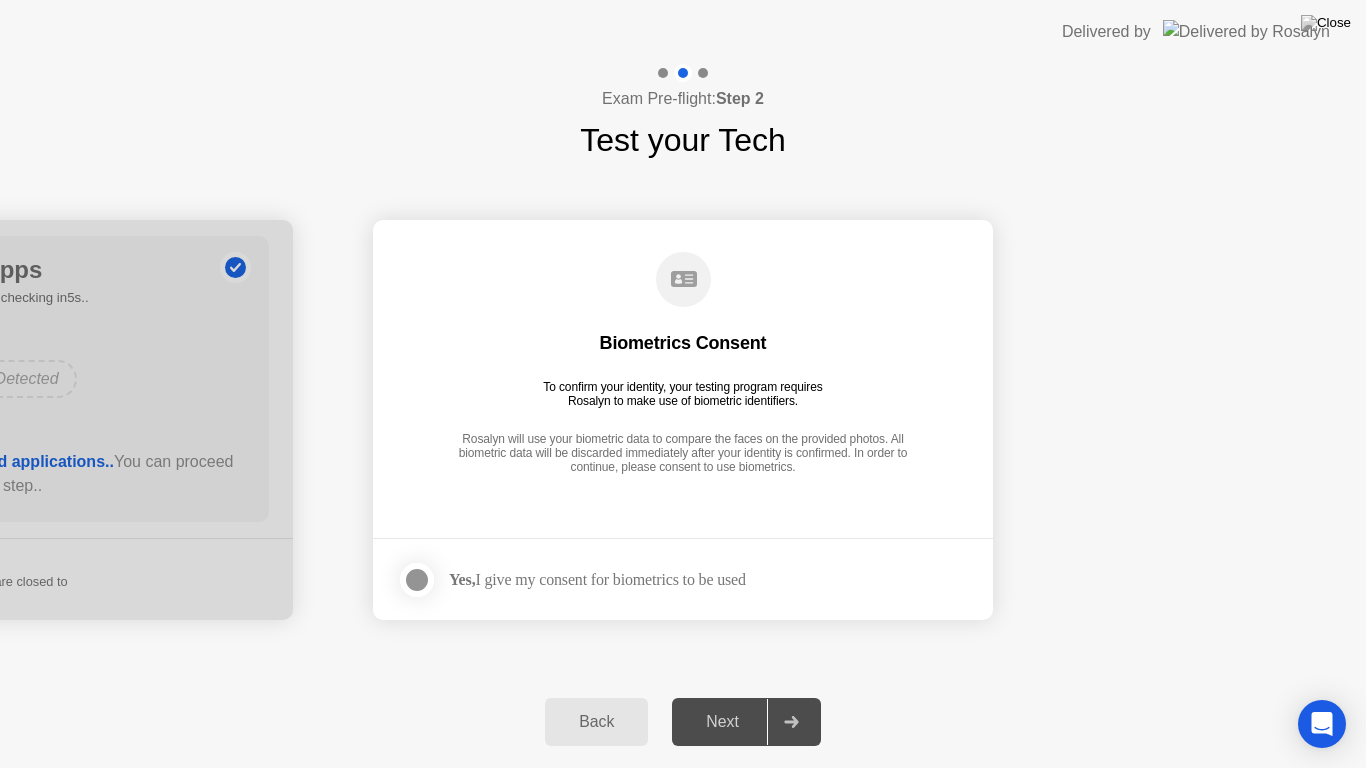 click on "Next" 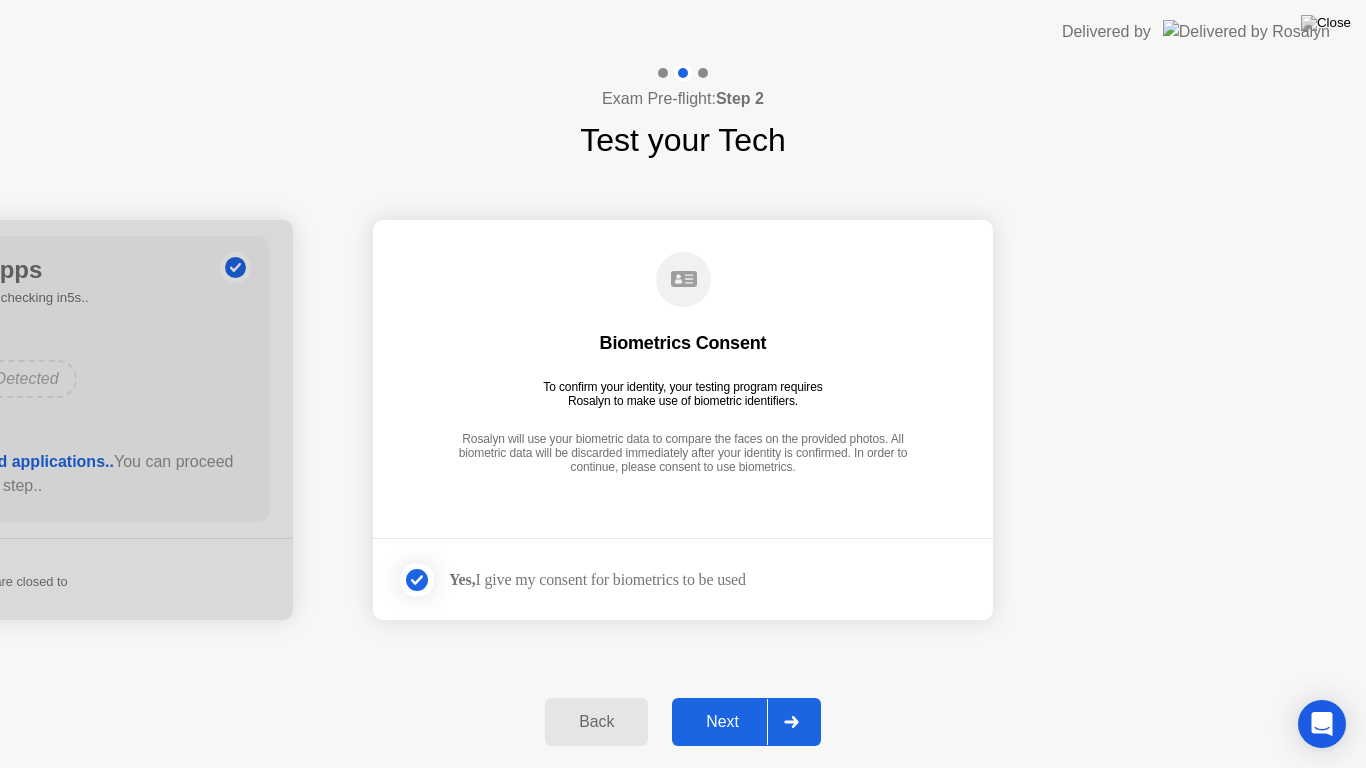 click on "Next" 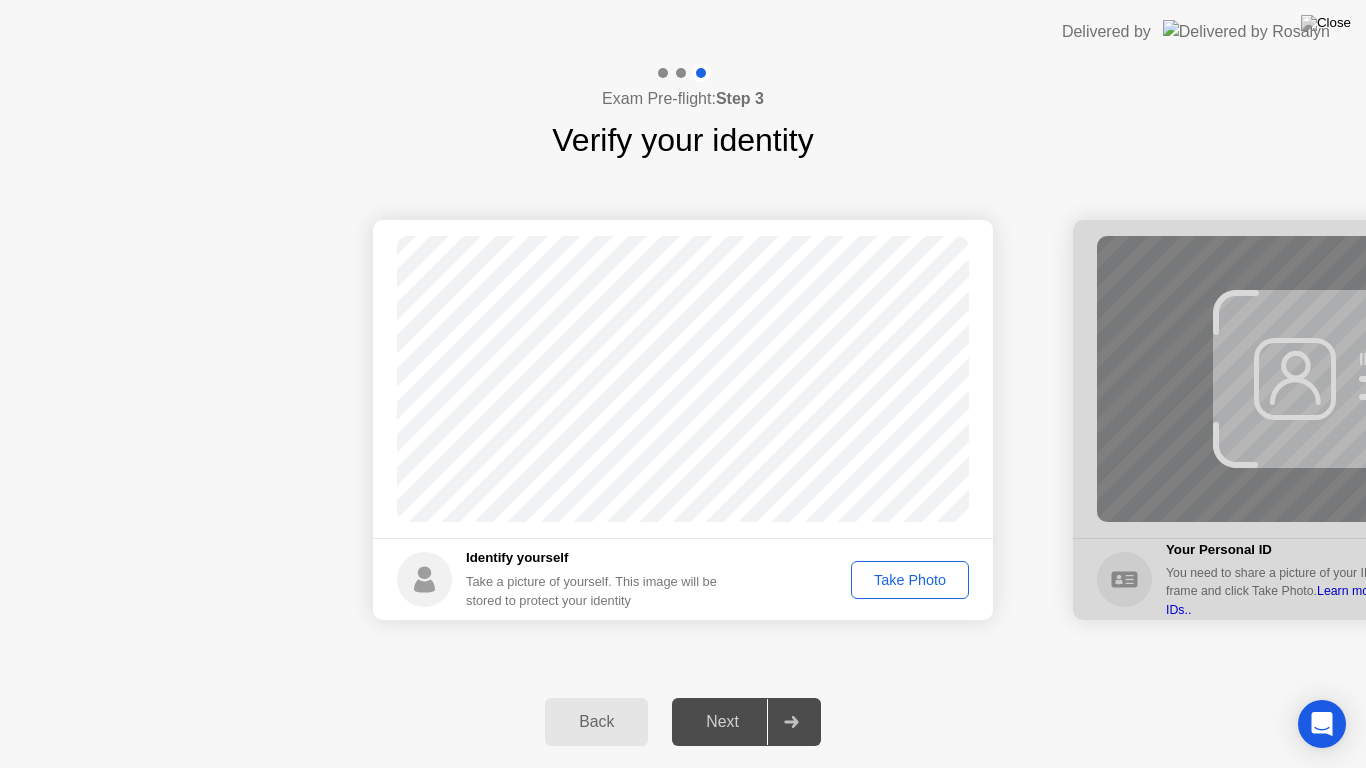 click on "Take Photo" 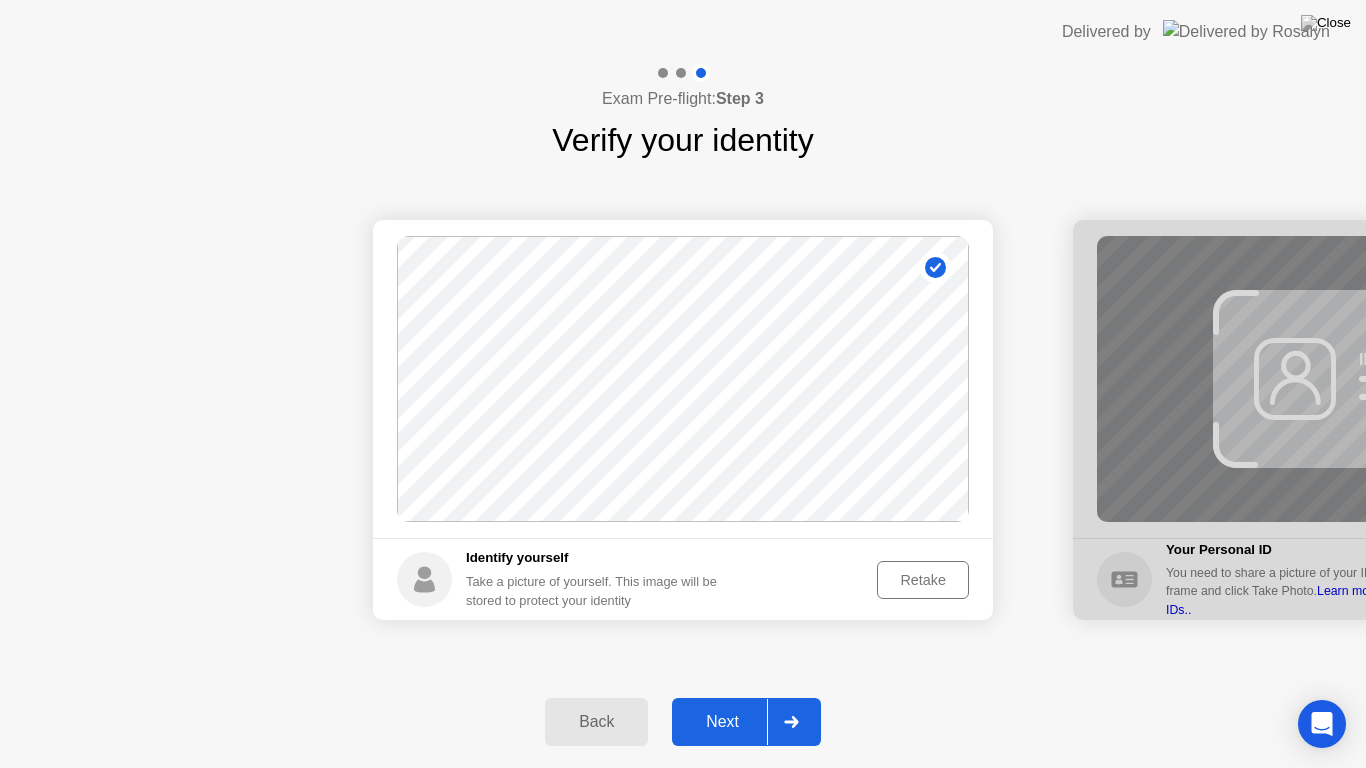 click on "Next" 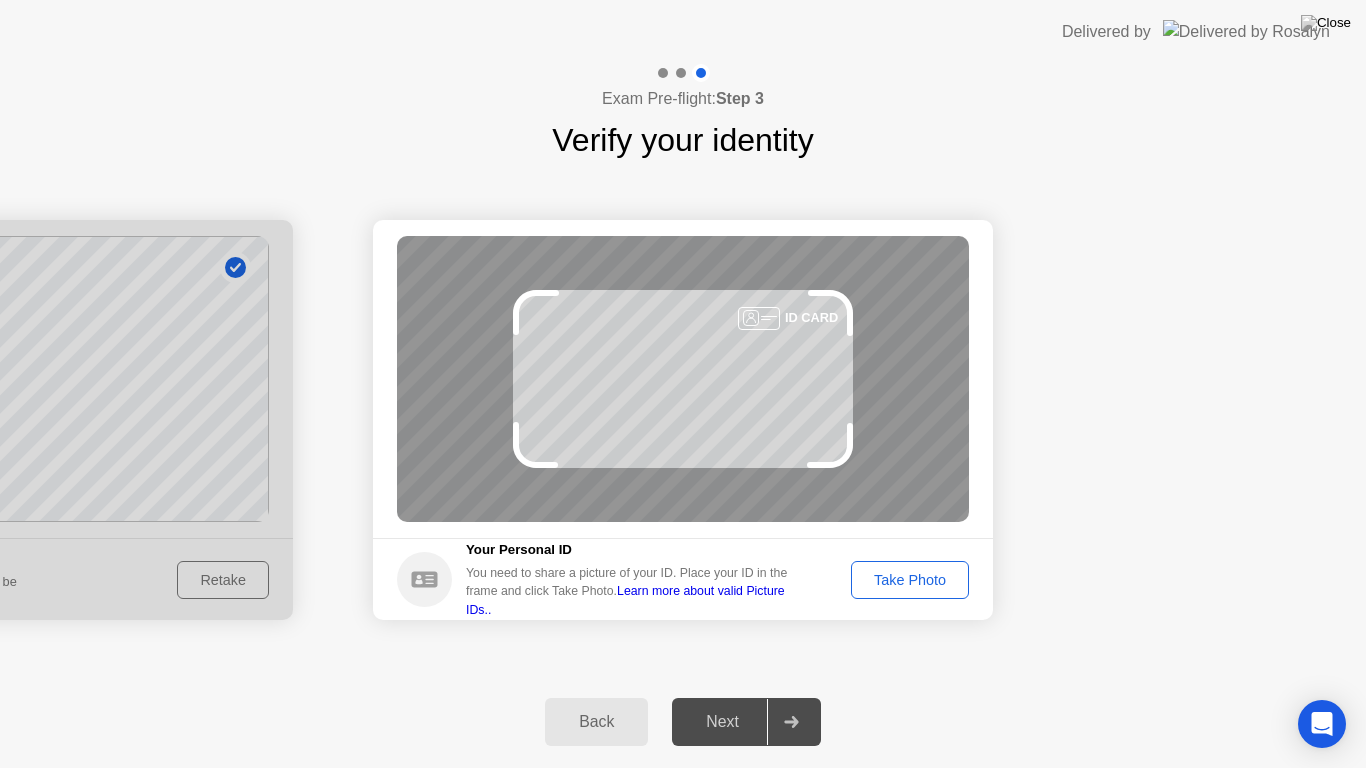 click on "Take Photo" 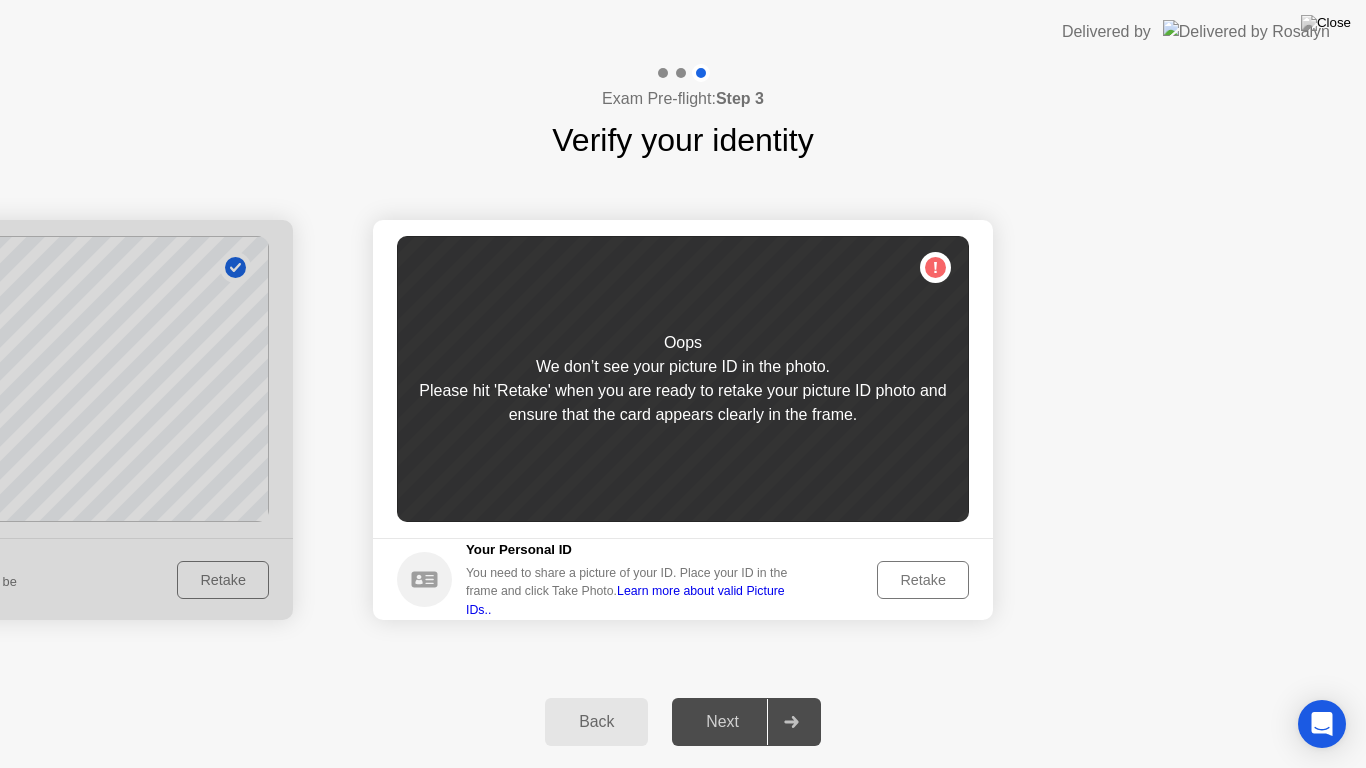 click on "Retake" 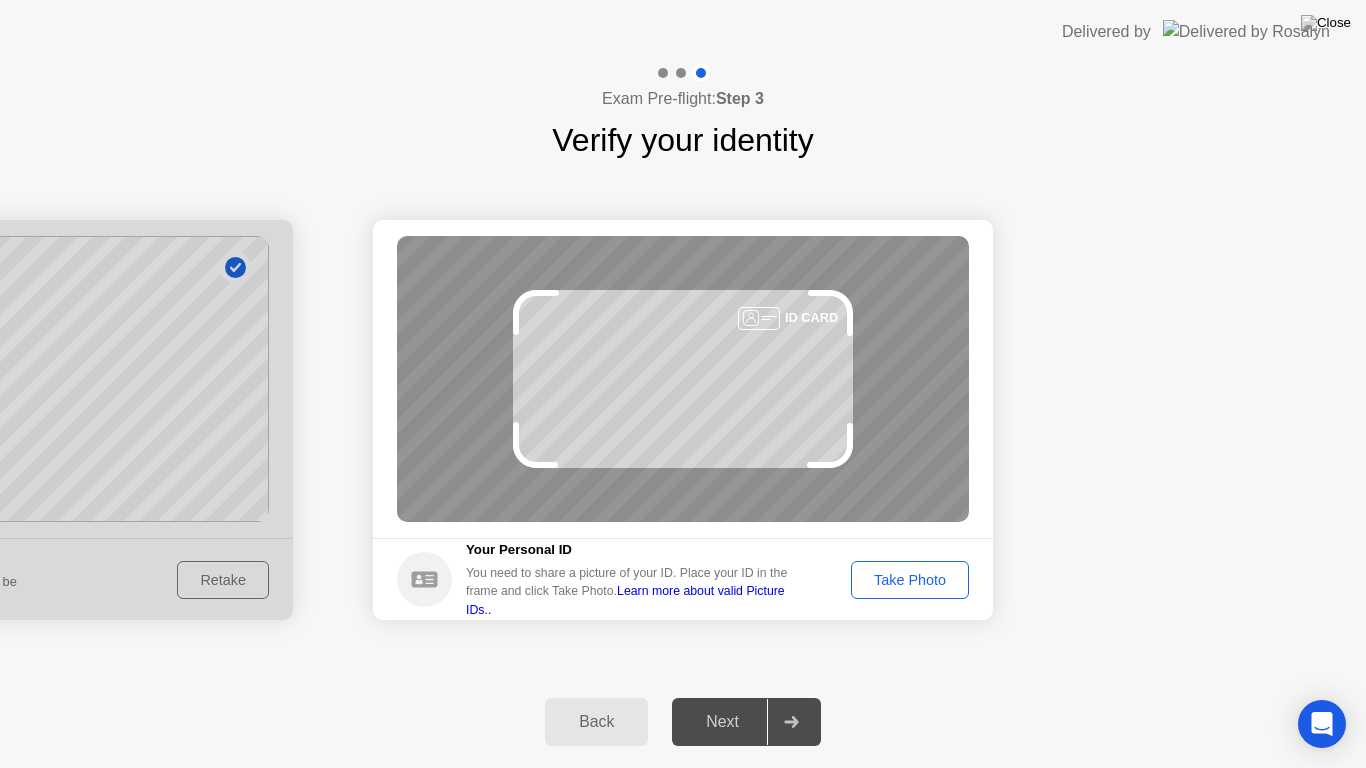 click on "Take Photo" 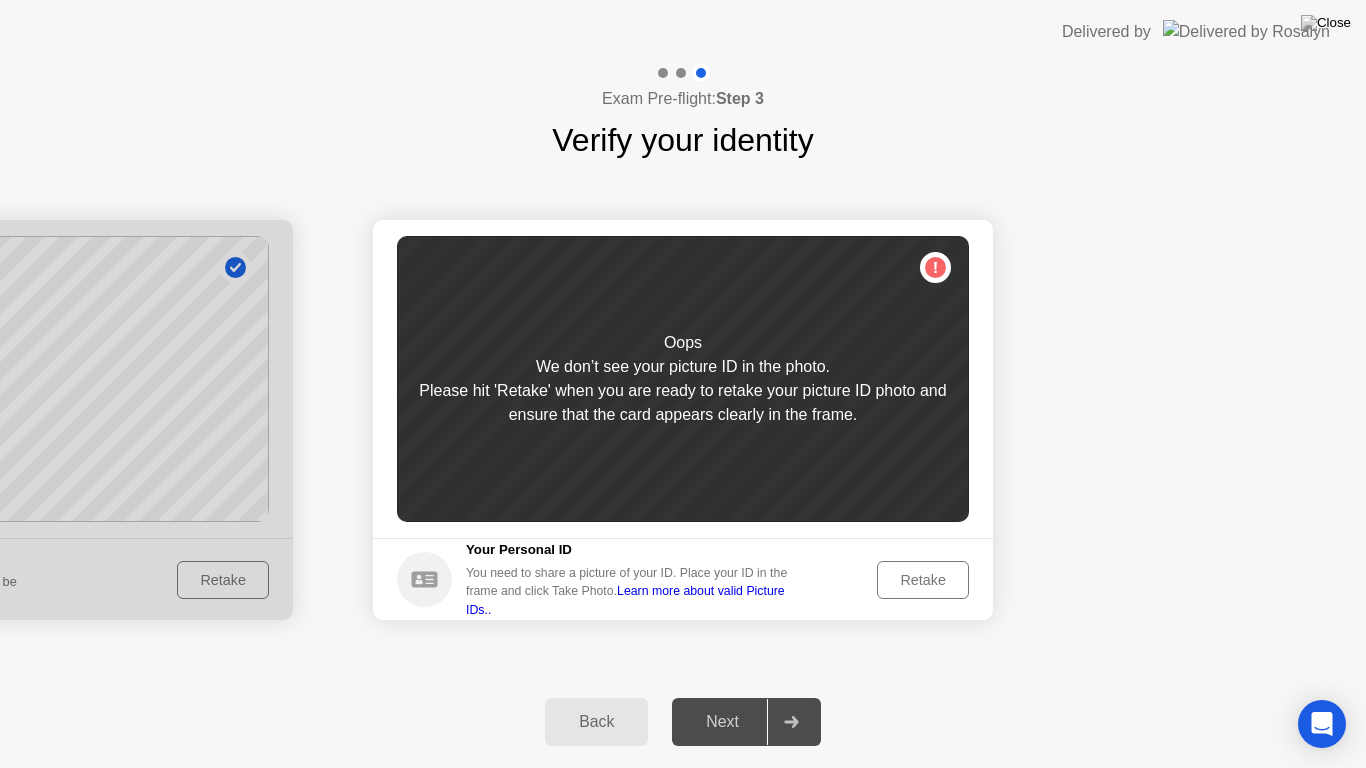 click on "Retake" 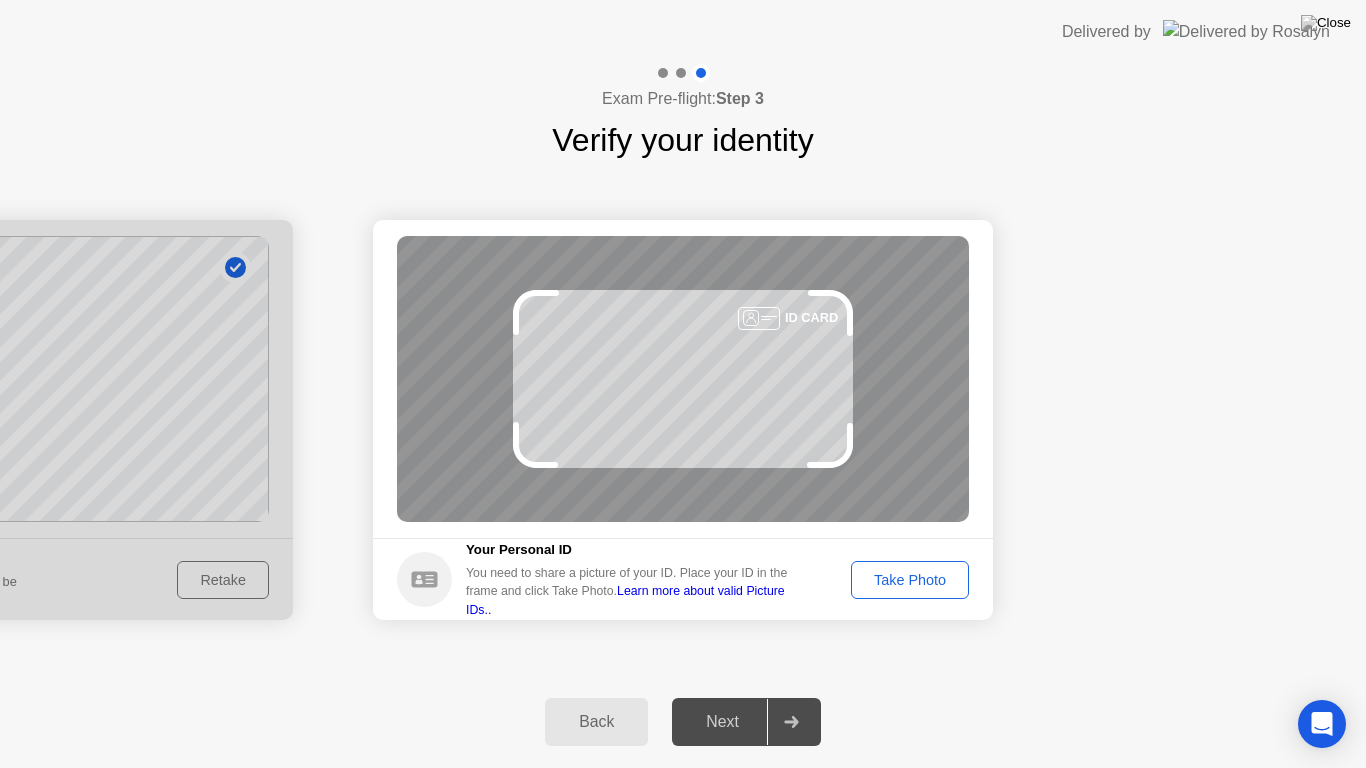 drag, startPoint x: 764, startPoint y: 322, endPoint x: 702, endPoint y: 343, distance: 65.459915 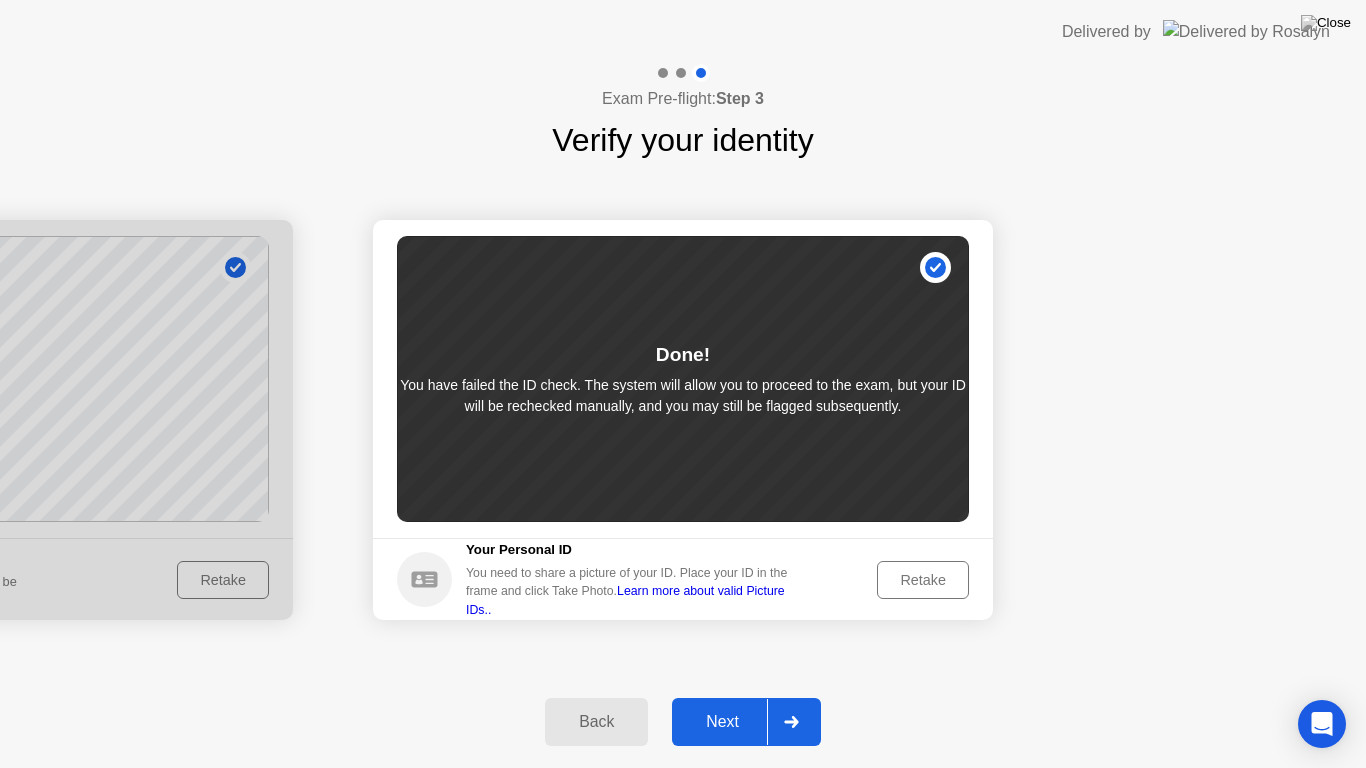 click on "Next" 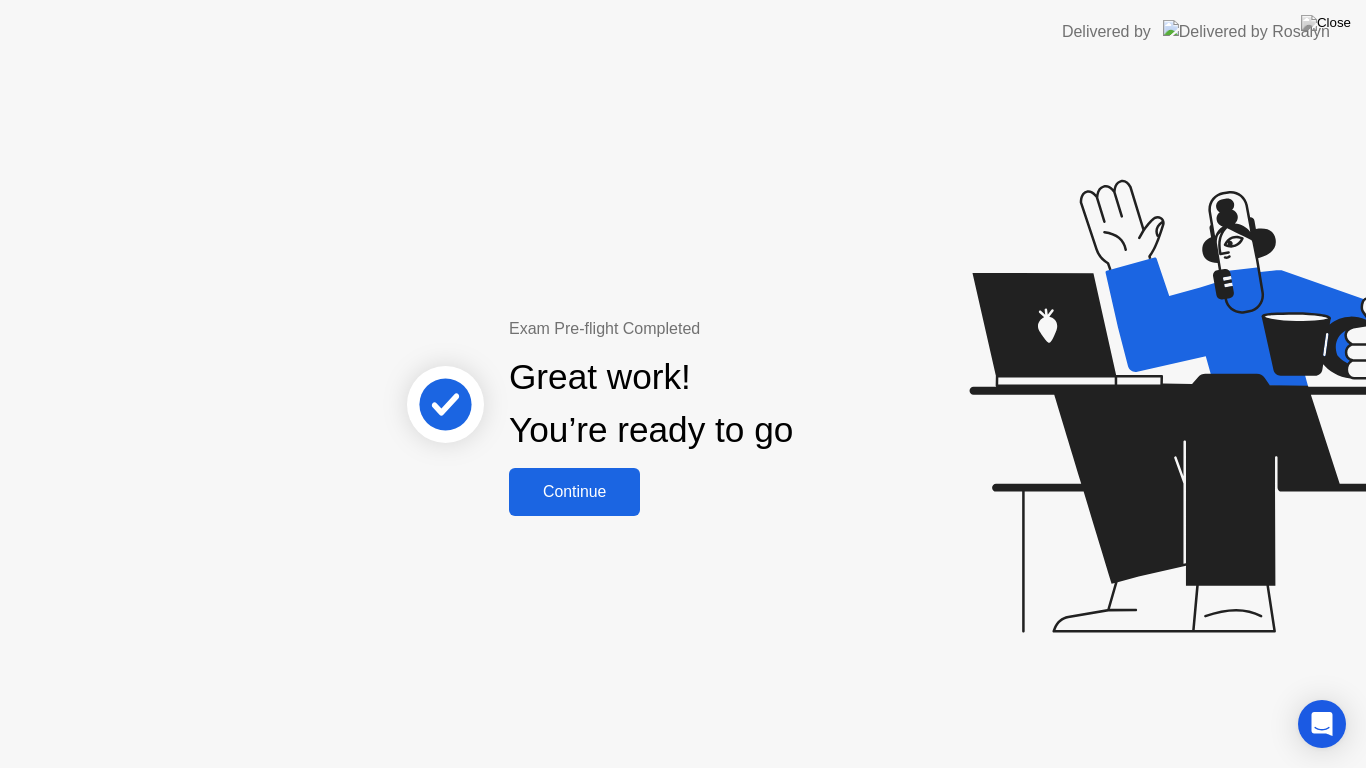 click on "Continue" 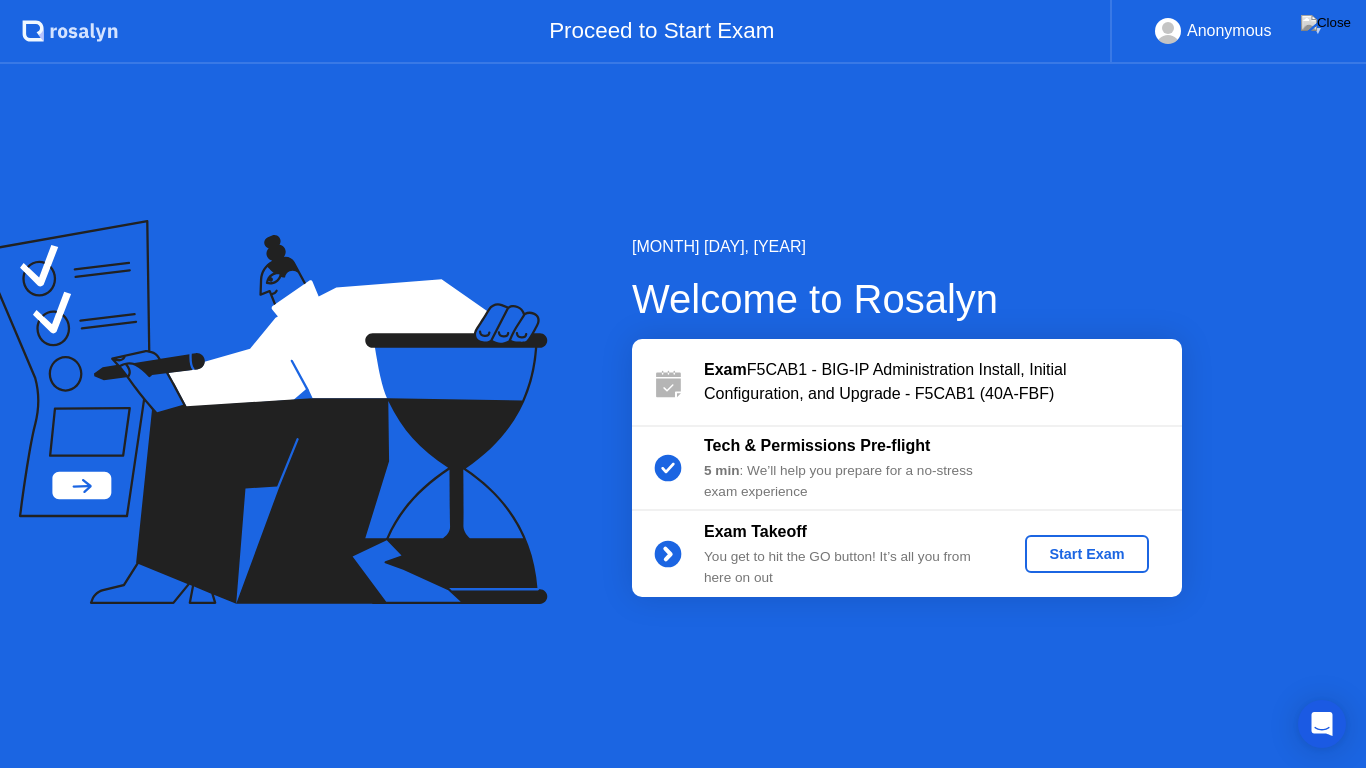 click on "Start Exam" 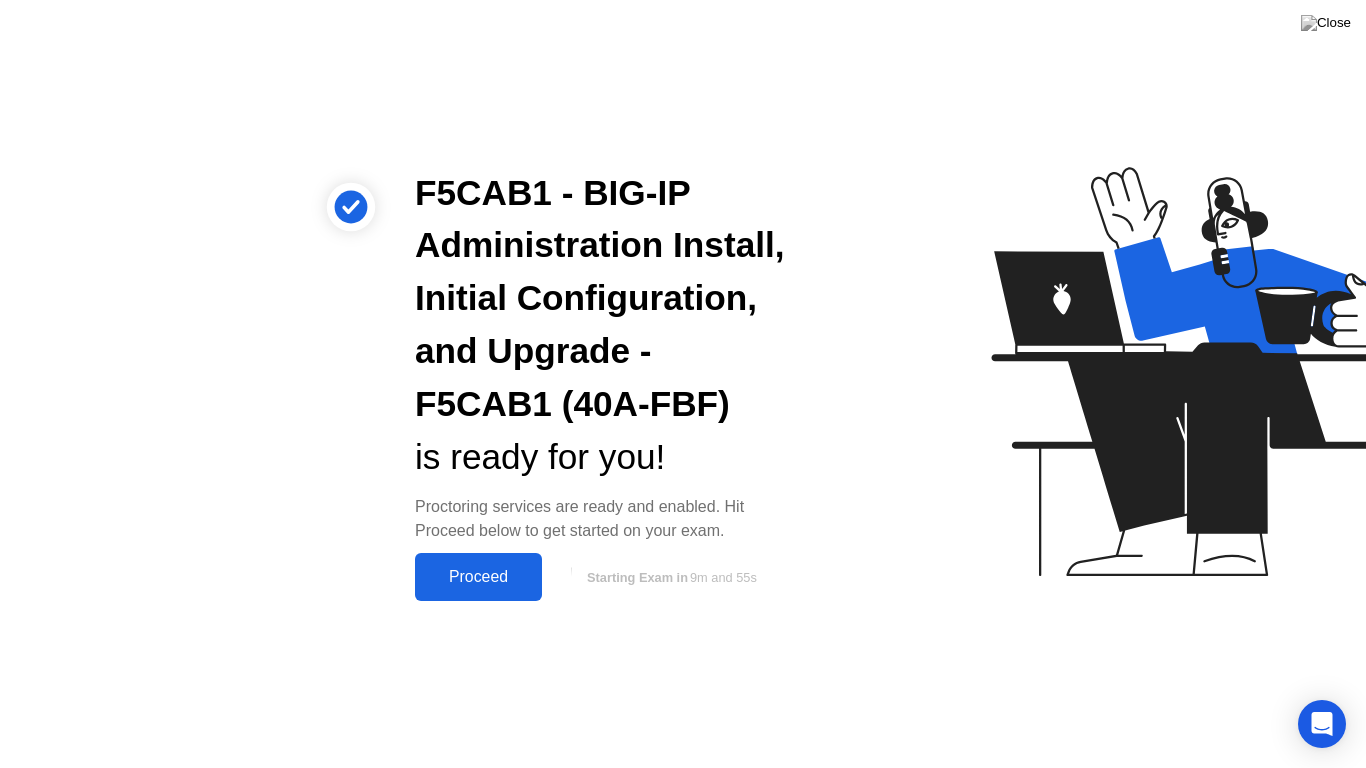 click on "Proceed" 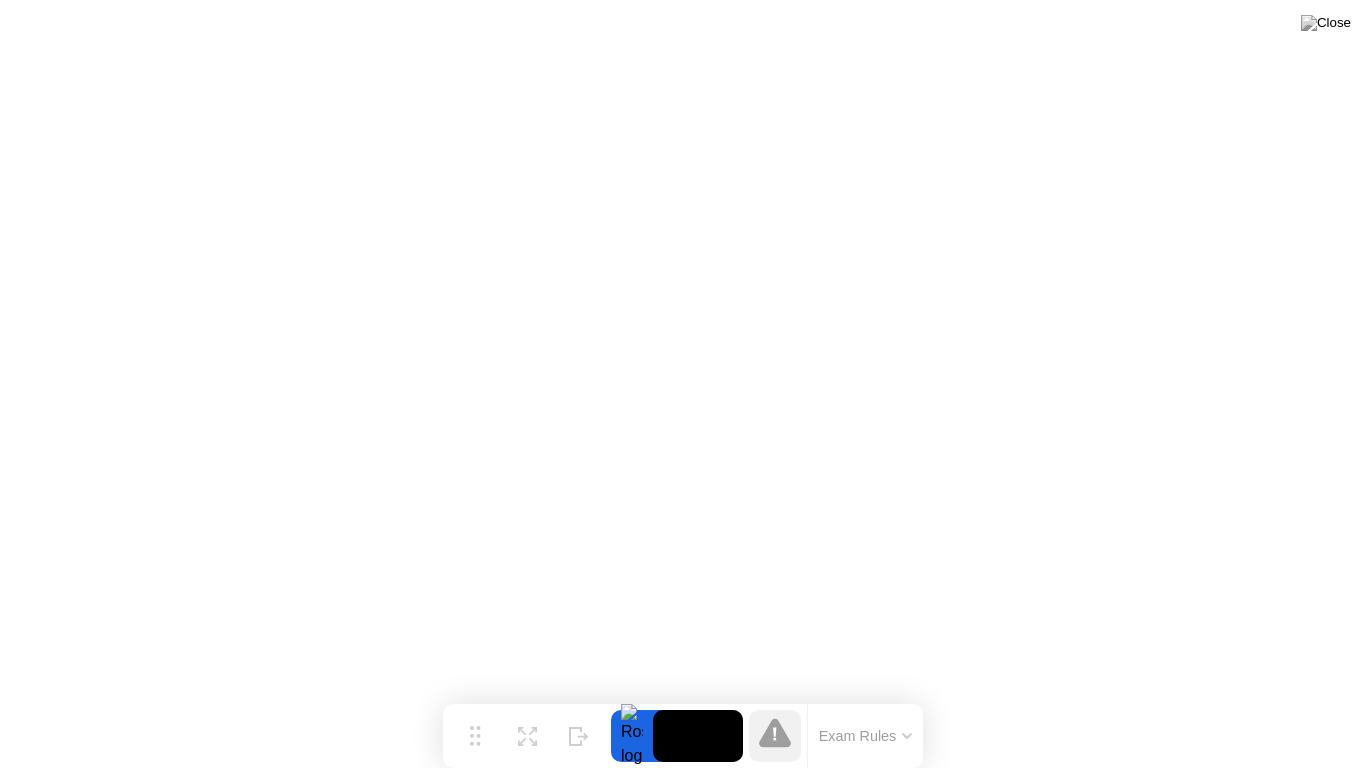 click on "Exam Rules" 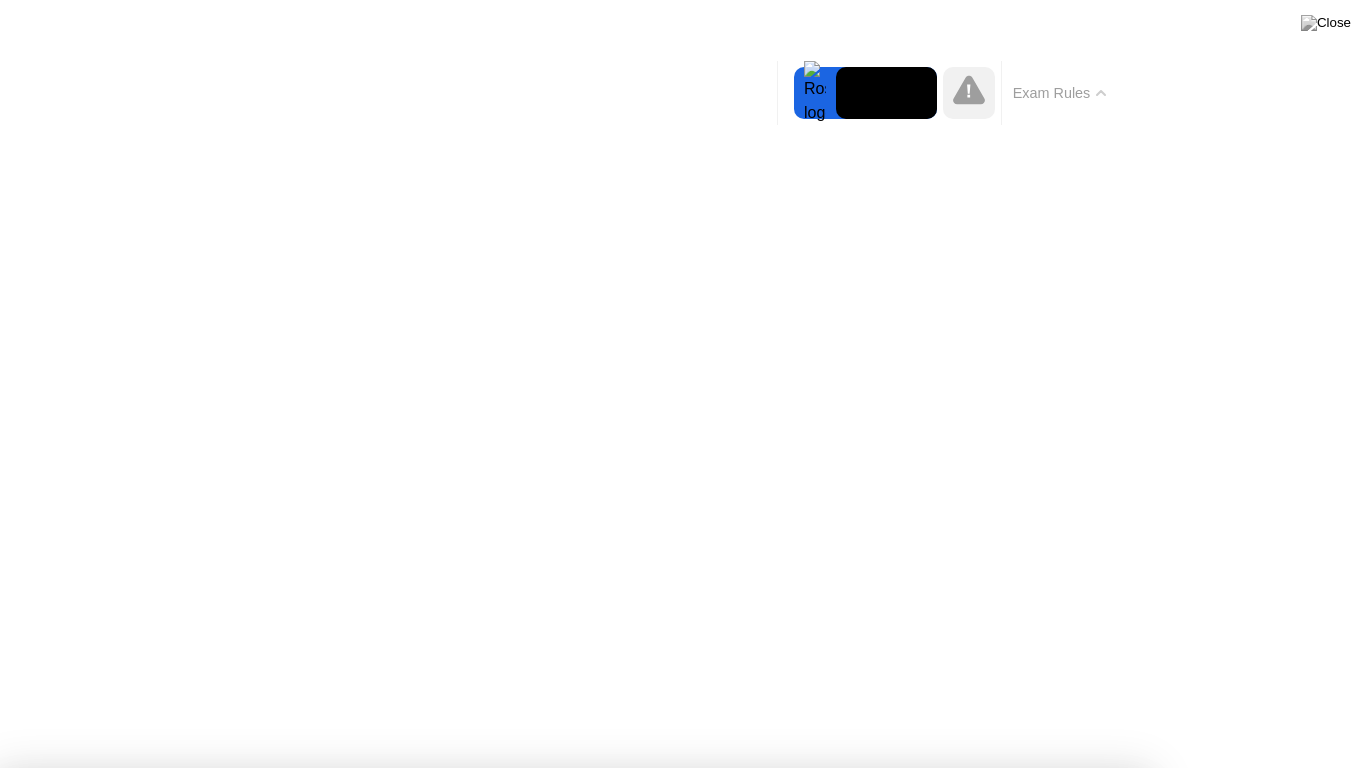 click on "Got it!" at bounding box center [574, 1375] 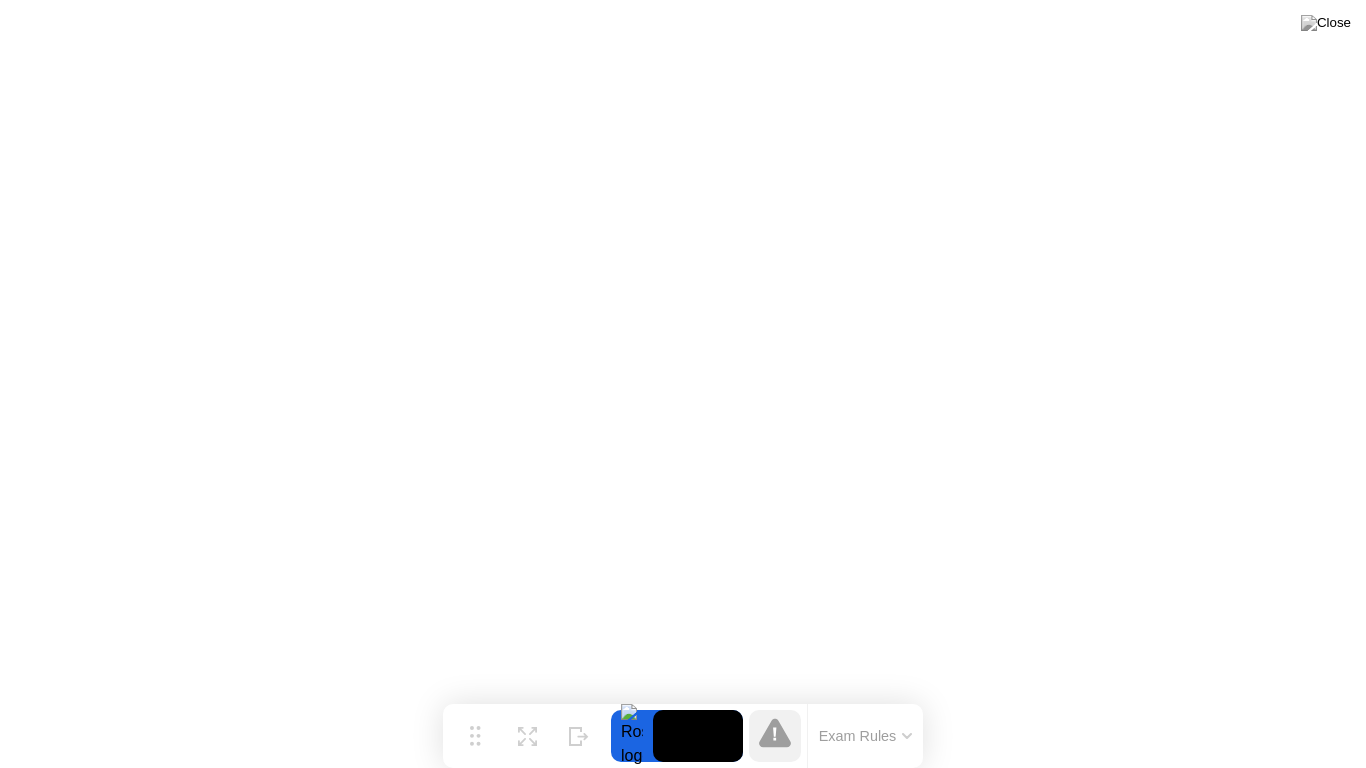 click 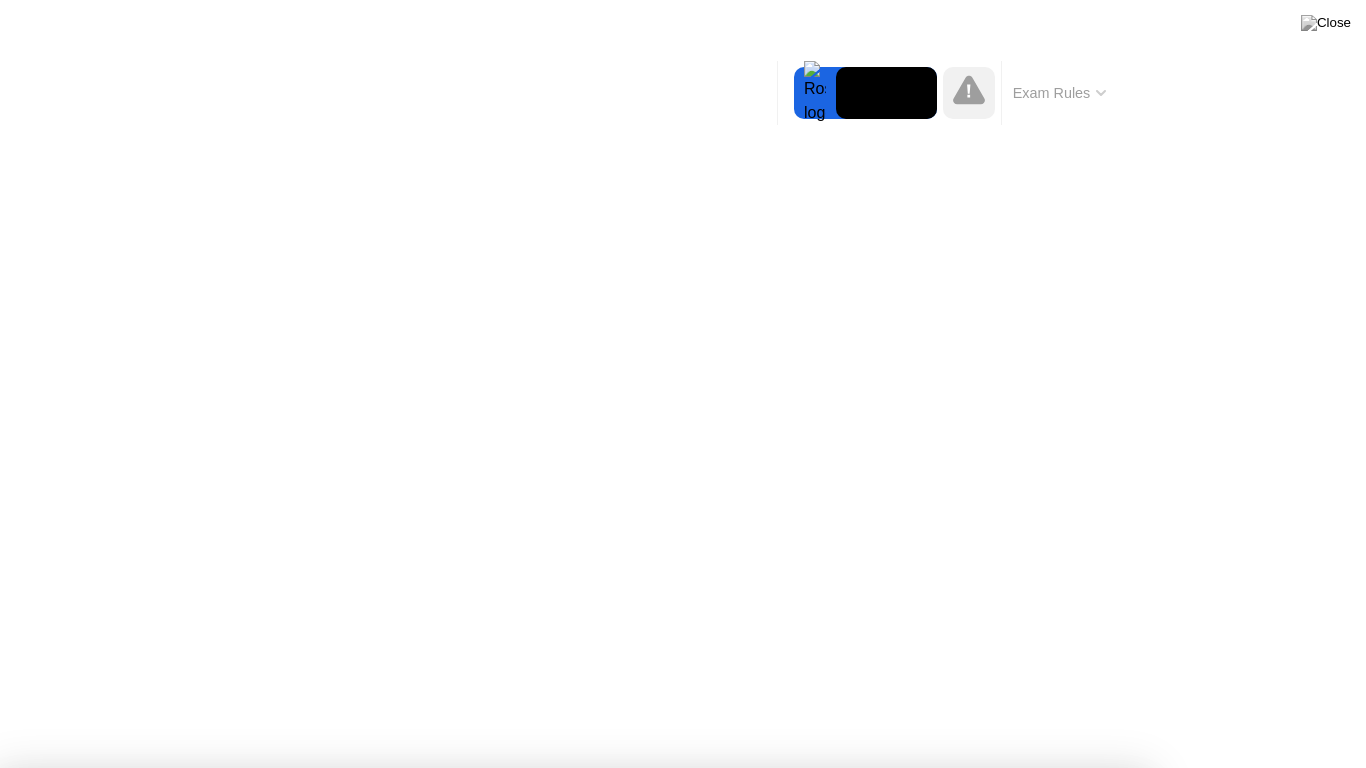 click on "Got it!" at bounding box center [672, 1280] 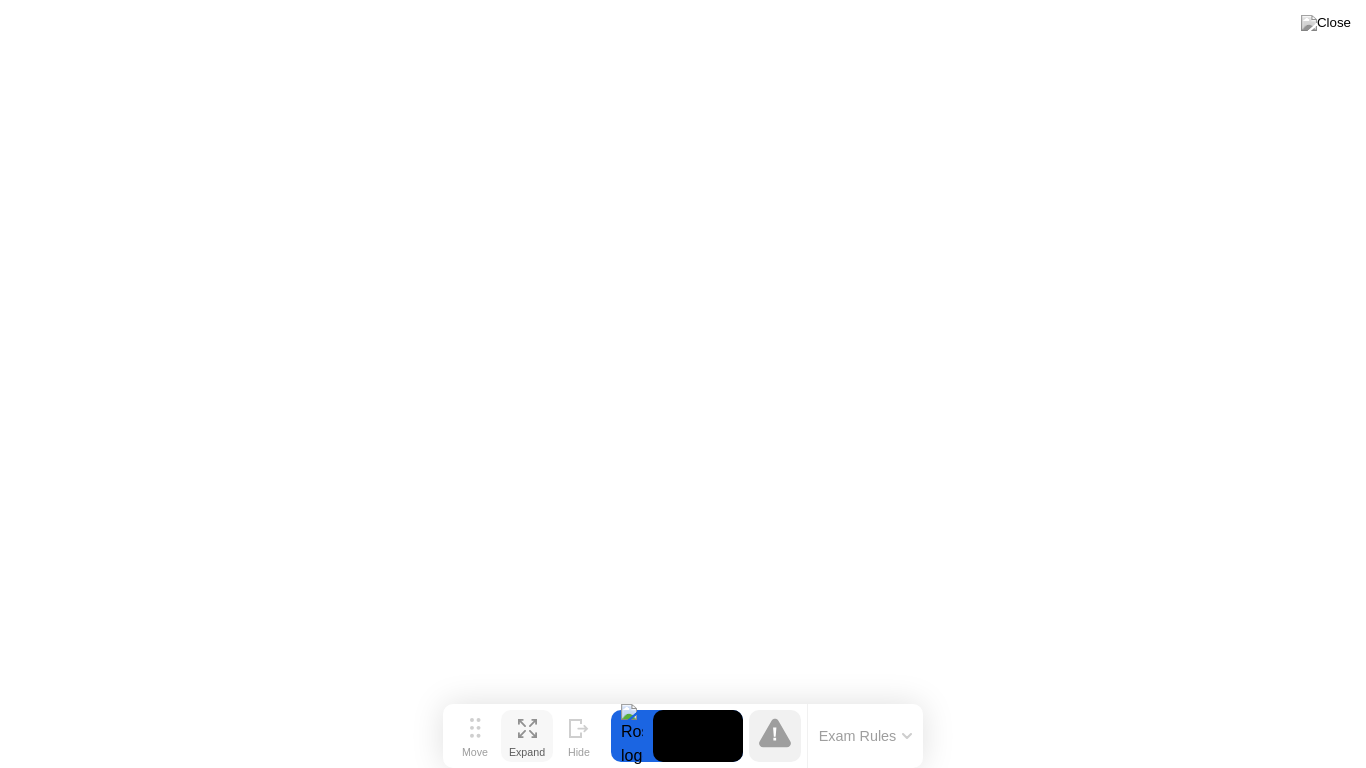 click on "Expand" at bounding box center (527, 752) 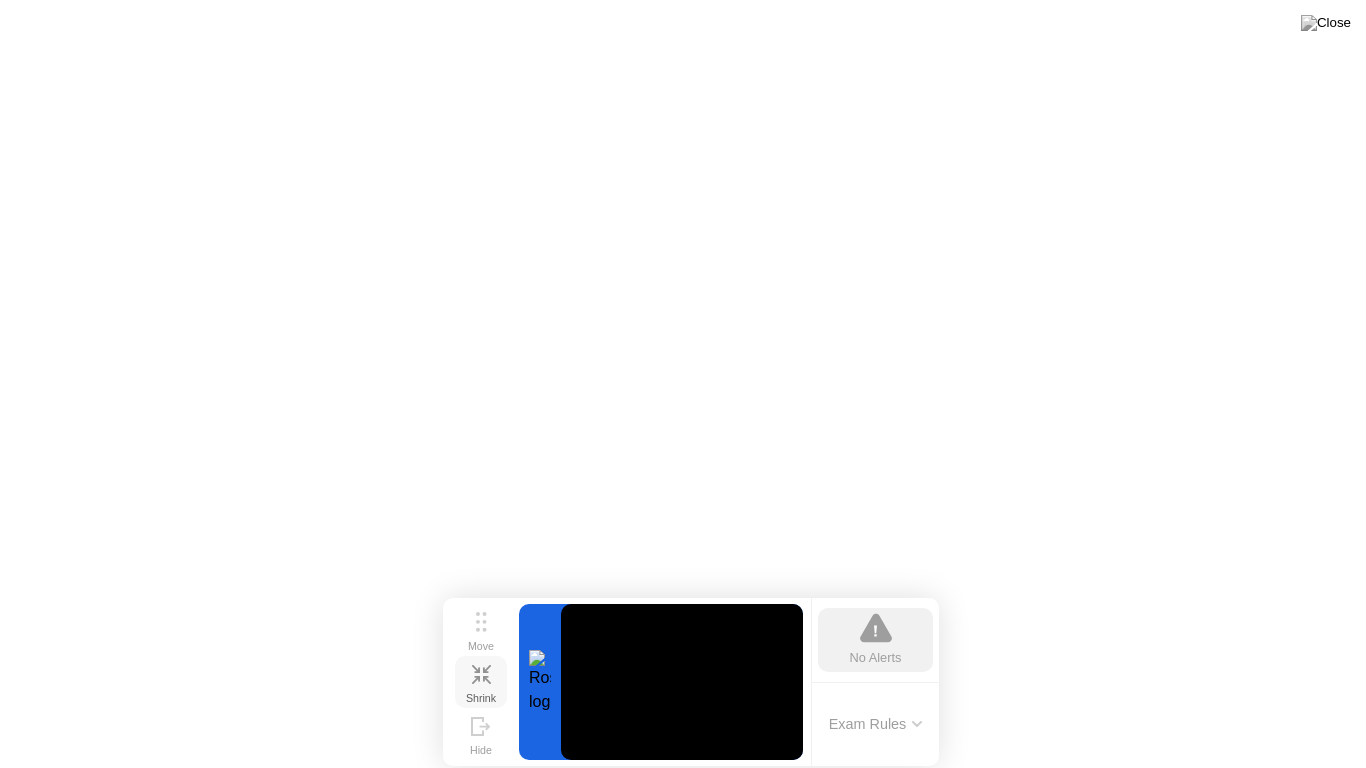 click 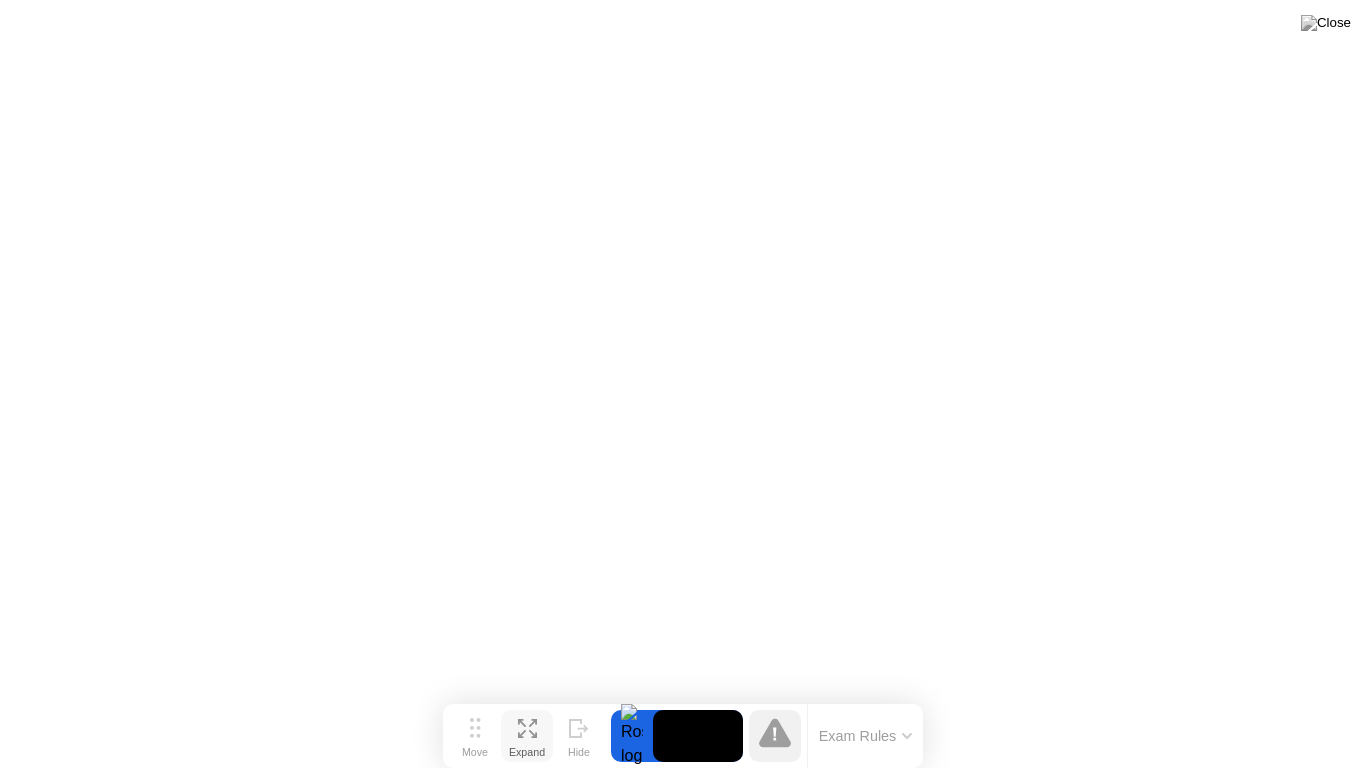 click on "Exam Rules" 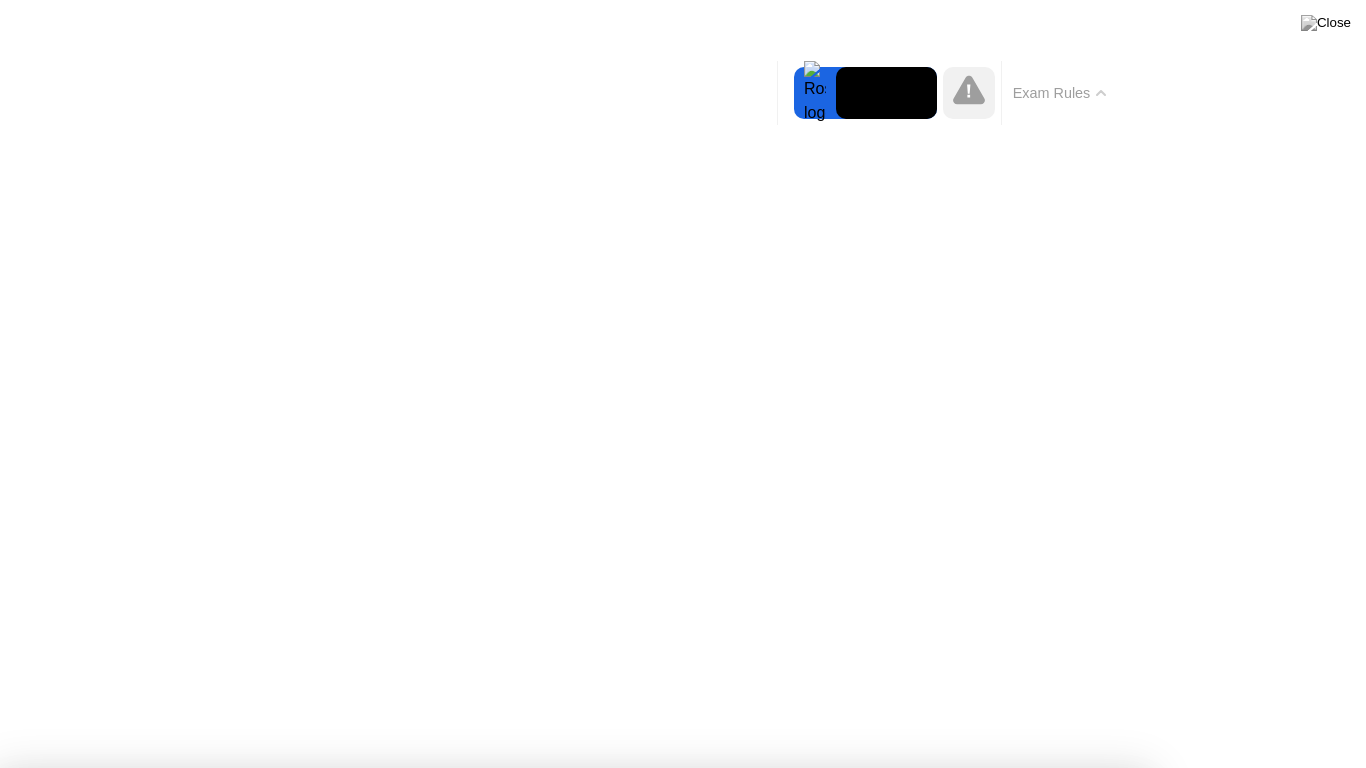 click on "Got it!" at bounding box center [574, 1375] 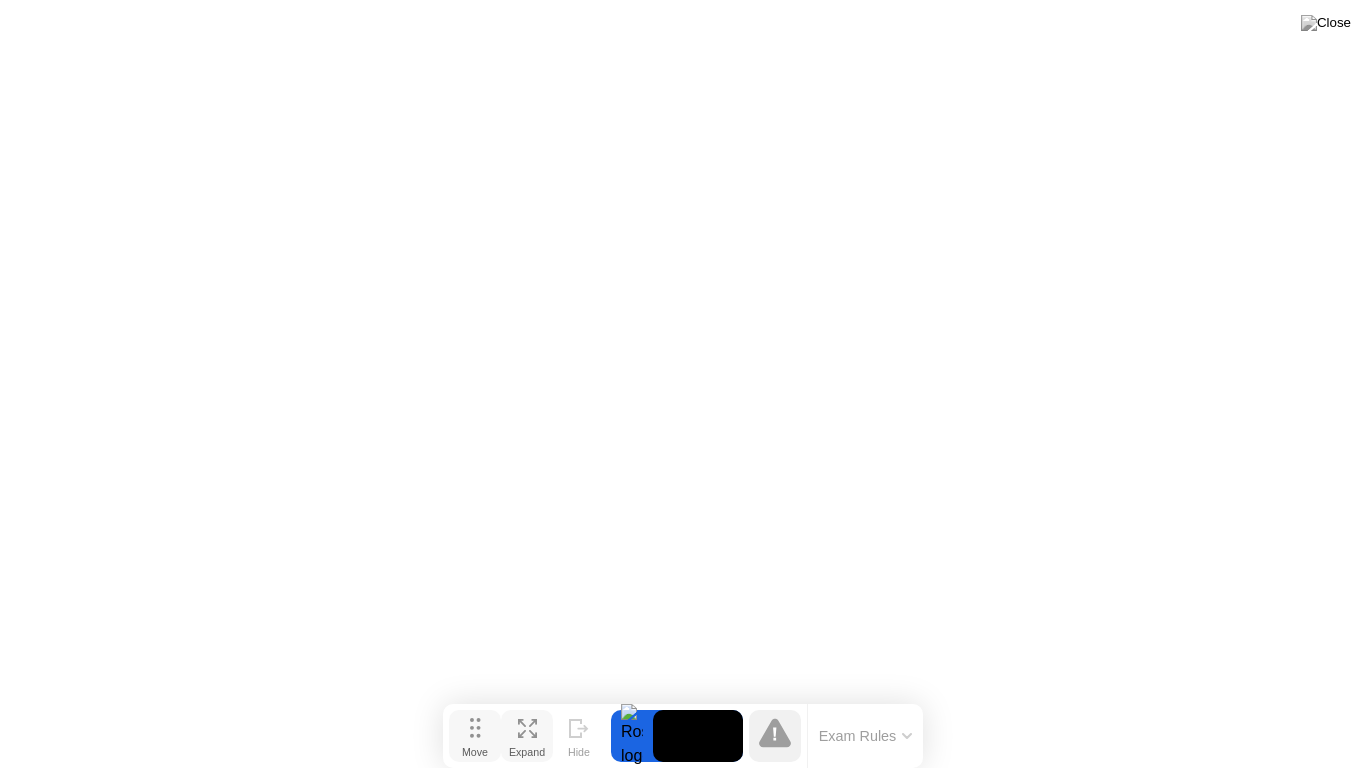 click on "Move" at bounding box center [475, 752] 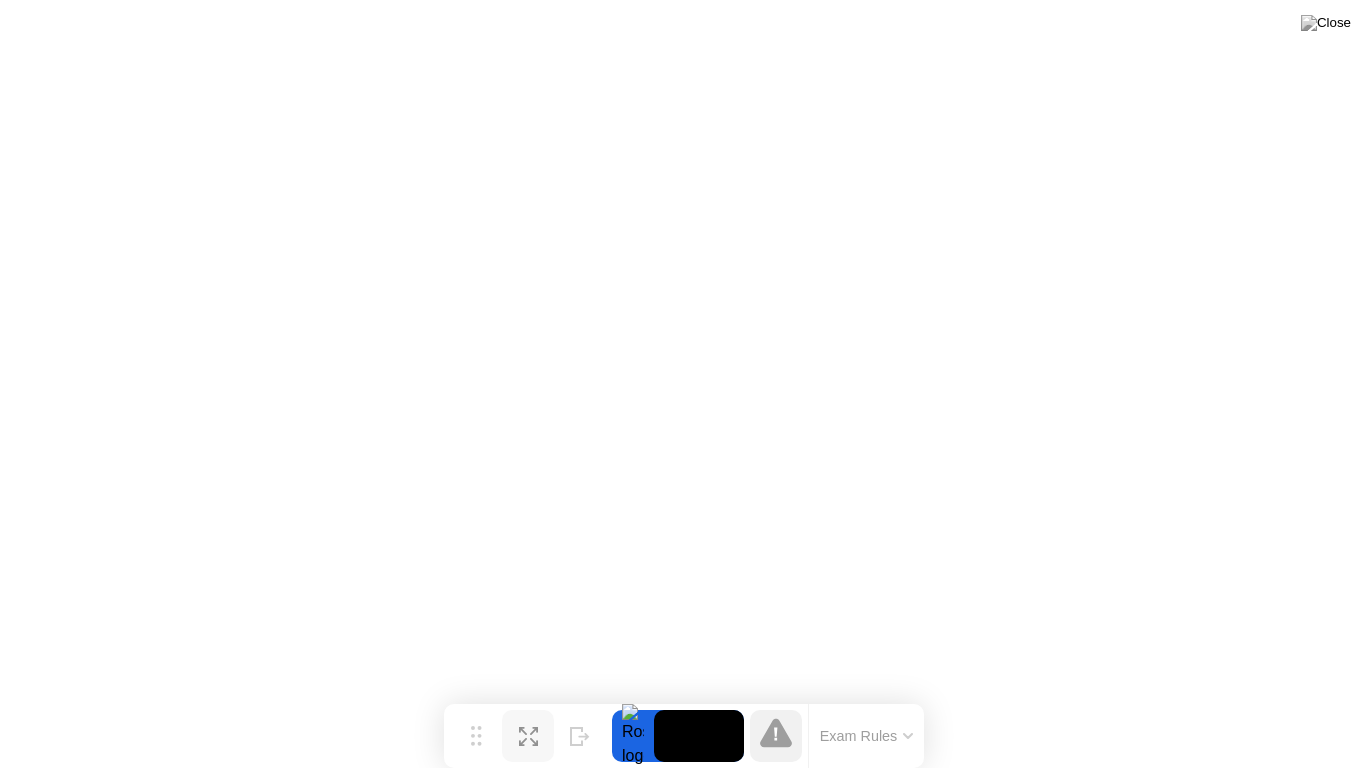click 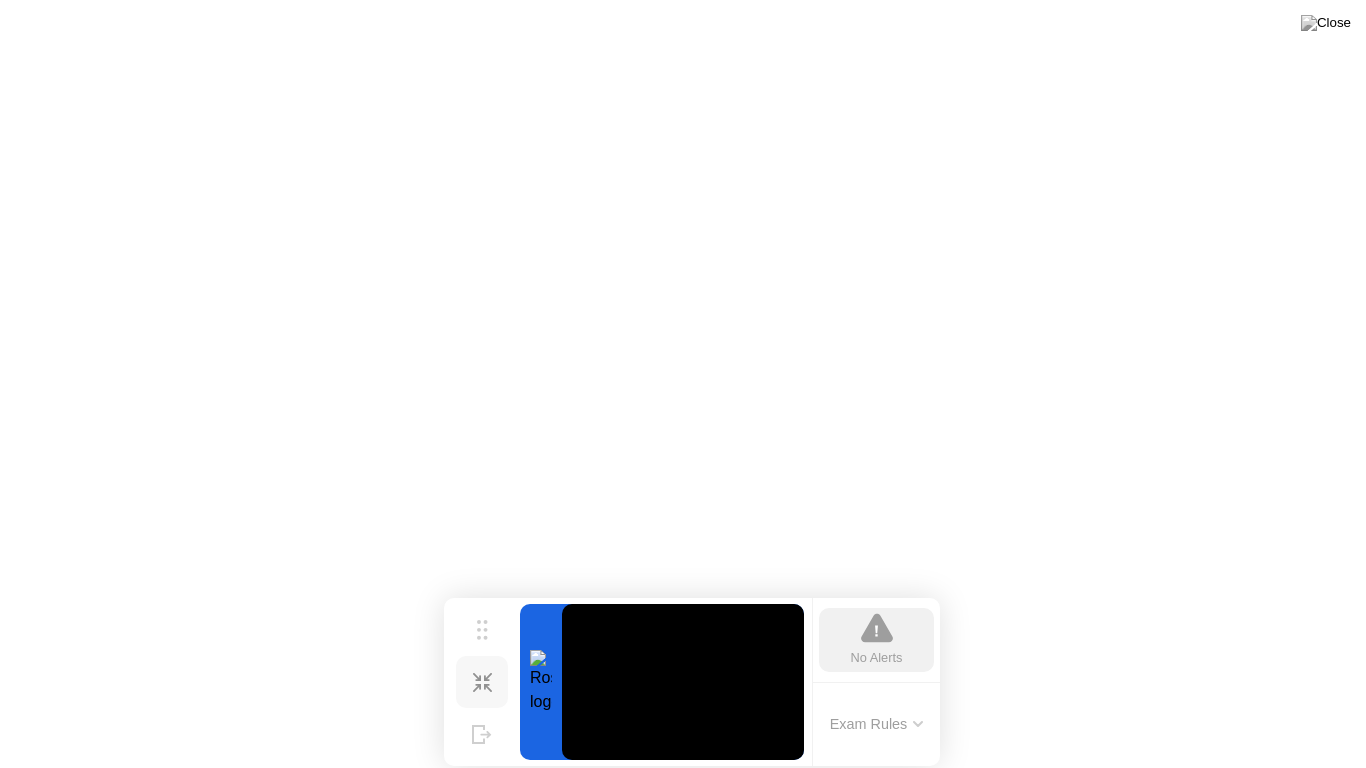 click 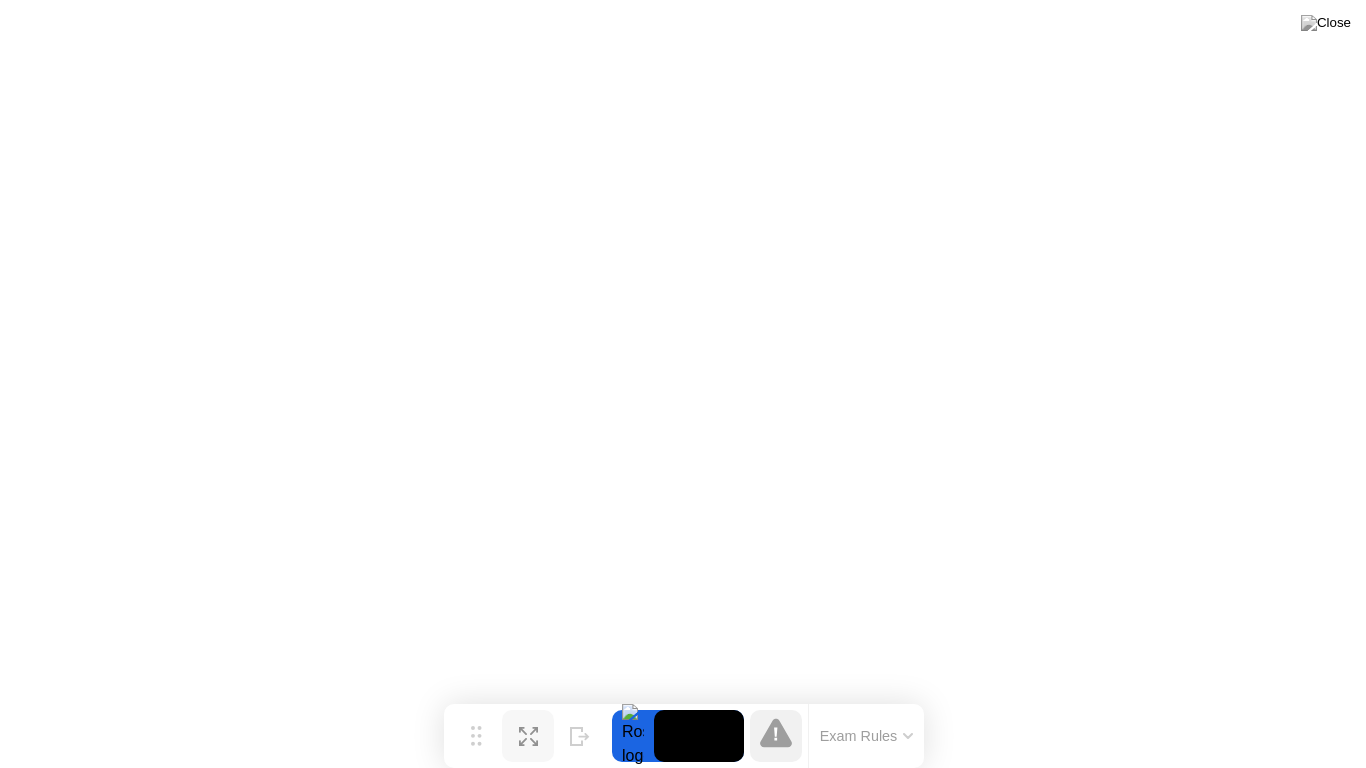 click 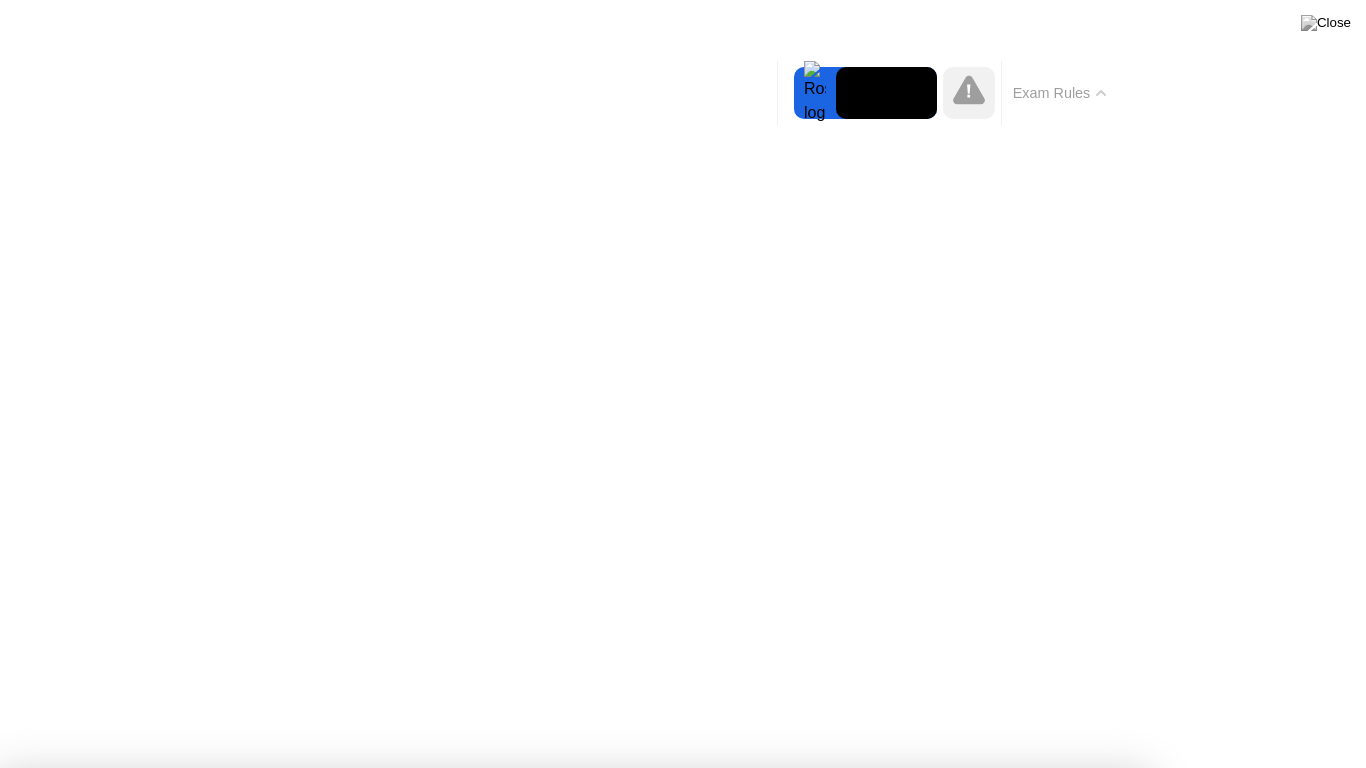 click on "Got it!" at bounding box center [574, 1375] 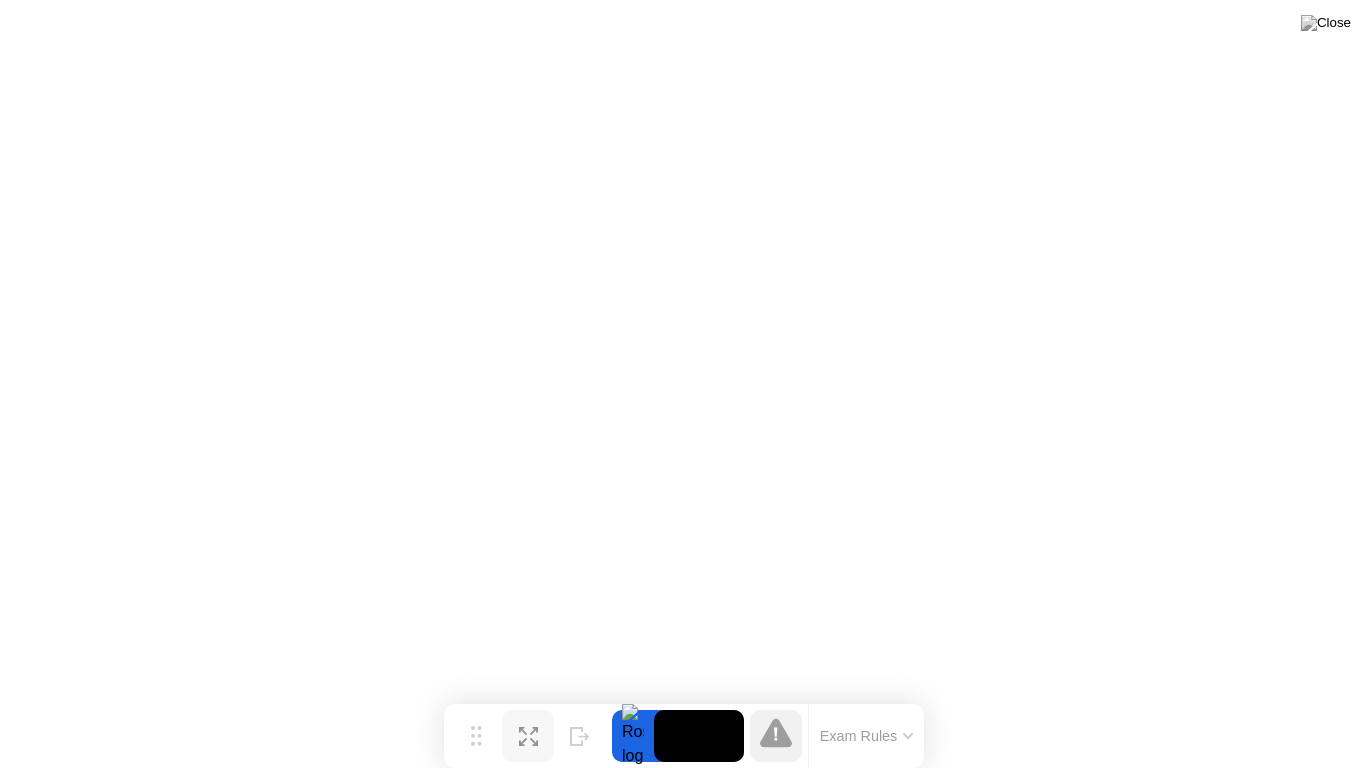 click on "Expand" at bounding box center (528, 752) 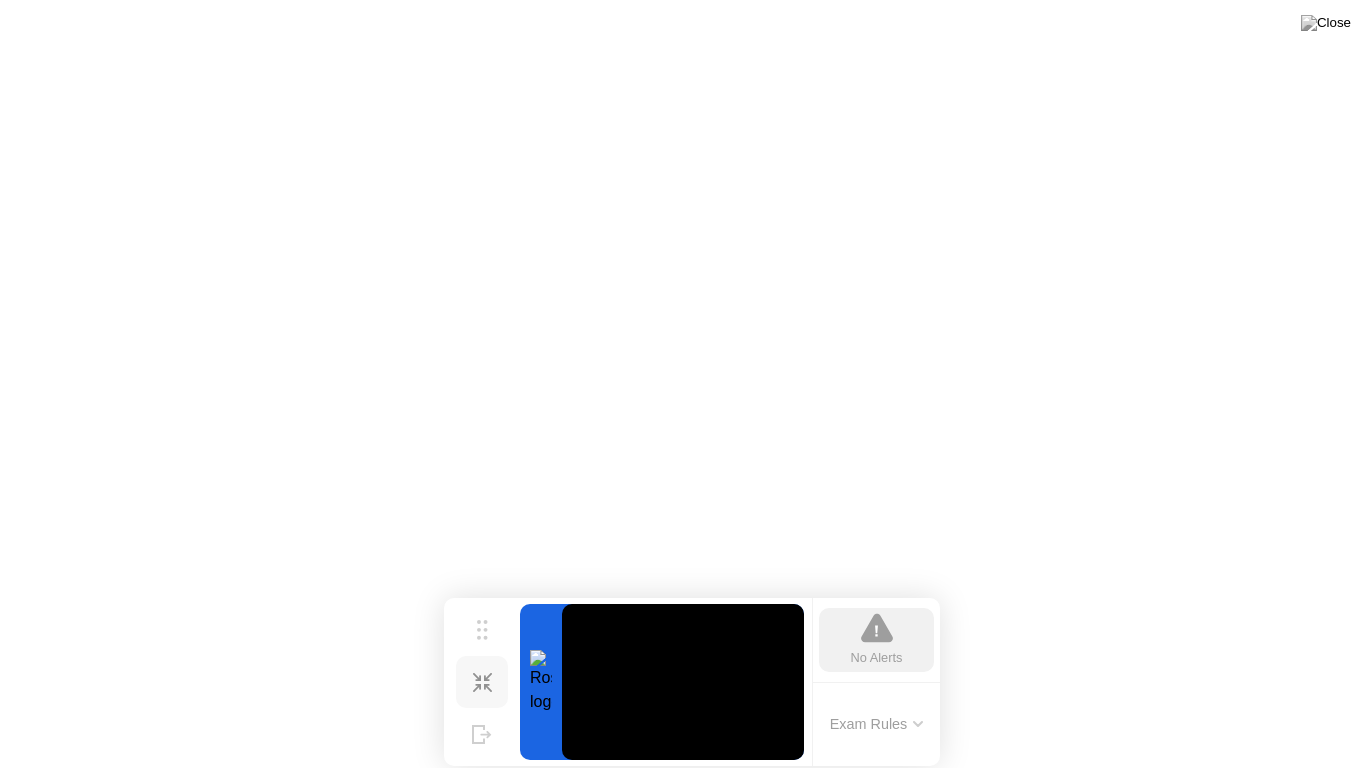 click 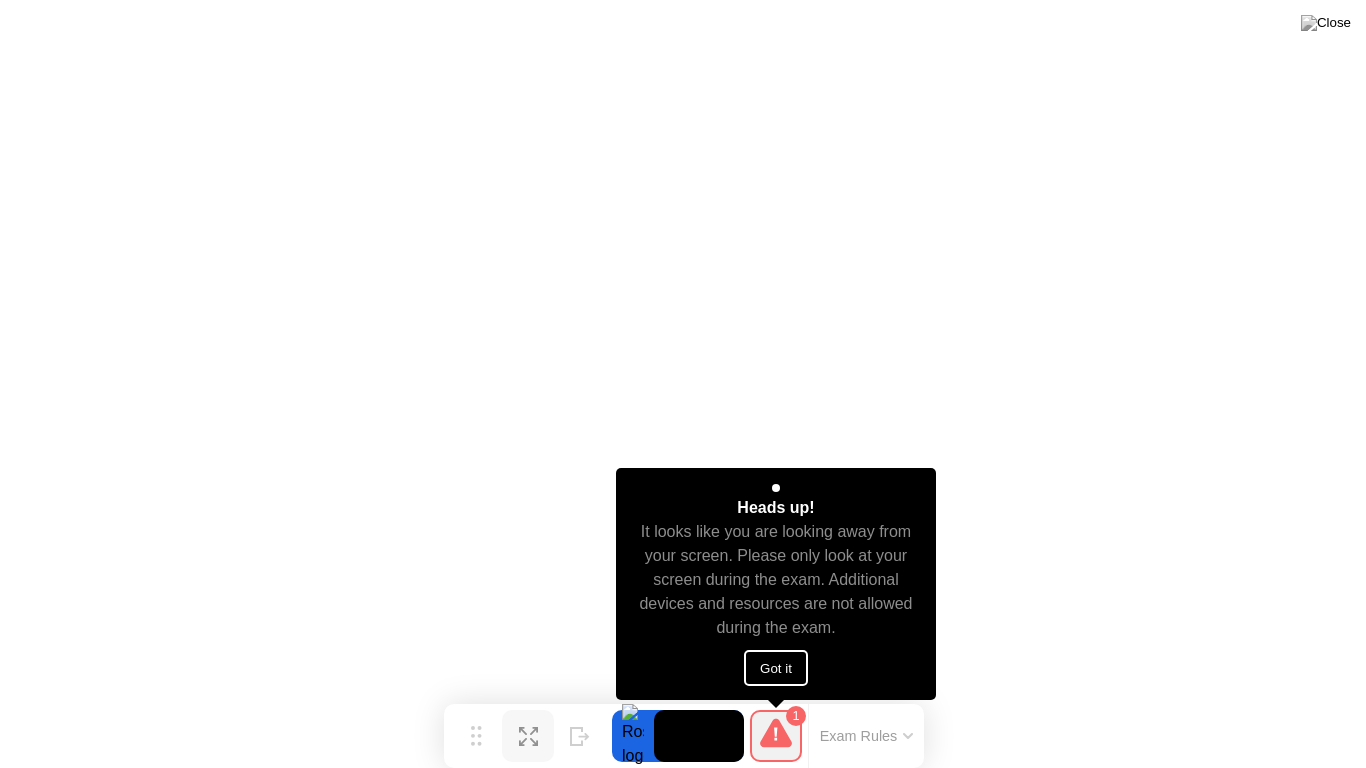 click on "Got it" 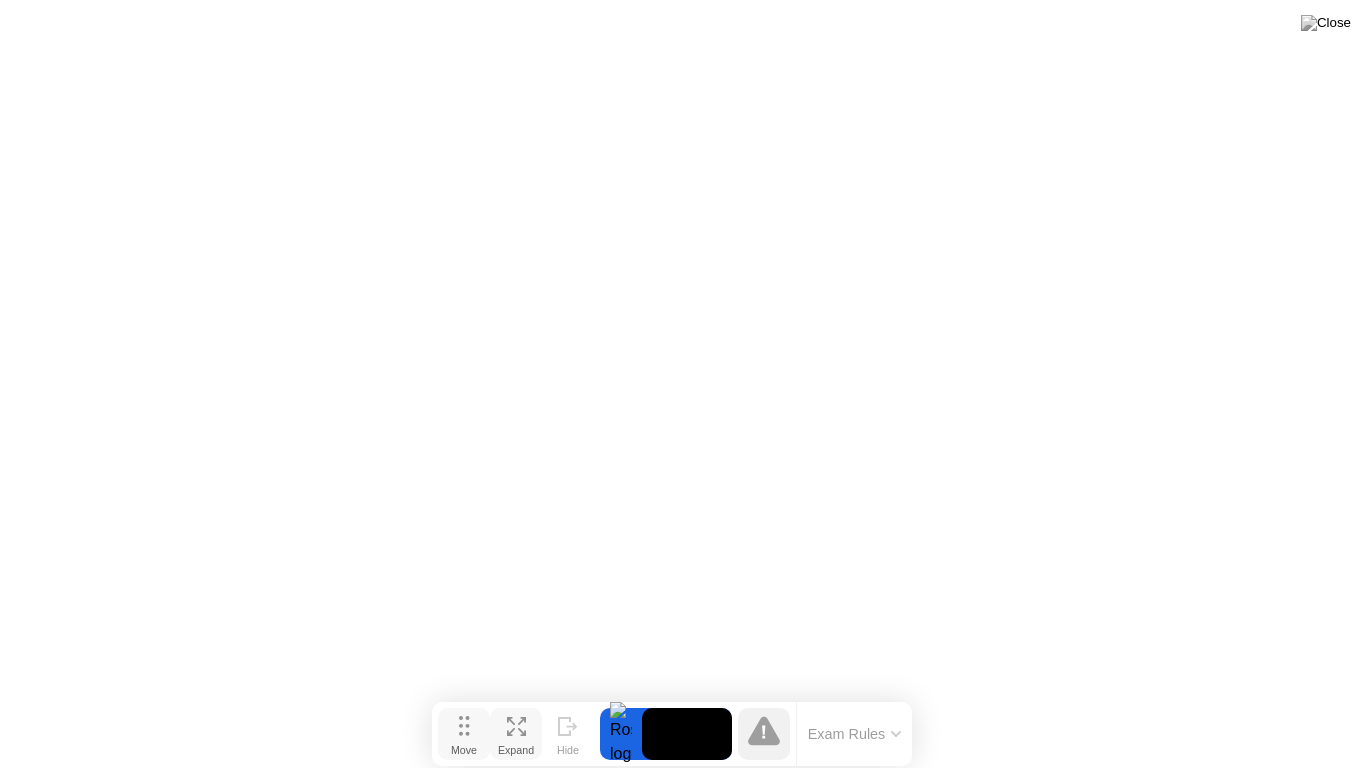 drag, startPoint x: 478, startPoint y: 743, endPoint x: 467, endPoint y: 740, distance: 11.401754 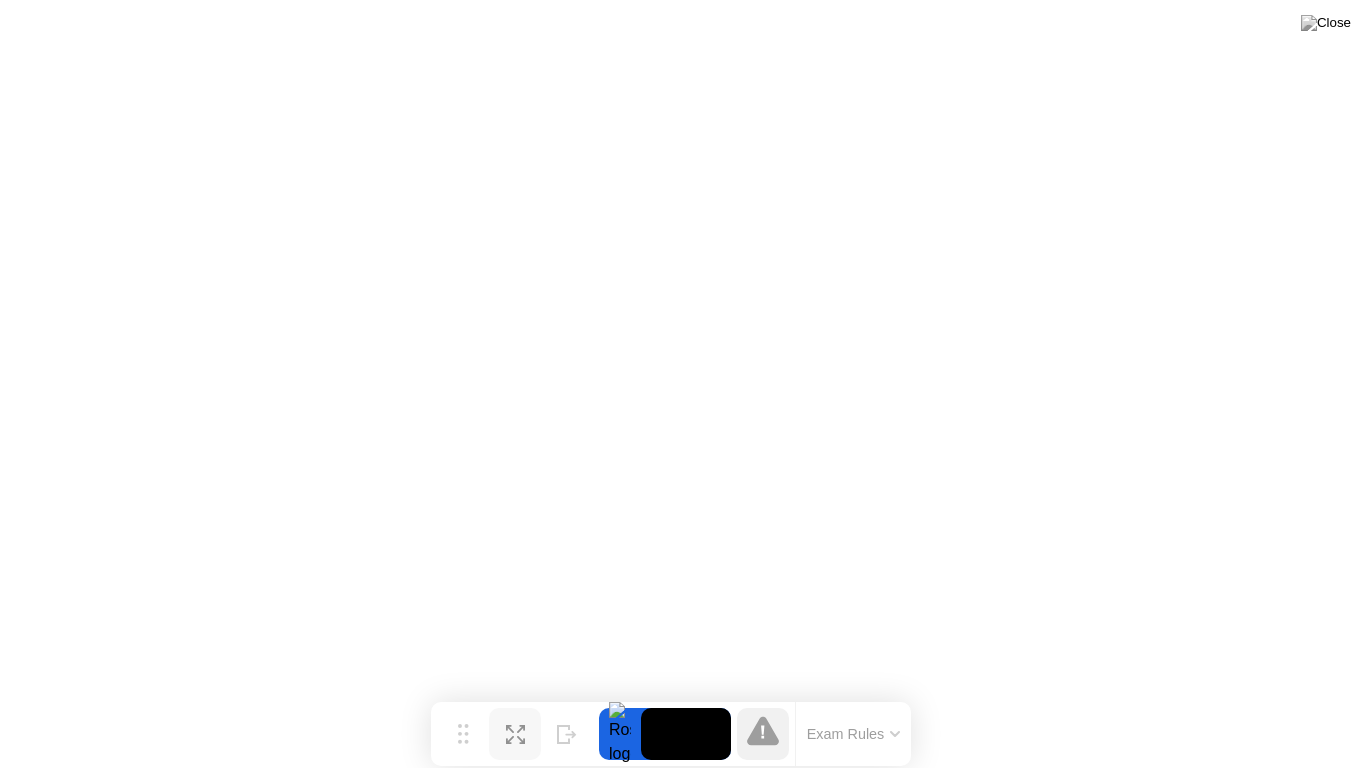 click 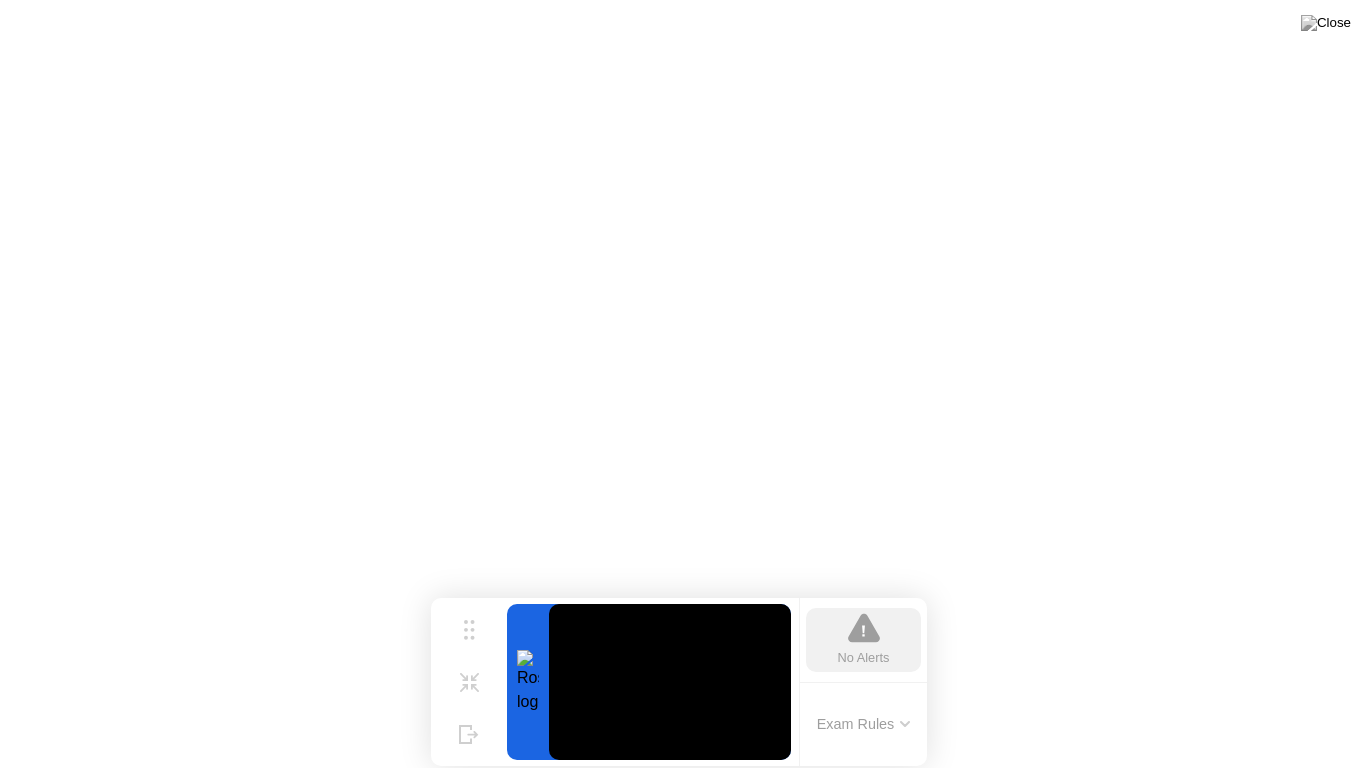 click 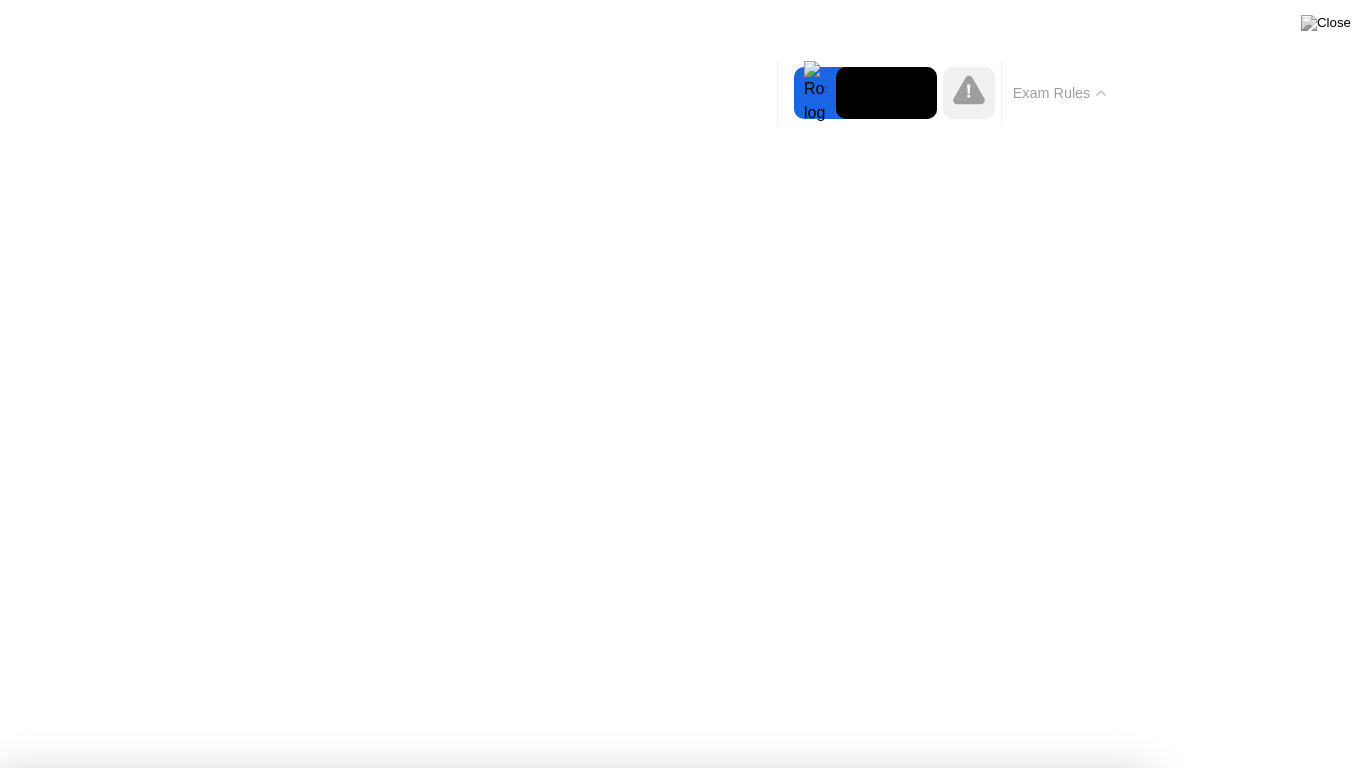 click on "Got it!" at bounding box center (574, 1375) 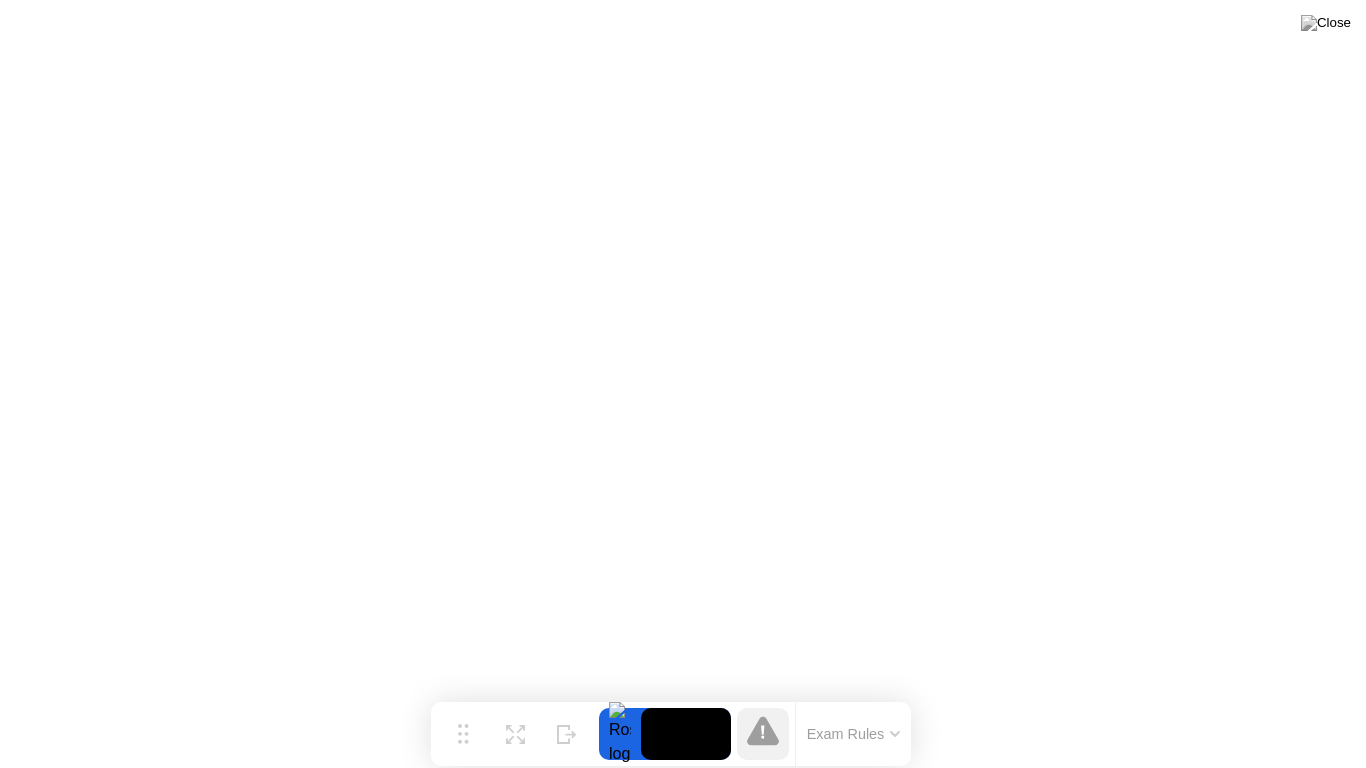 click on "Exam Rules" 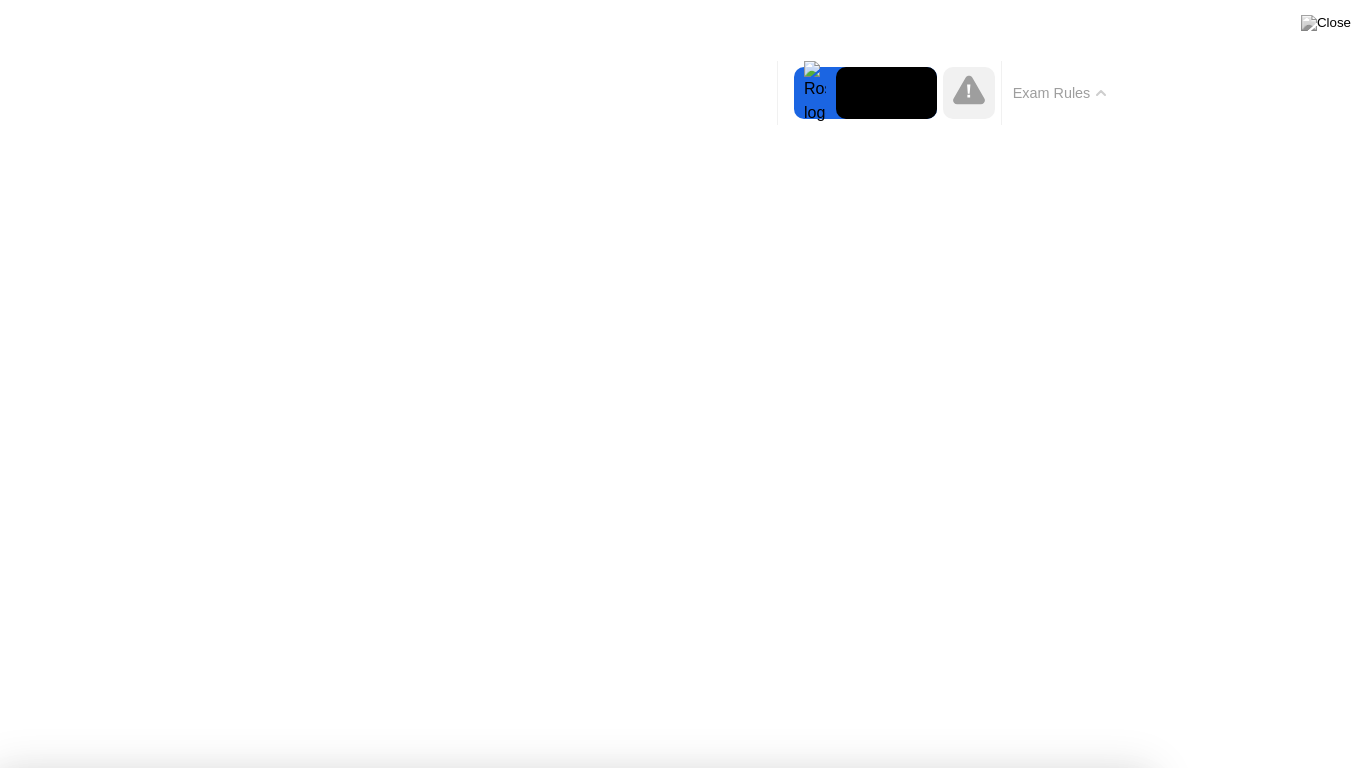 click on "Exam Rules" 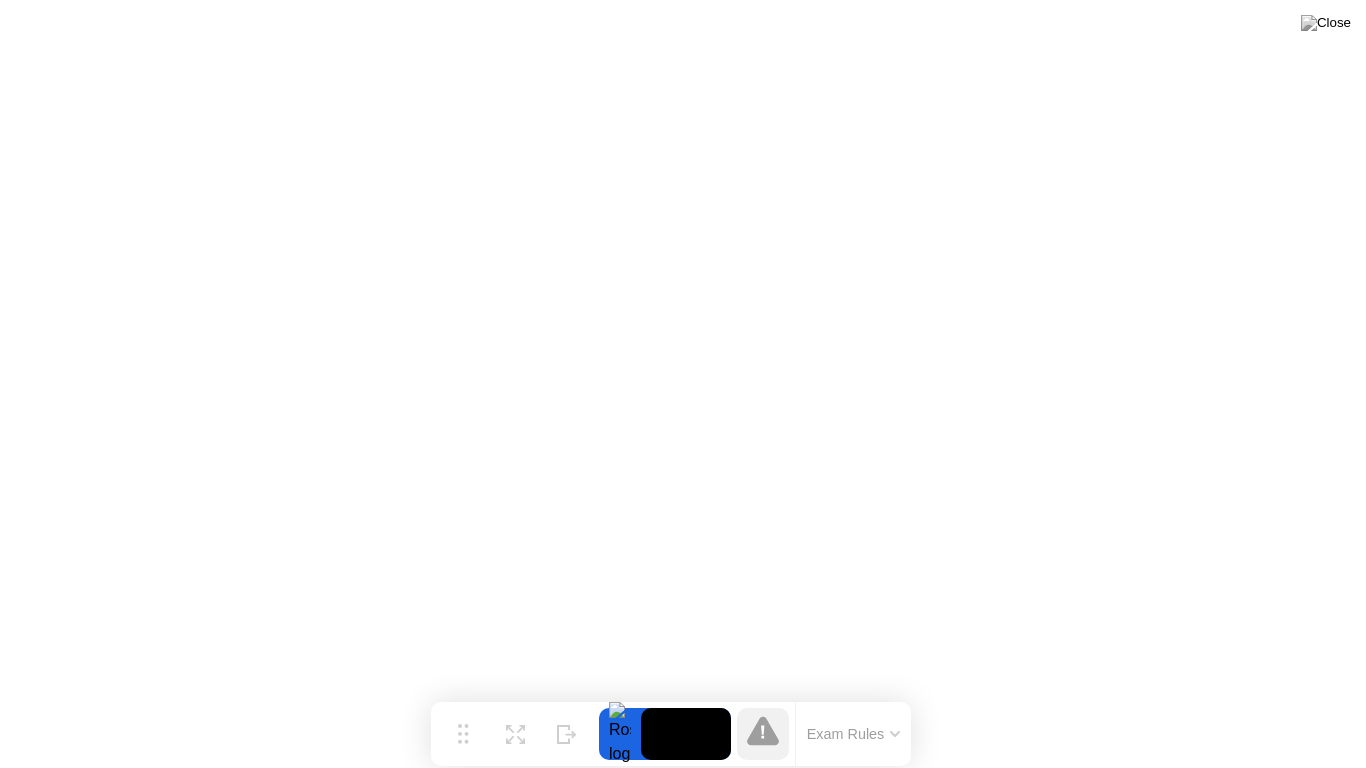 click on "Exam Rules" 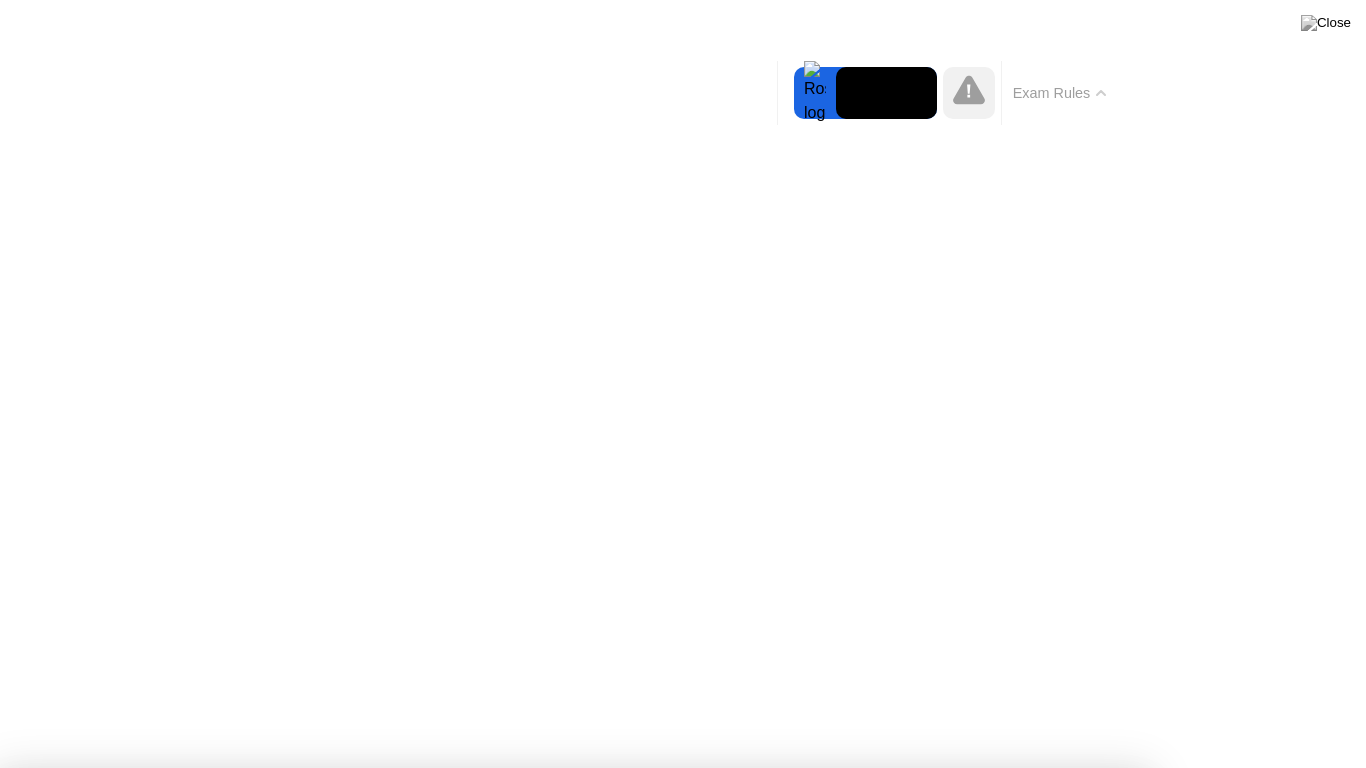 click 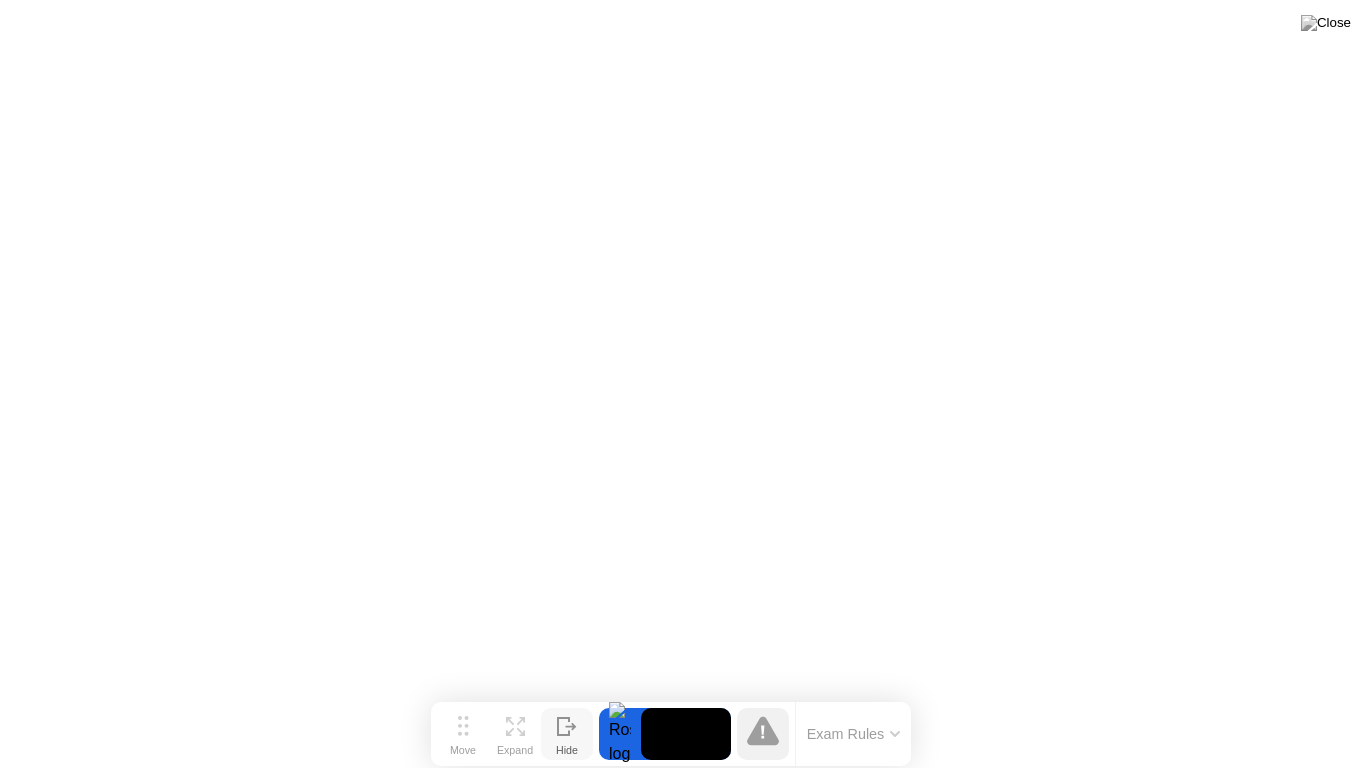 click 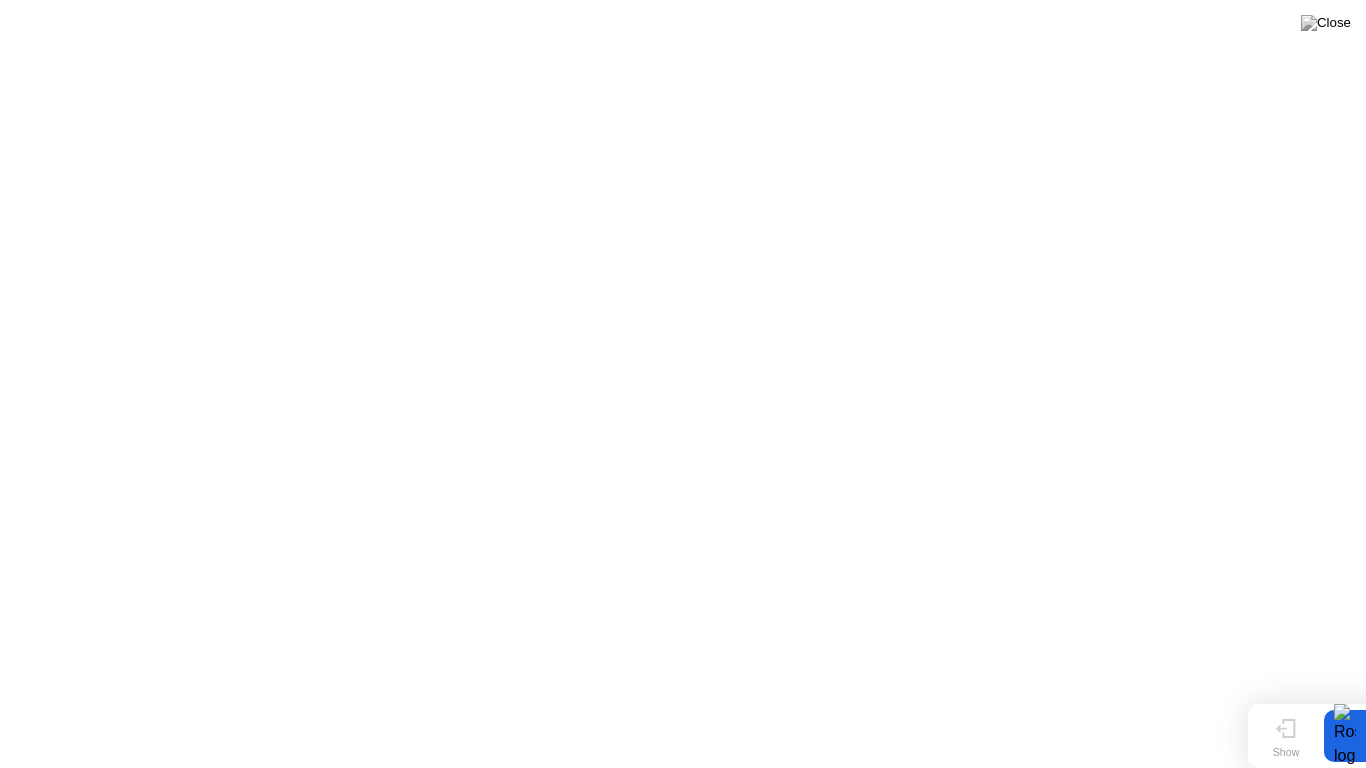 click 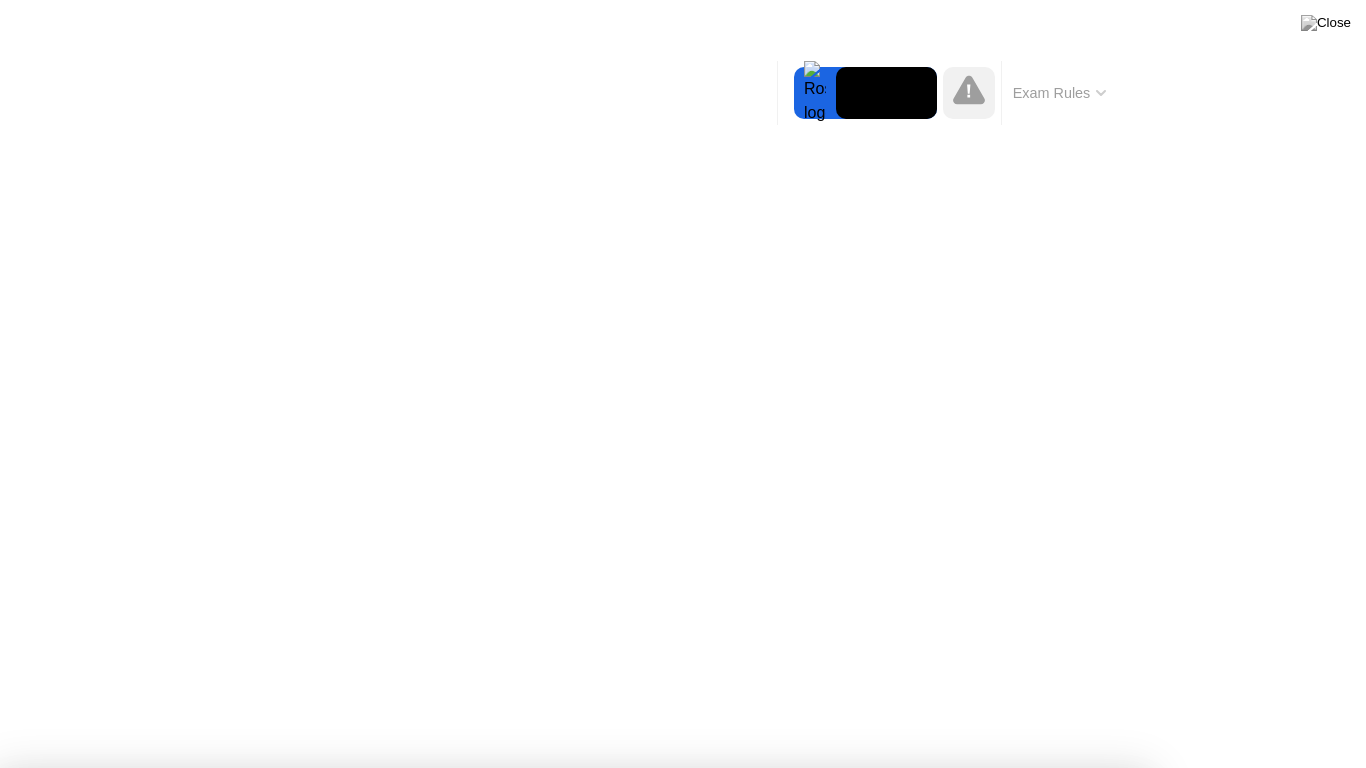 click on "Got it!" at bounding box center (672, 1314) 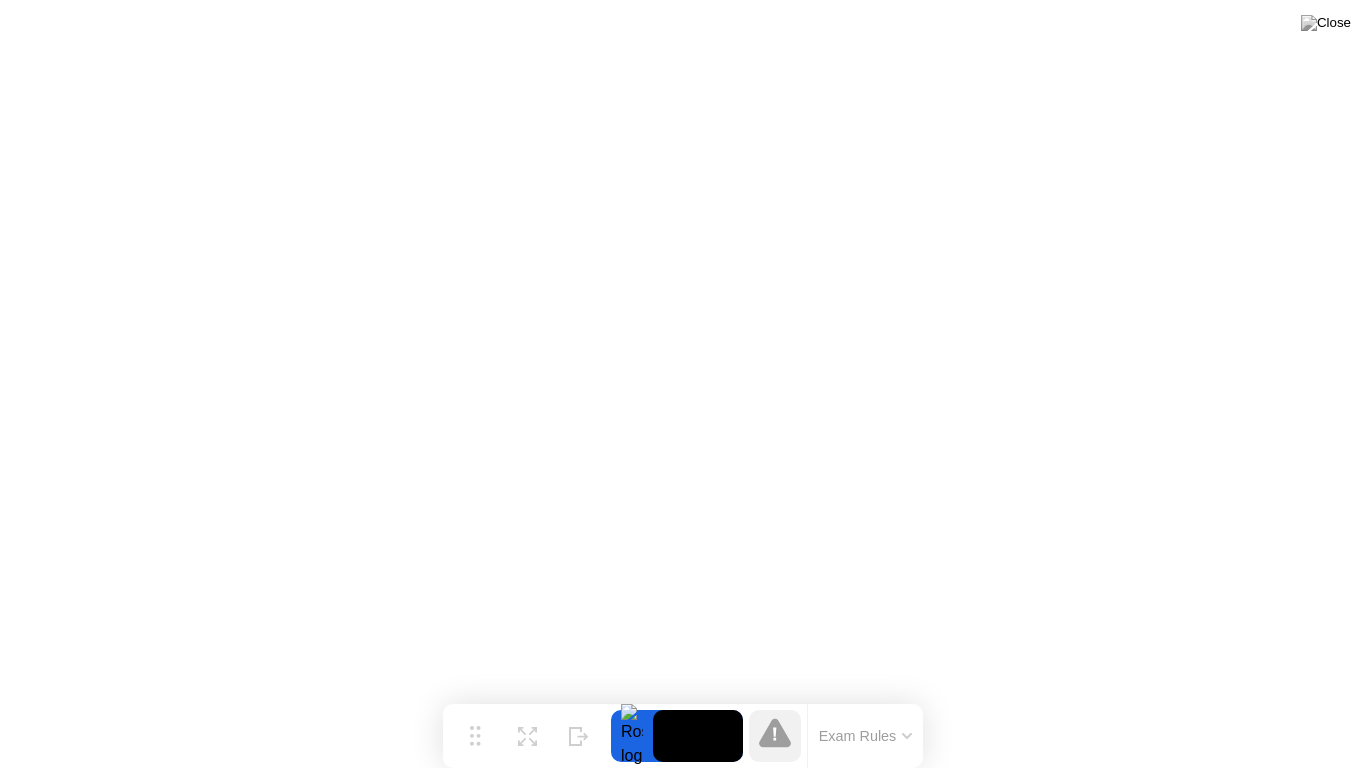 click 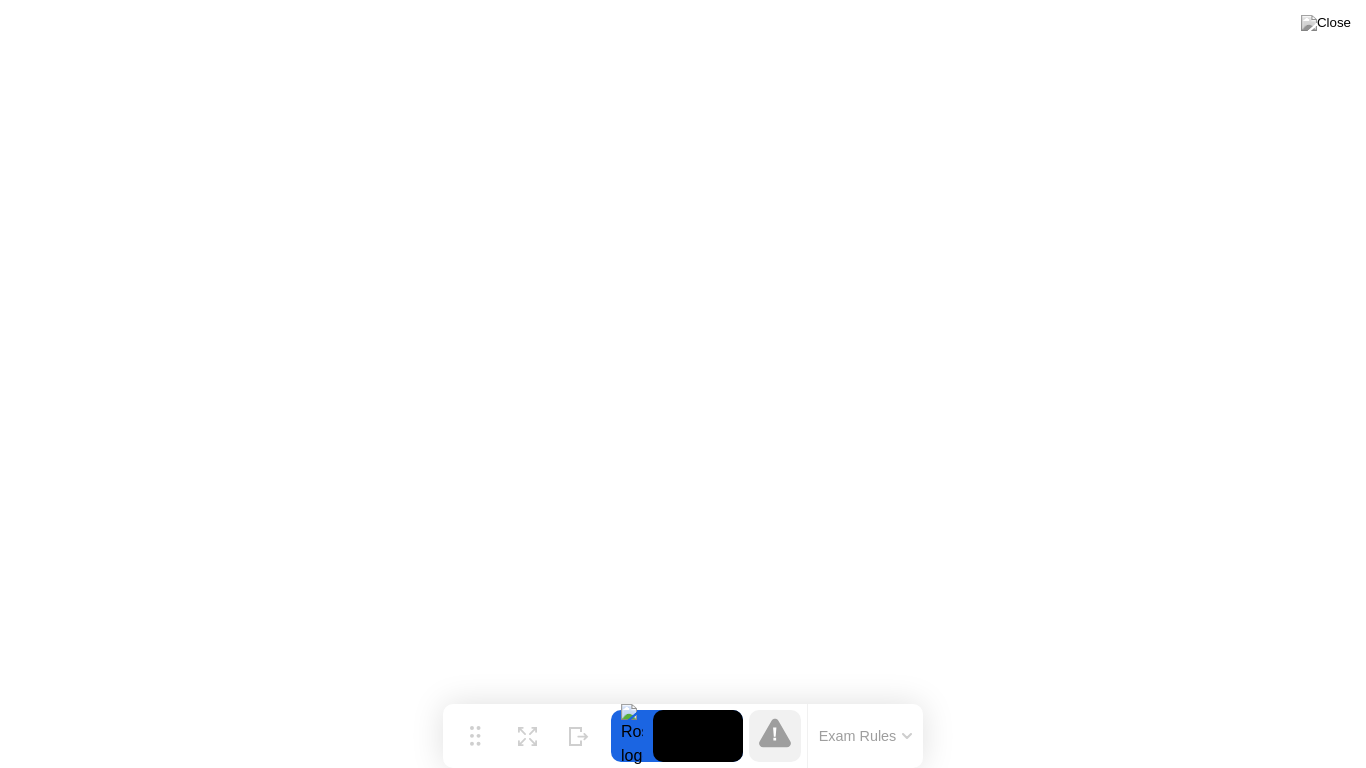 click 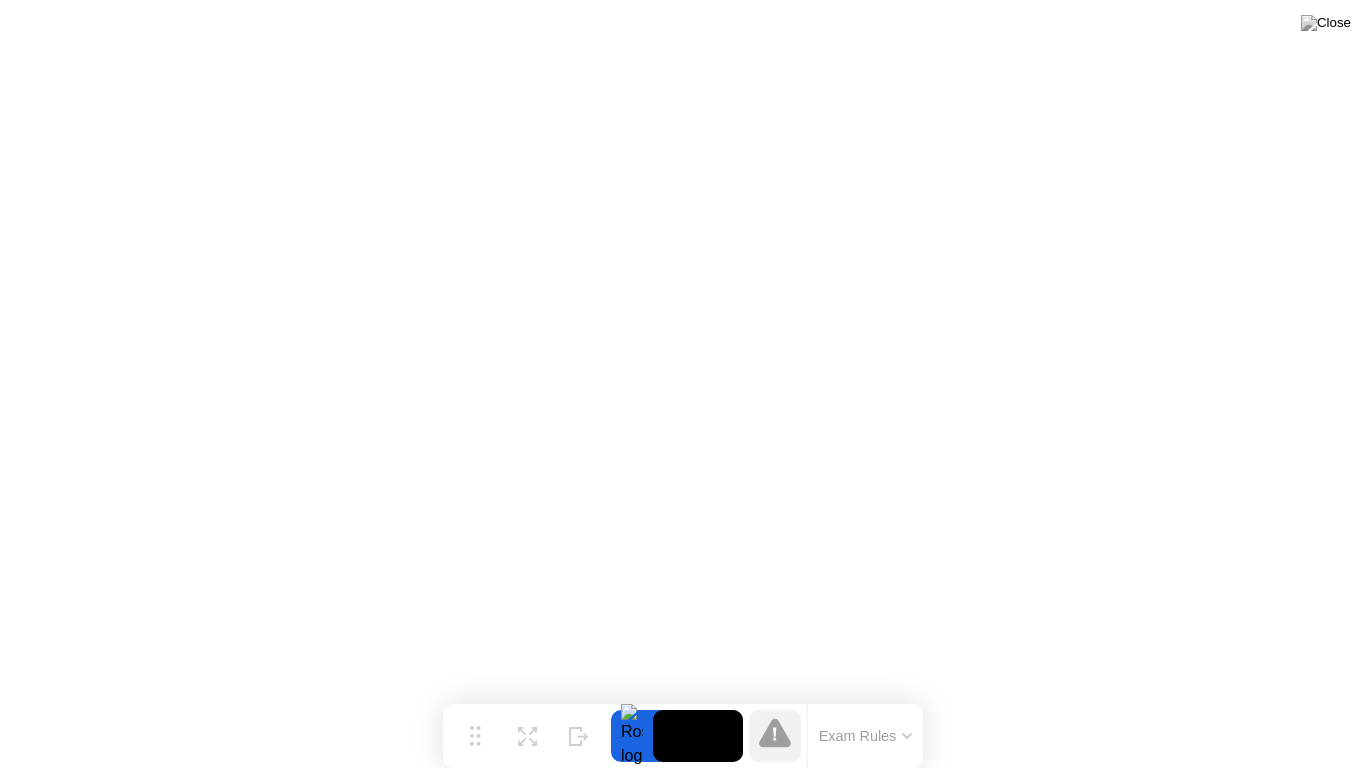 click 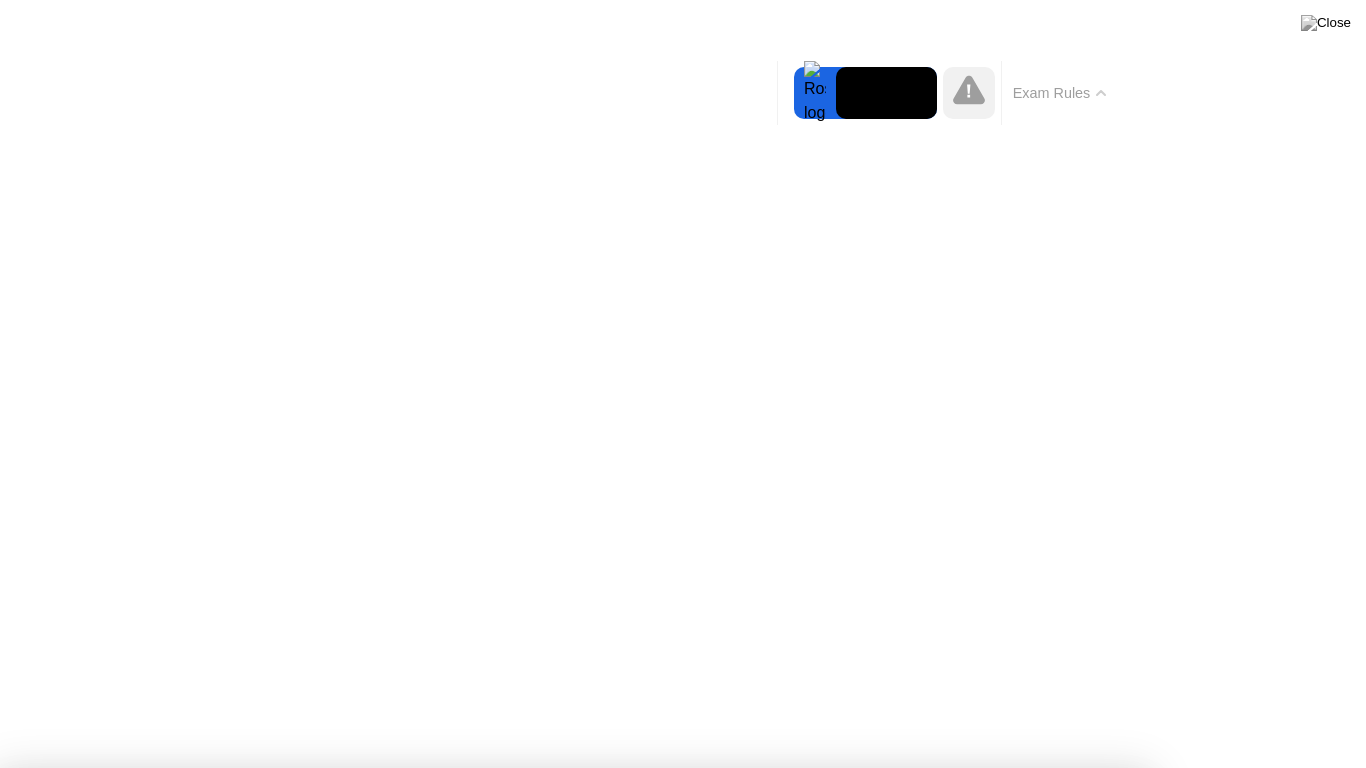 click on "Got it!" at bounding box center (574, 1375) 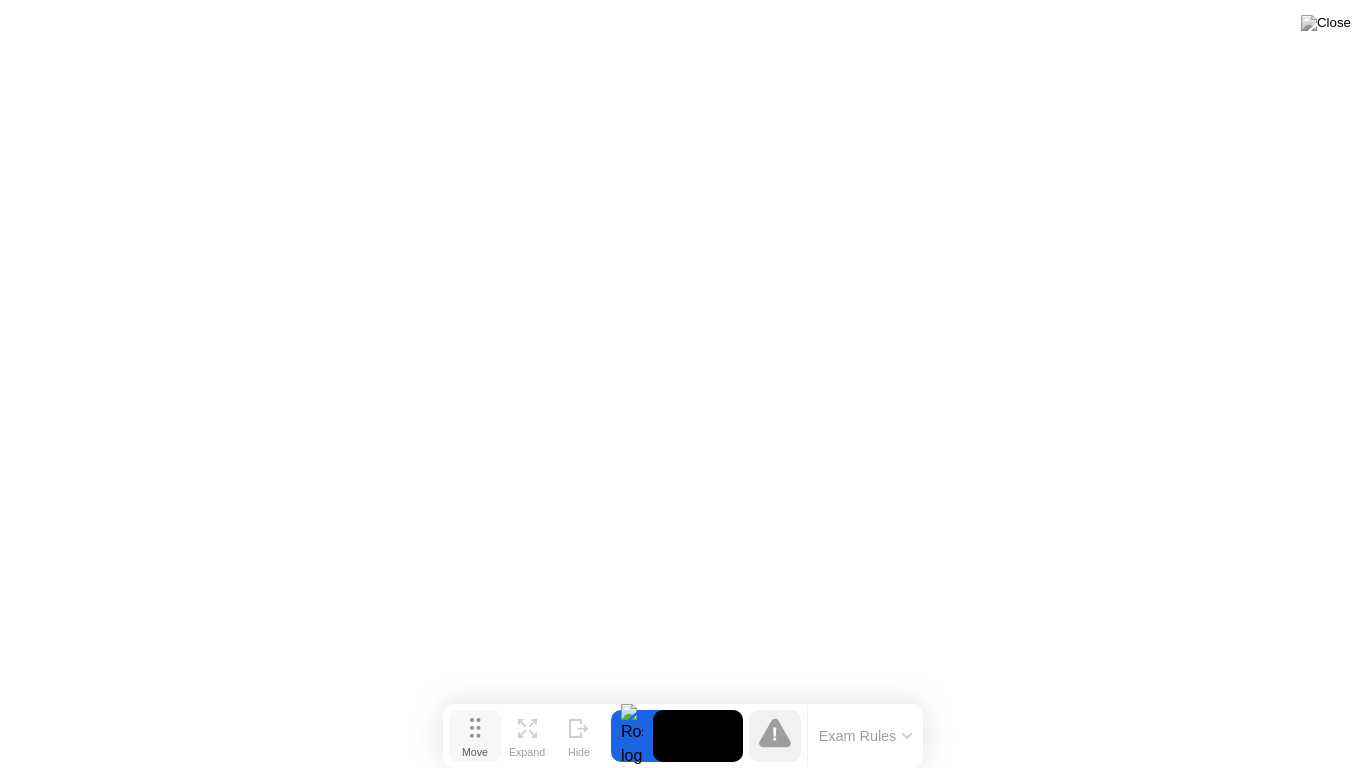 drag, startPoint x: 516, startPoint y: 743, endPoint x: 454, endPoint y: 734, distance: 62.649822 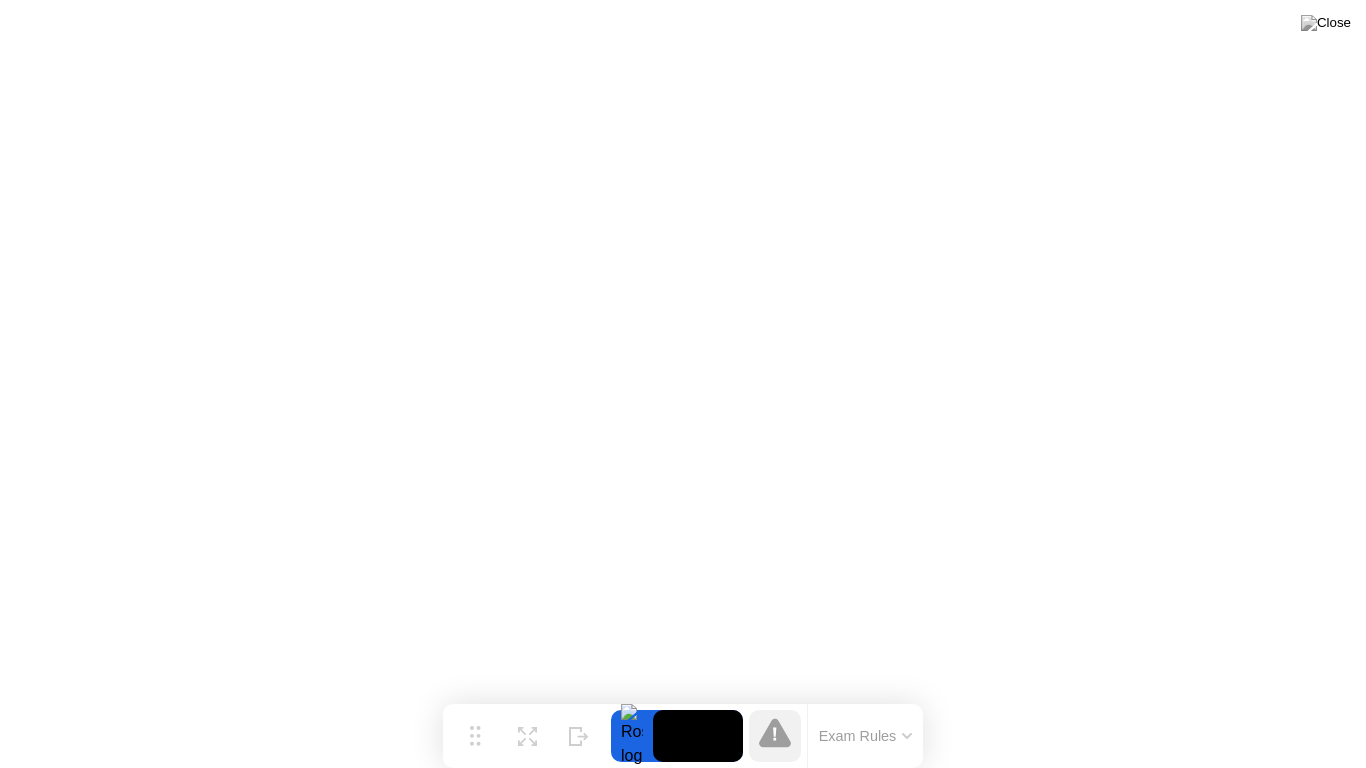 click on "Exam Rules" 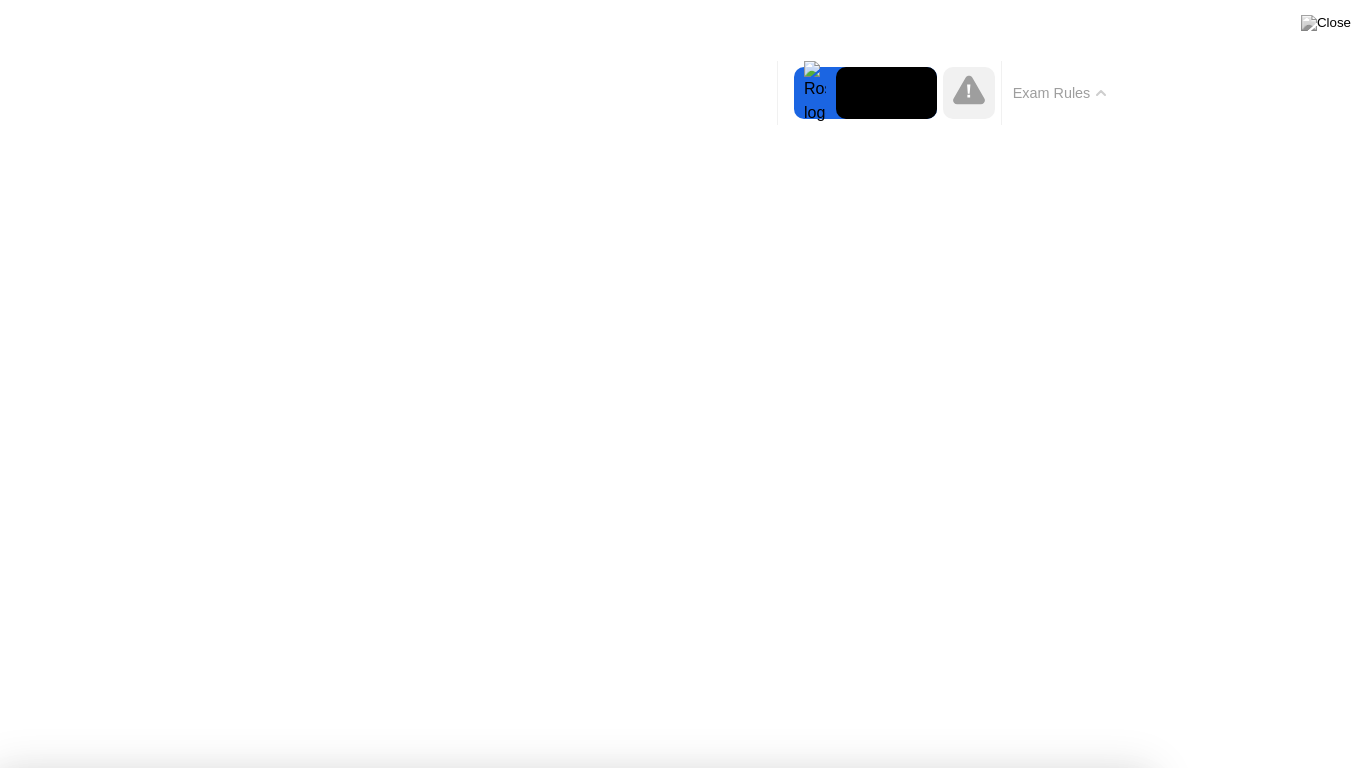click on "Got it!" at bounding box center (574, 1375) 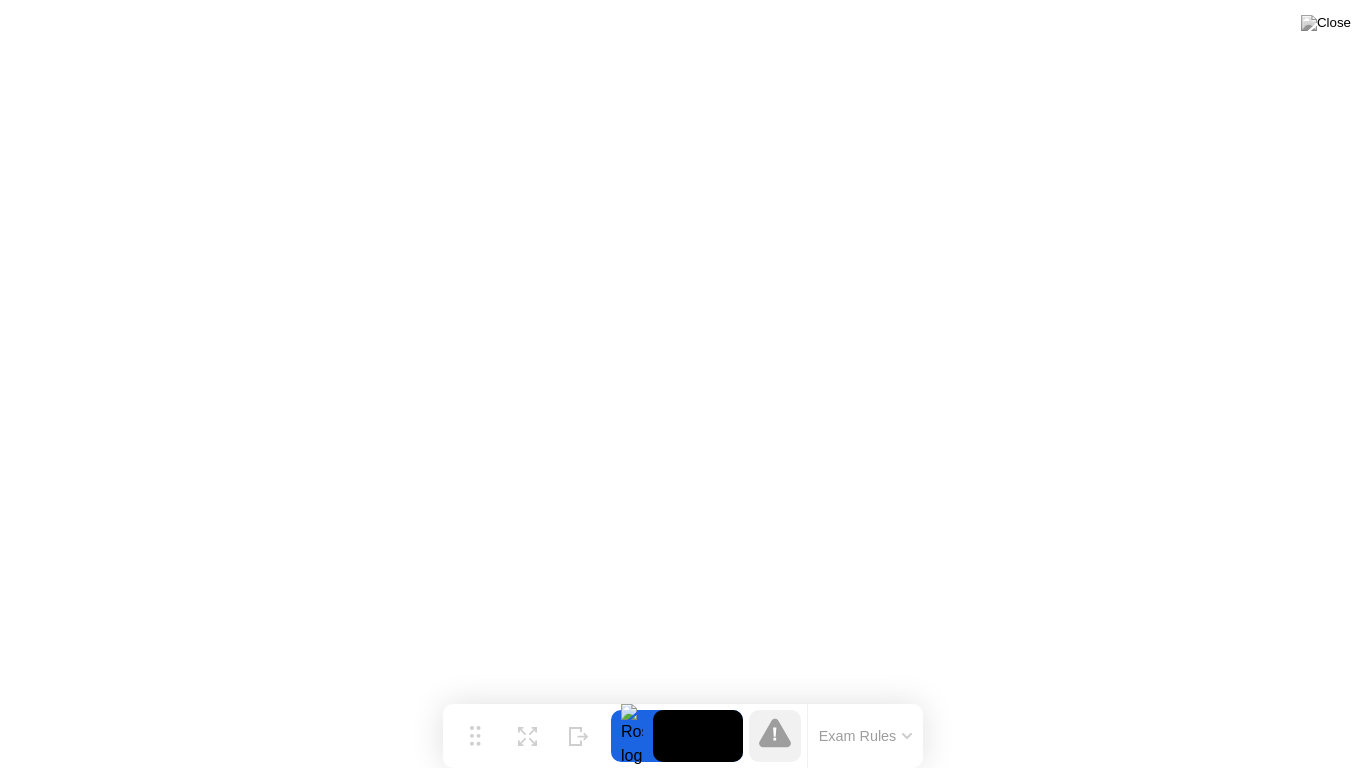 click 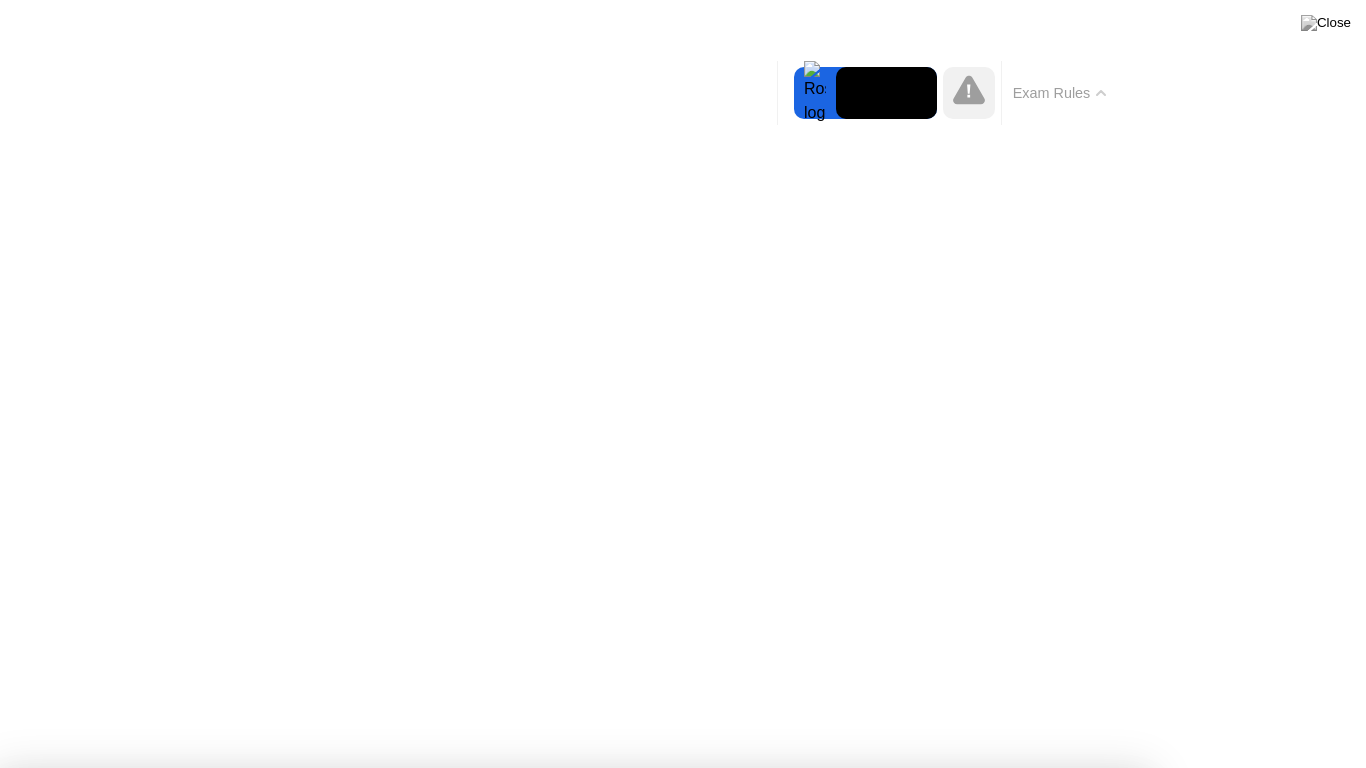 click 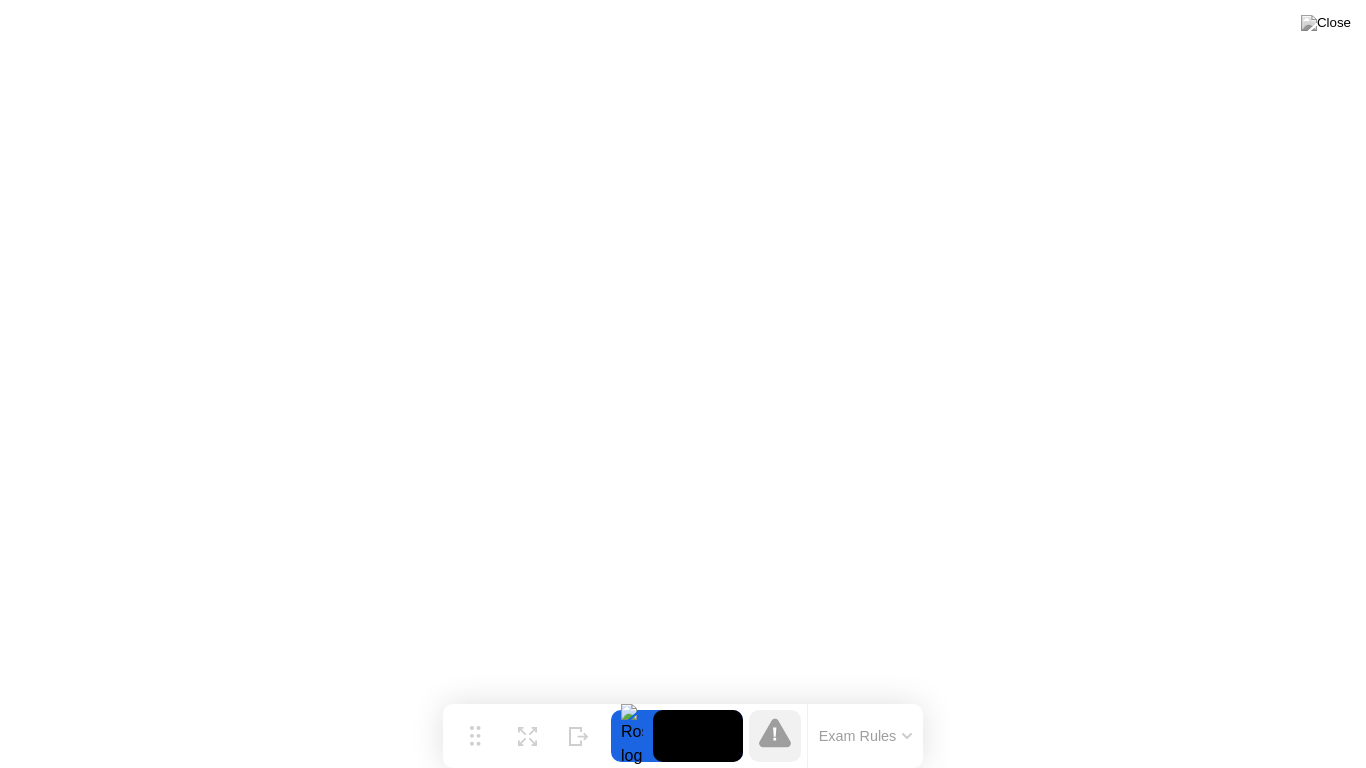 click 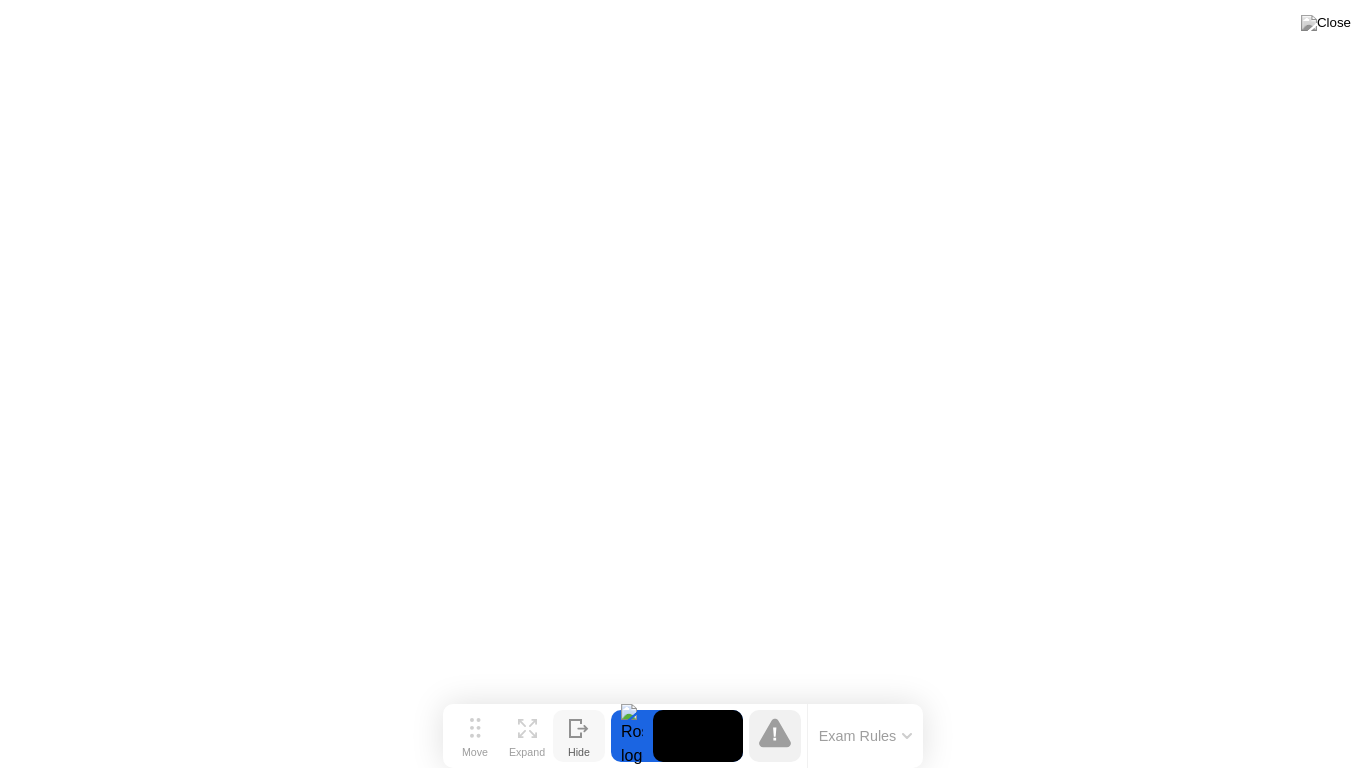 click on "Hide" at bounding box center [579, 752] 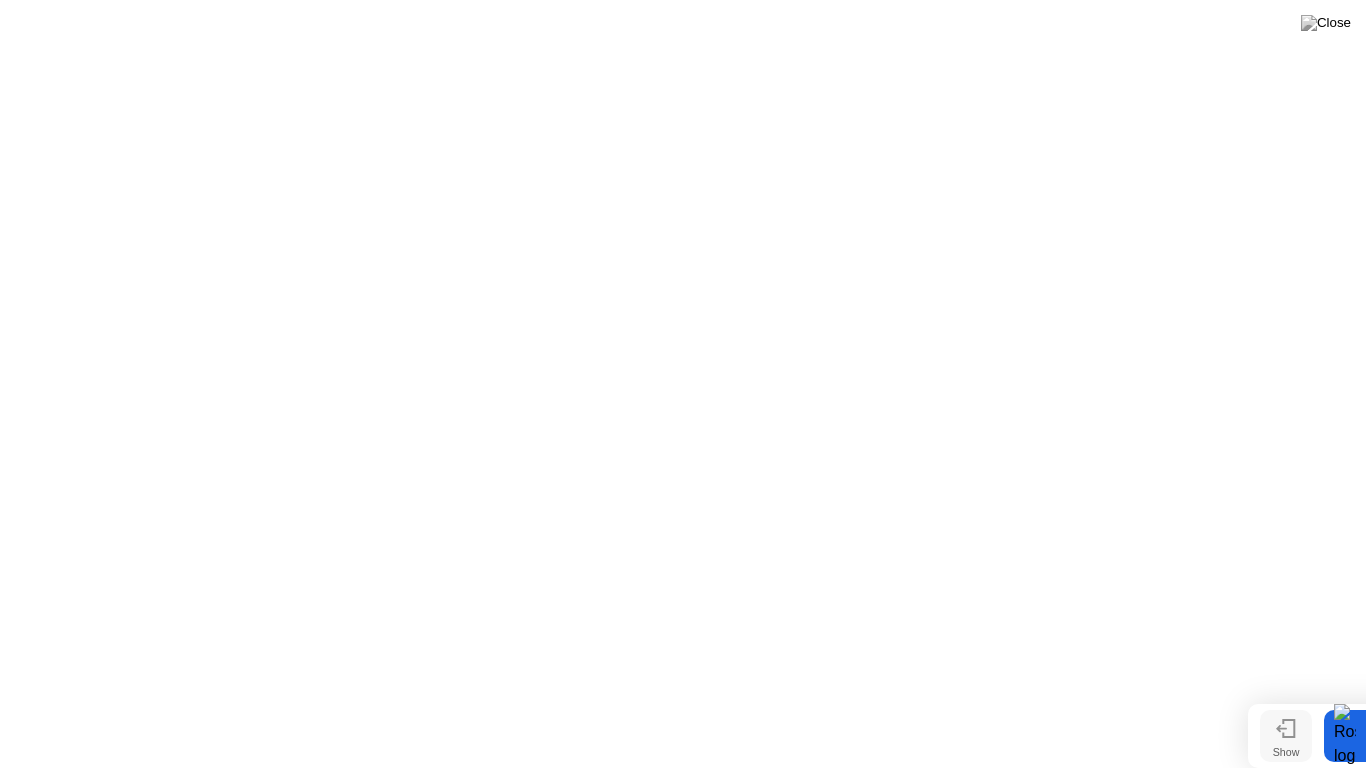 click 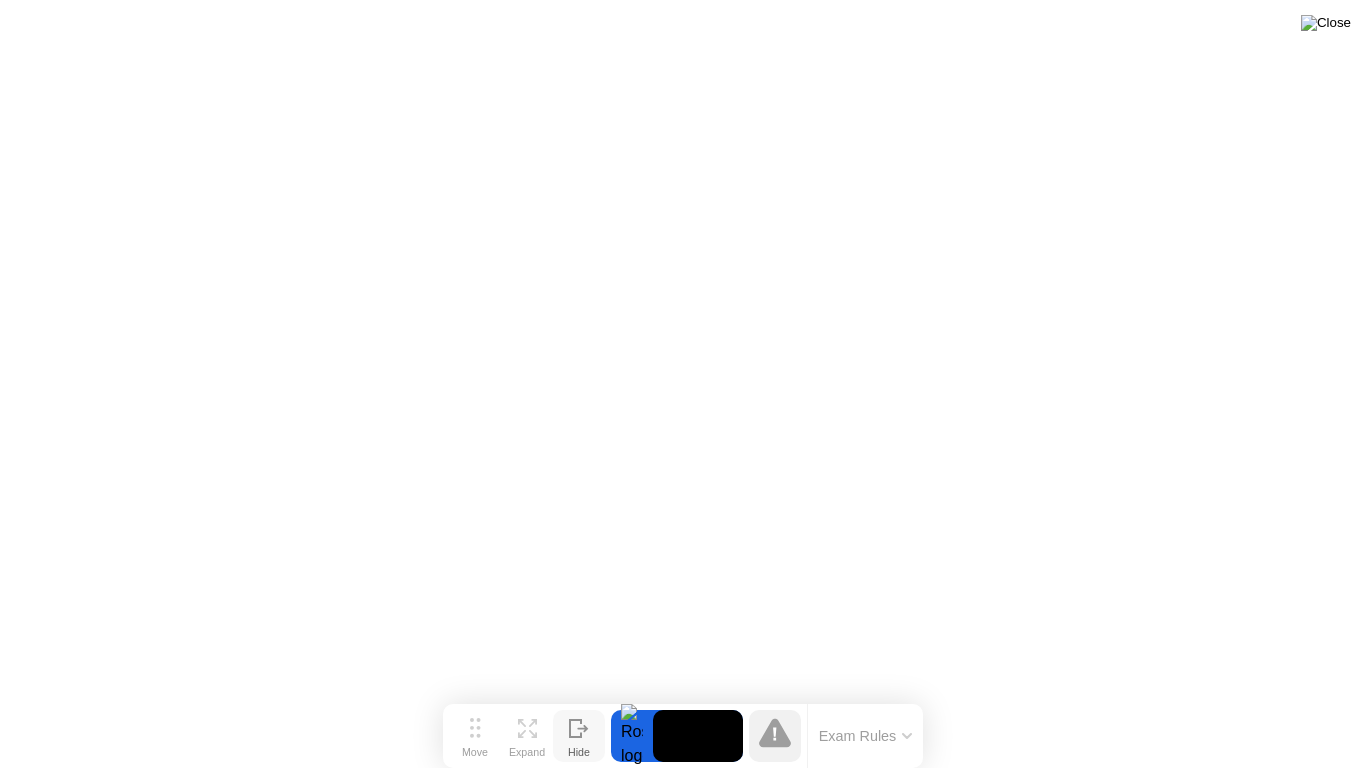 click at bounding box center (1326, 23) 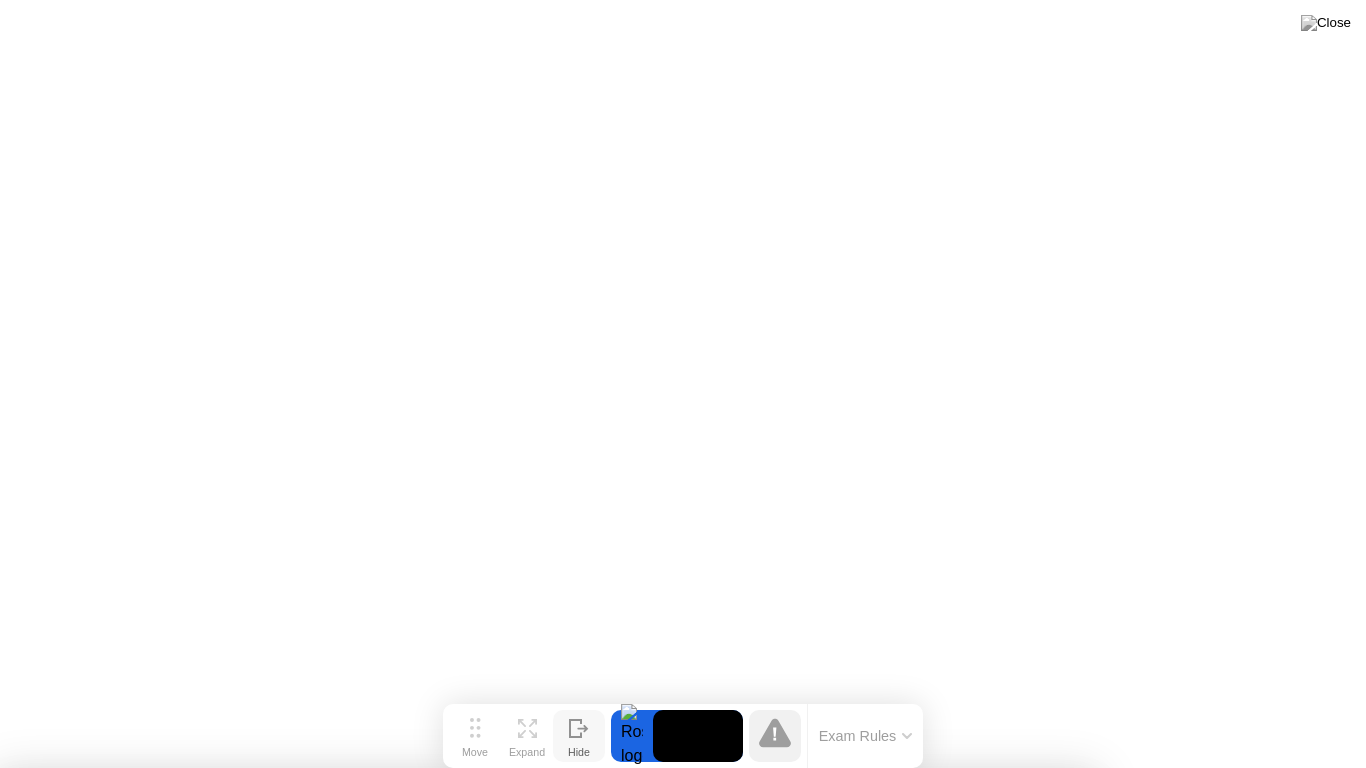 click on "No" at bounding box center (594, 881) 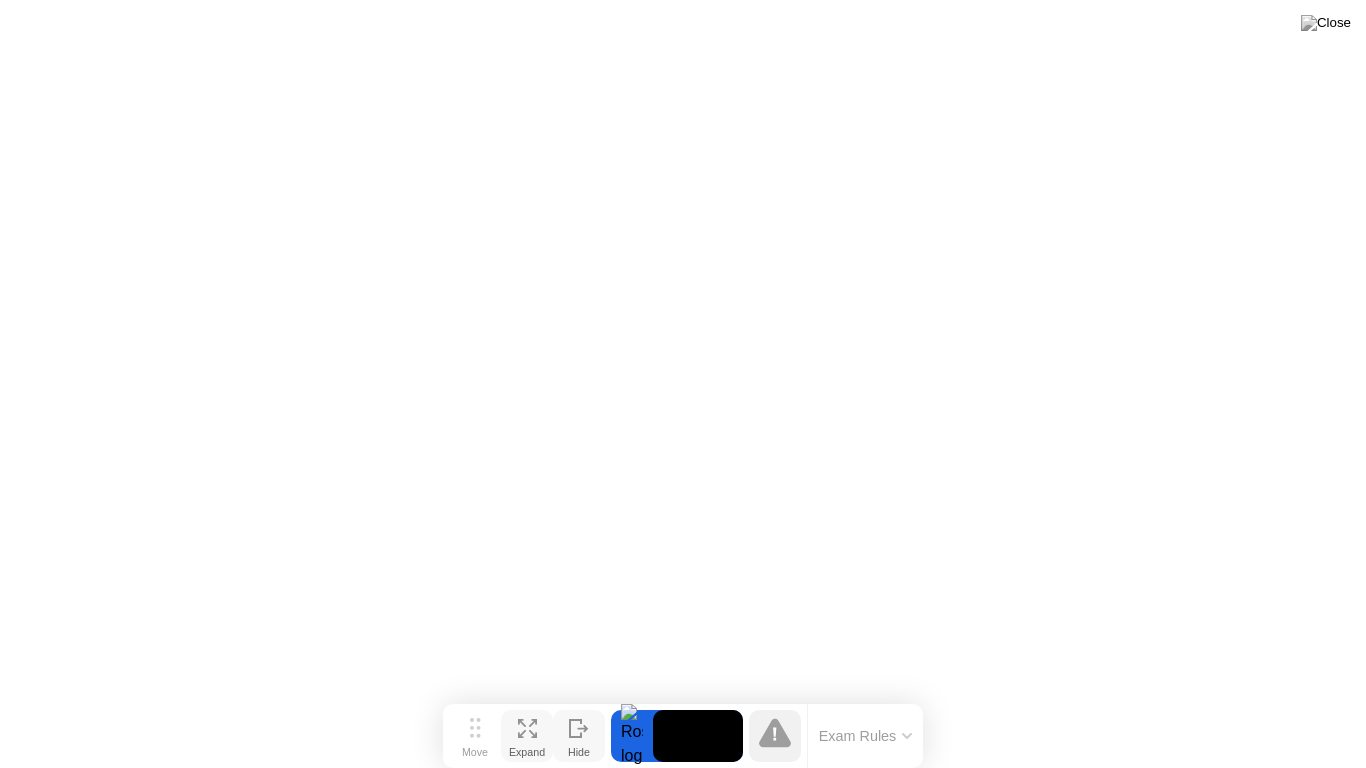 click 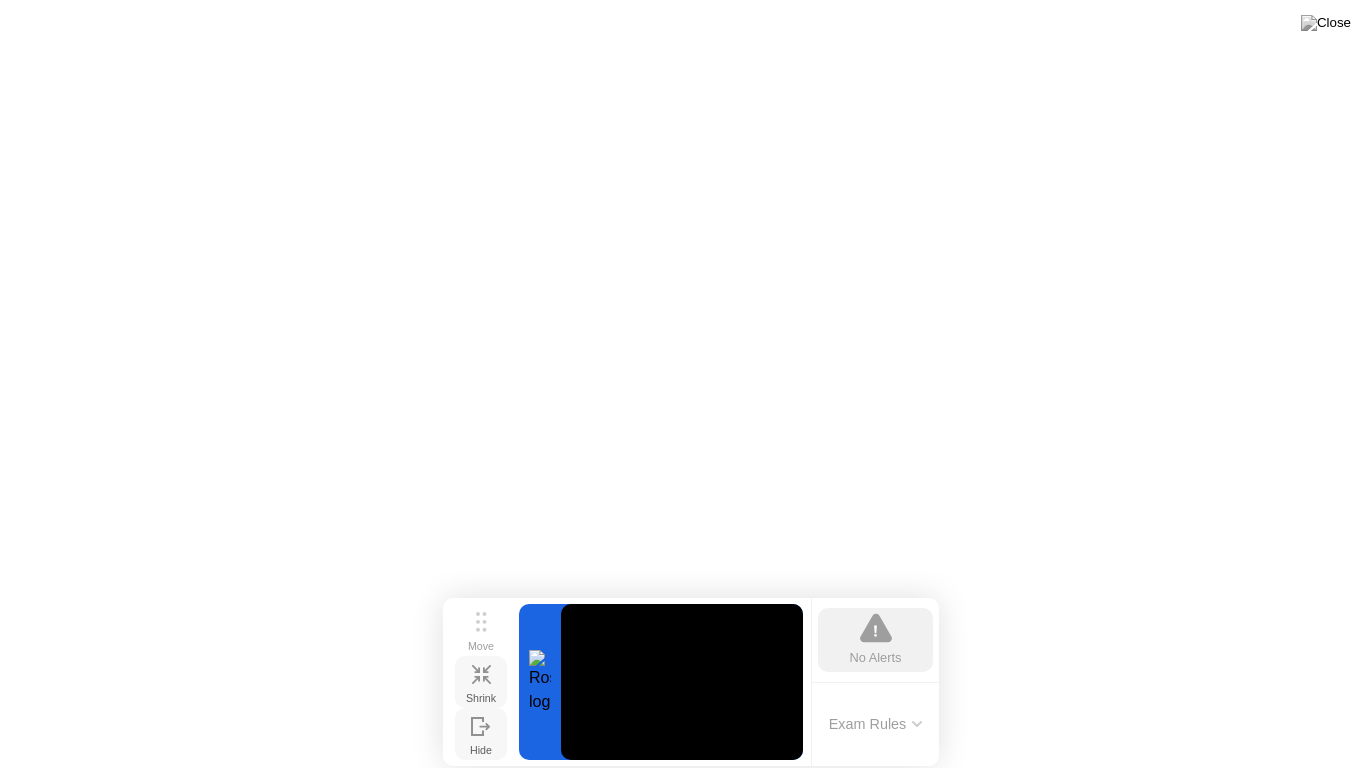click 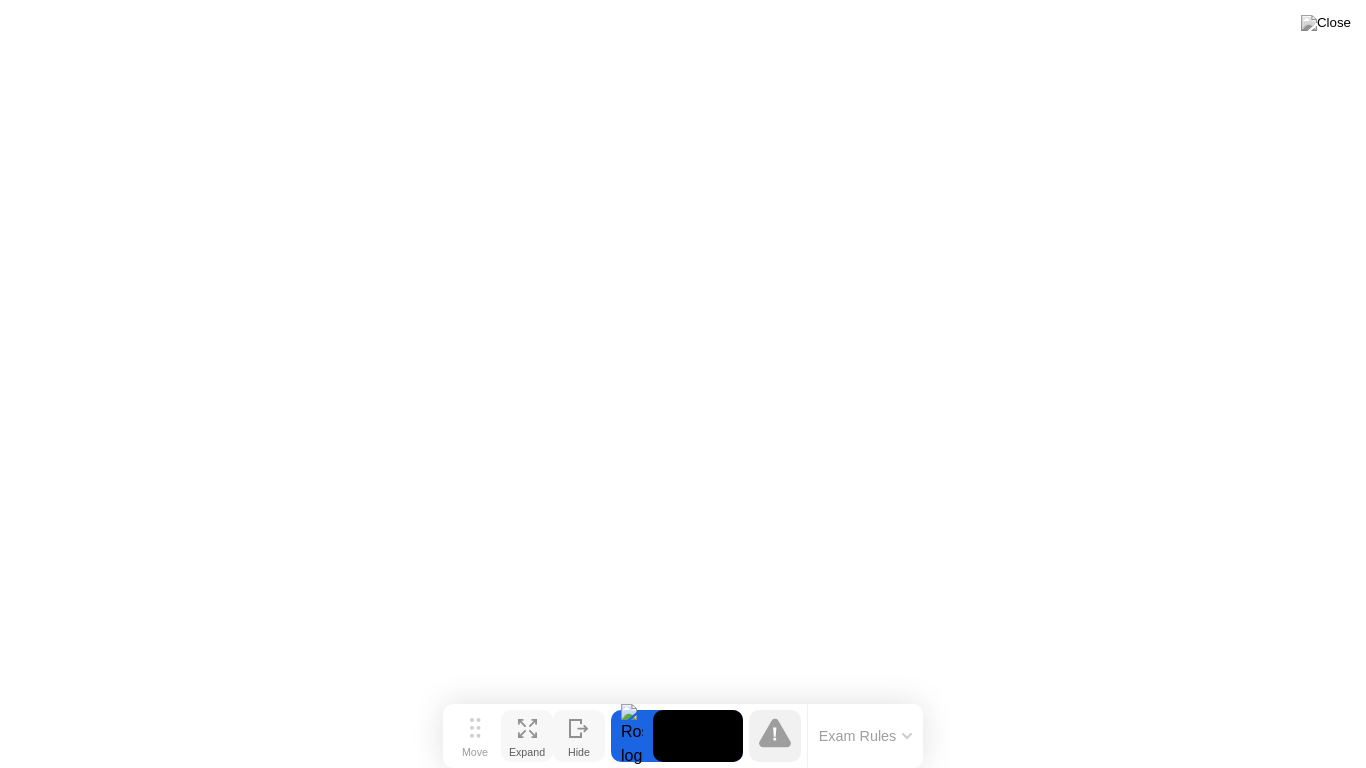 click 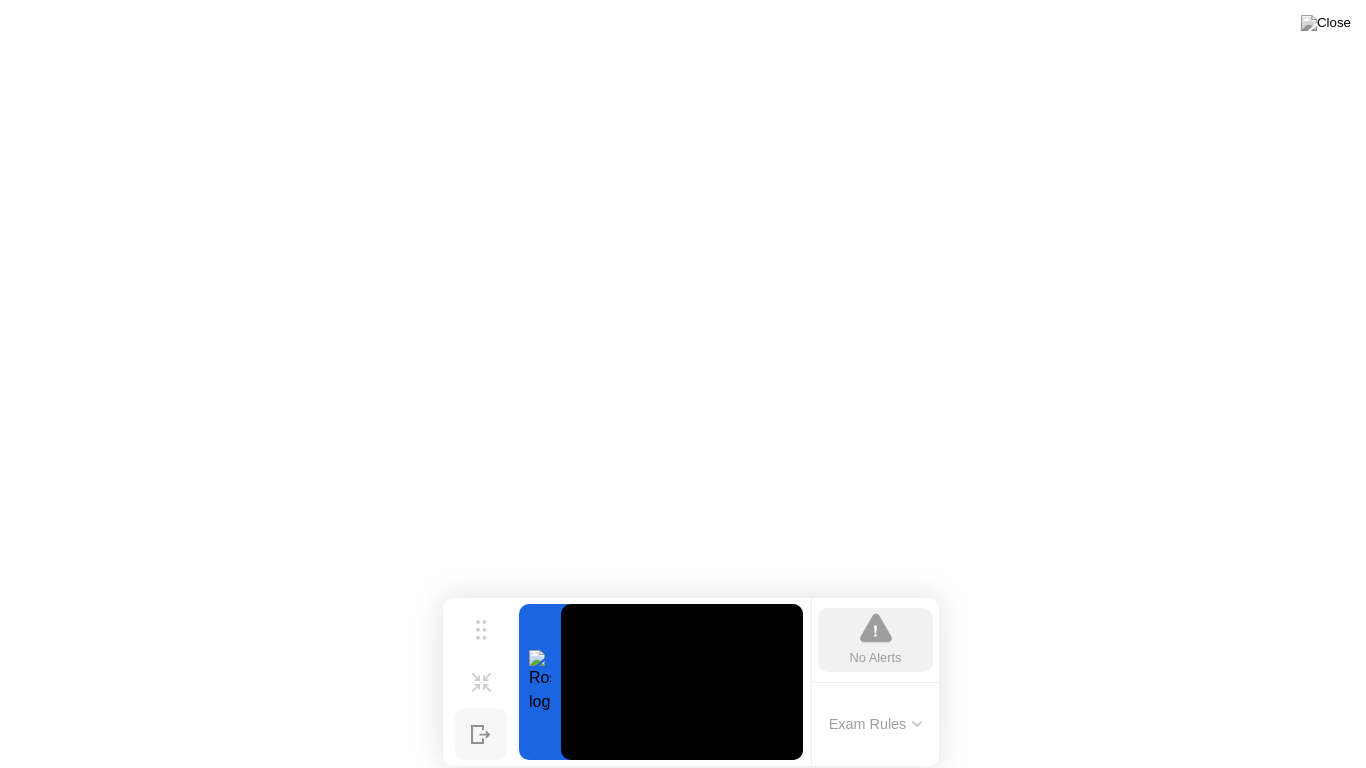 click on "Exam Rules" 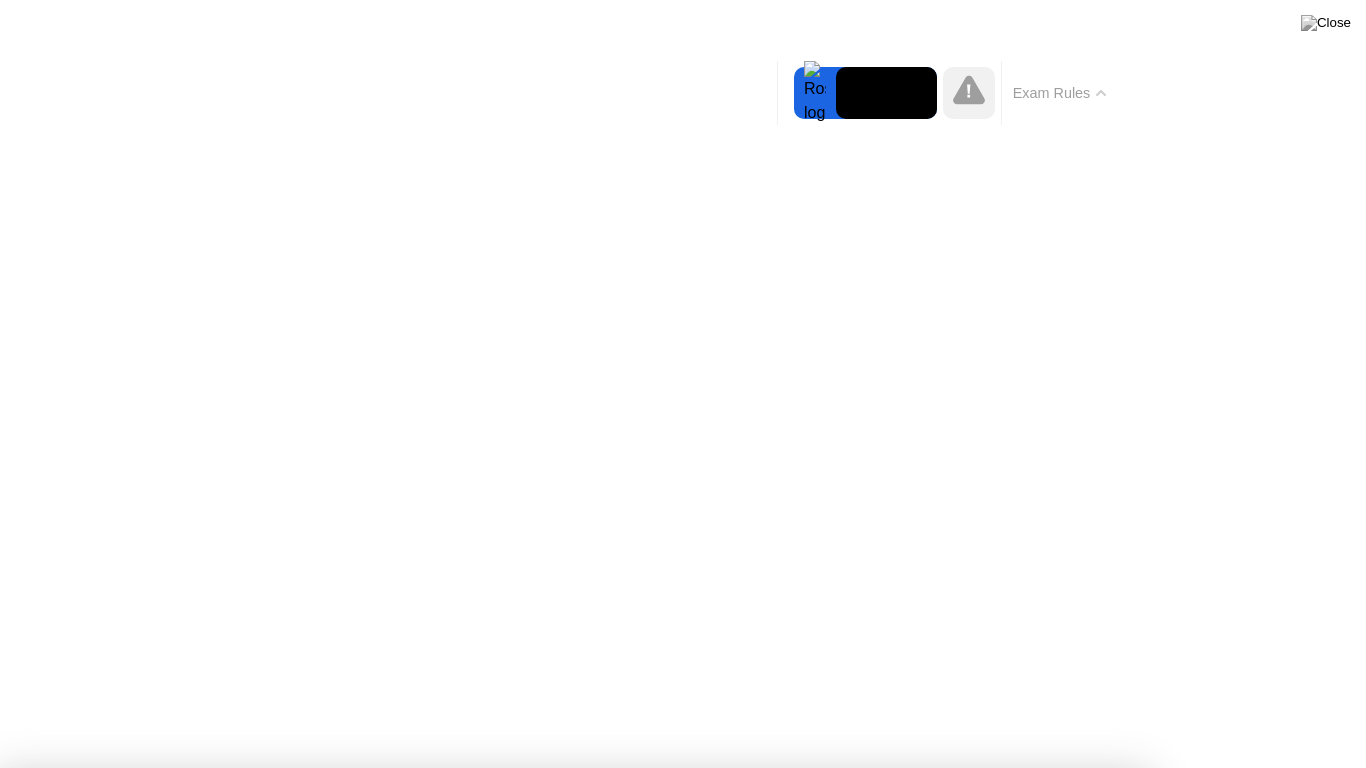 click on "Got it!" at bounding box center [574, 1375] 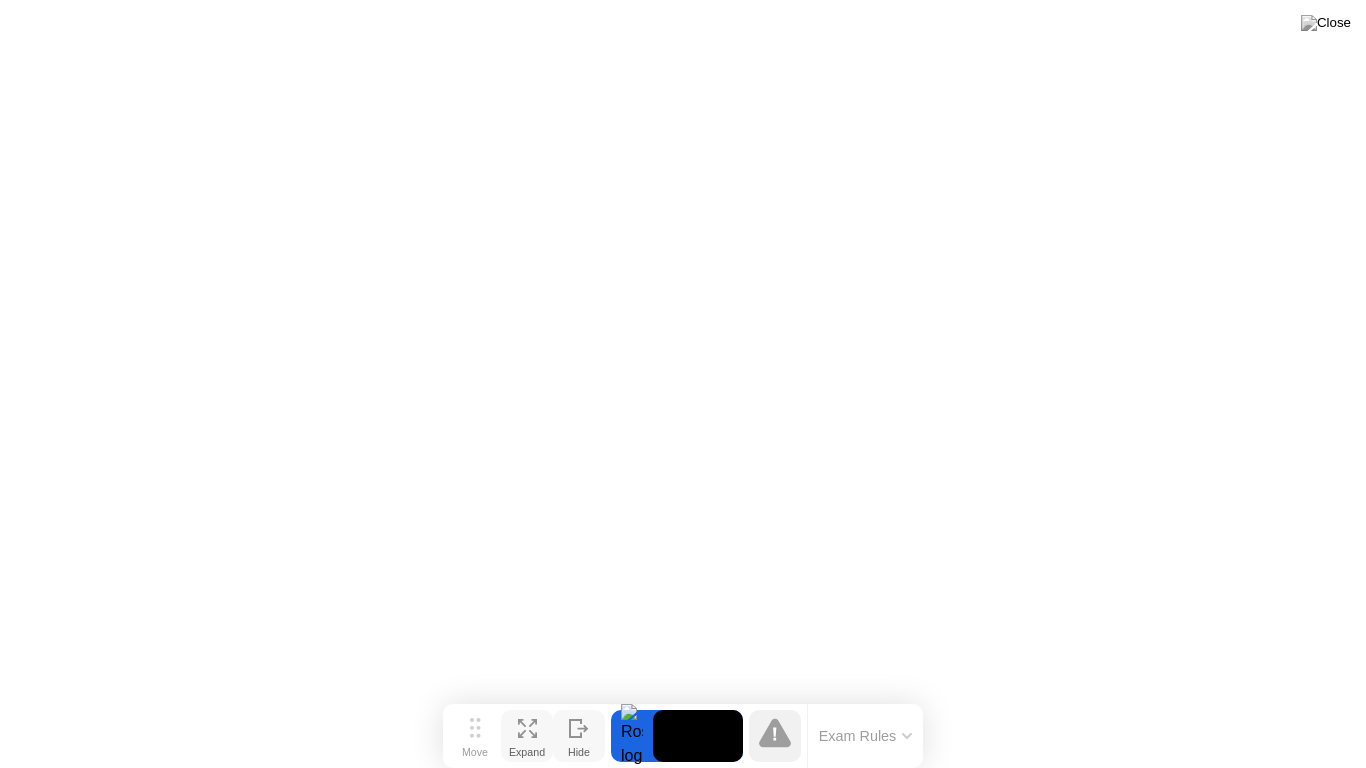 click 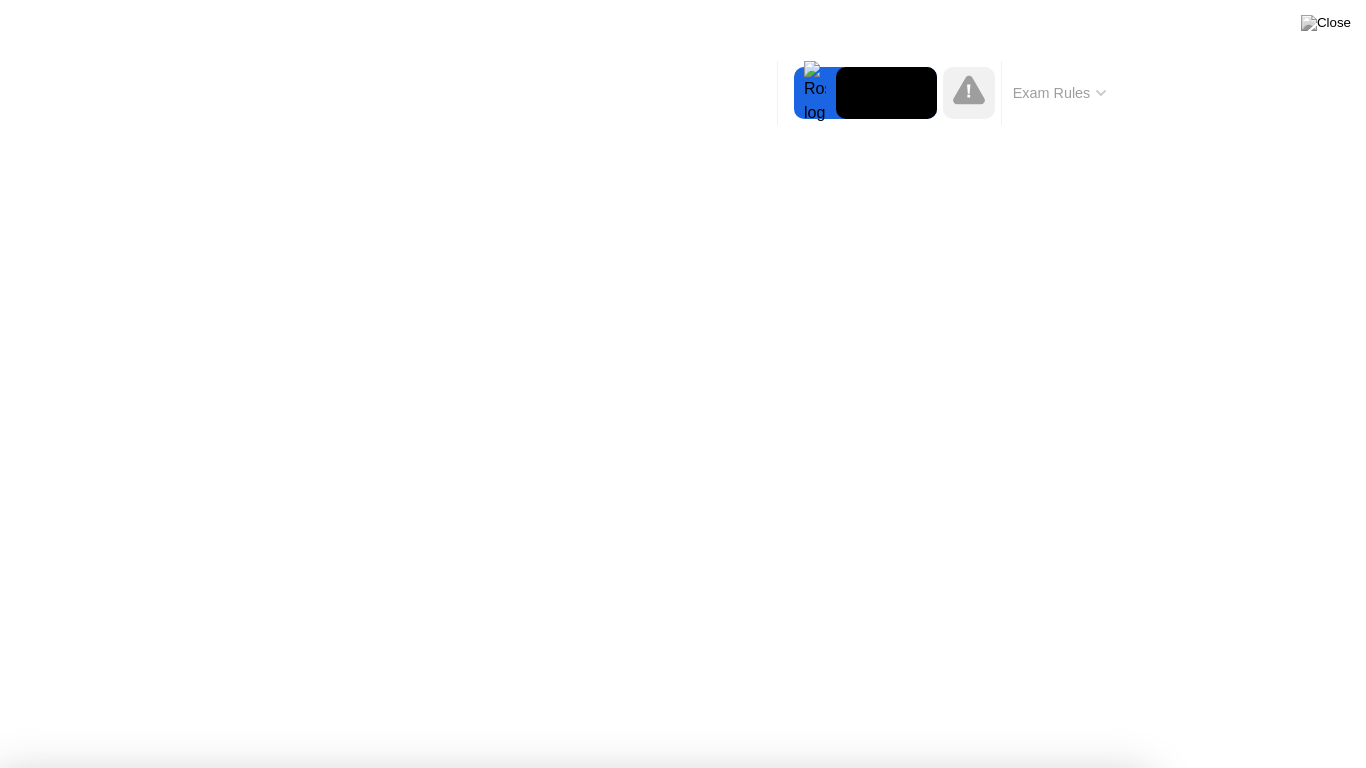 click on "Got it!" at bounding box center (672, 1314) 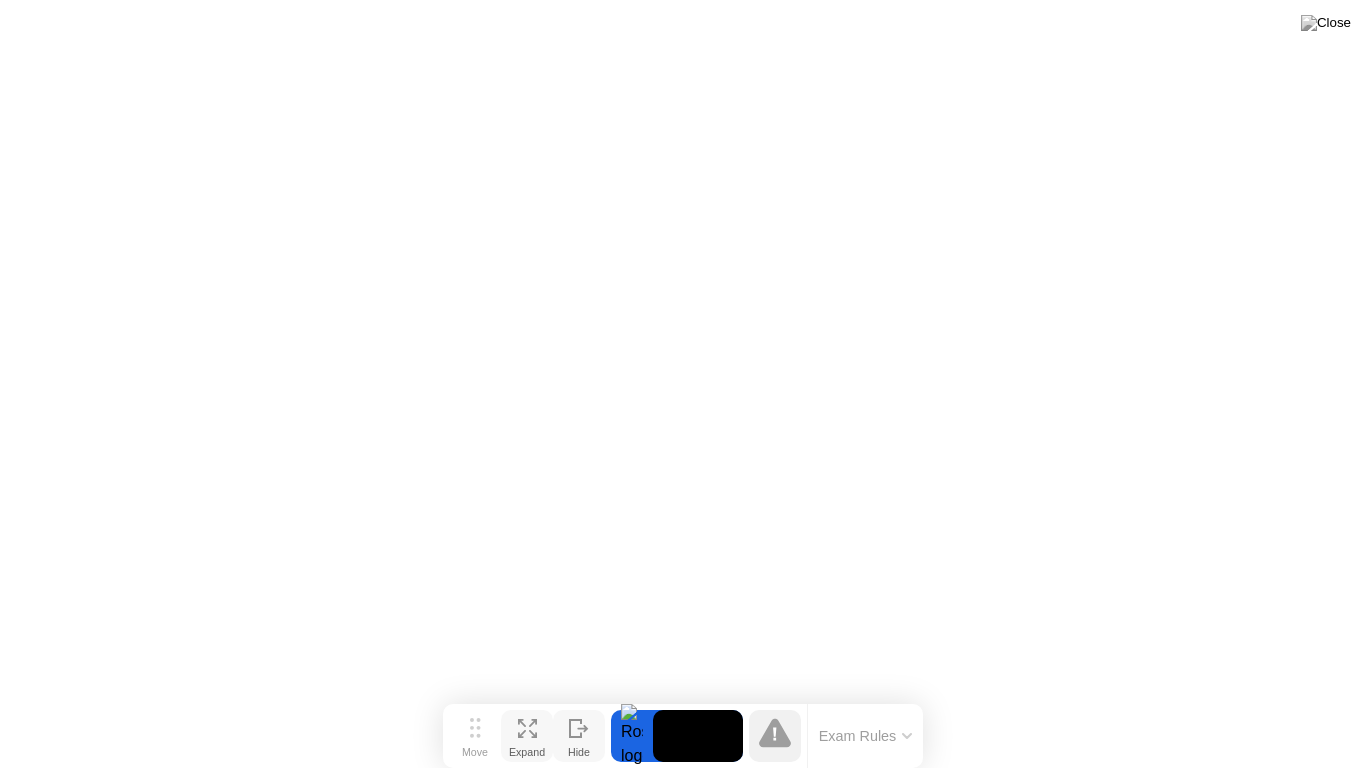 click 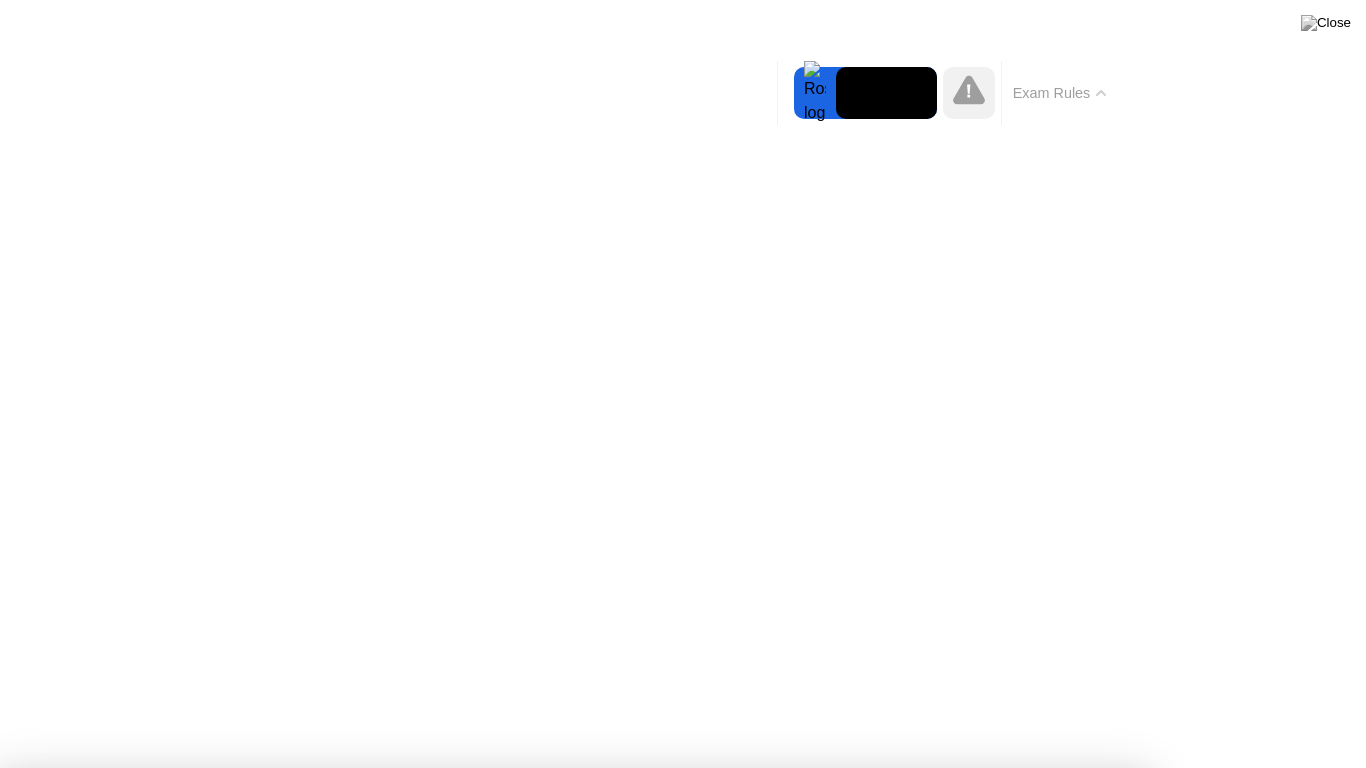 click at bounding box center (573, 800) 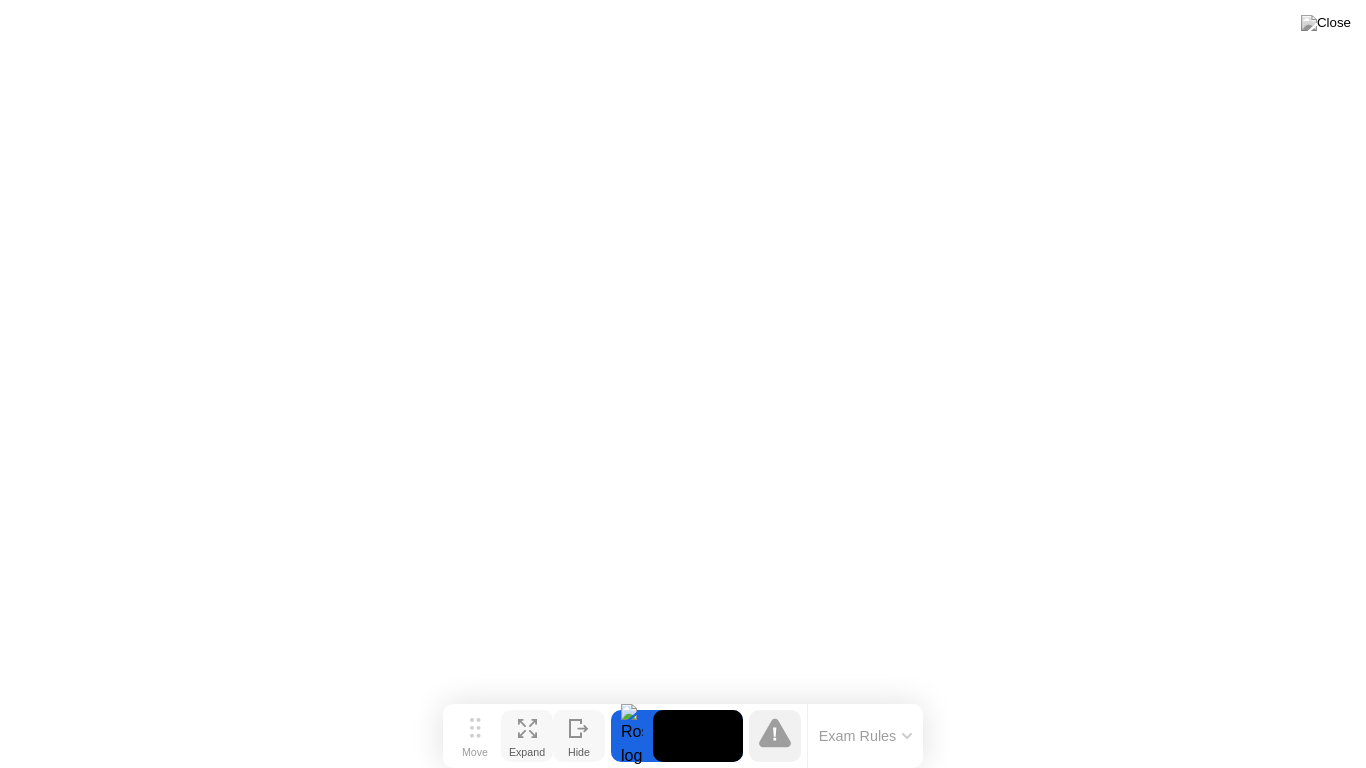 click 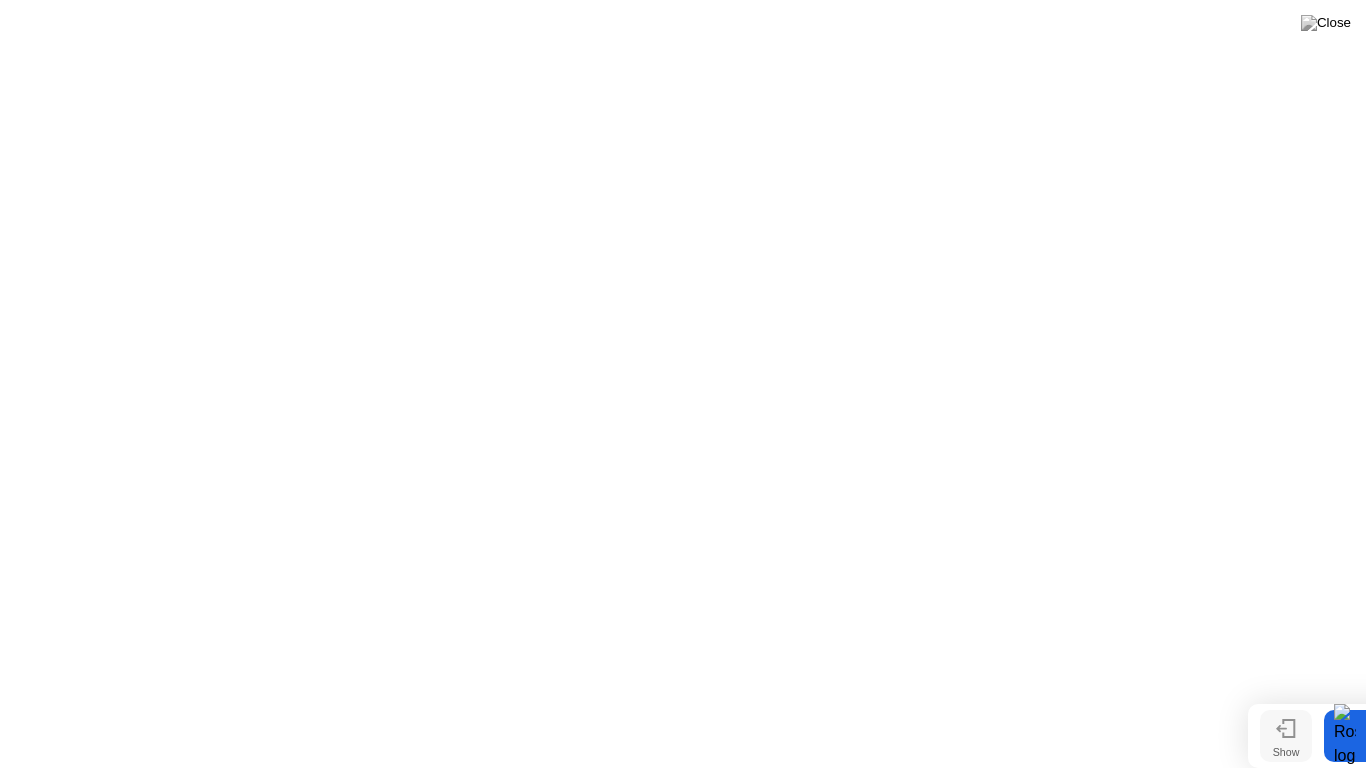 click 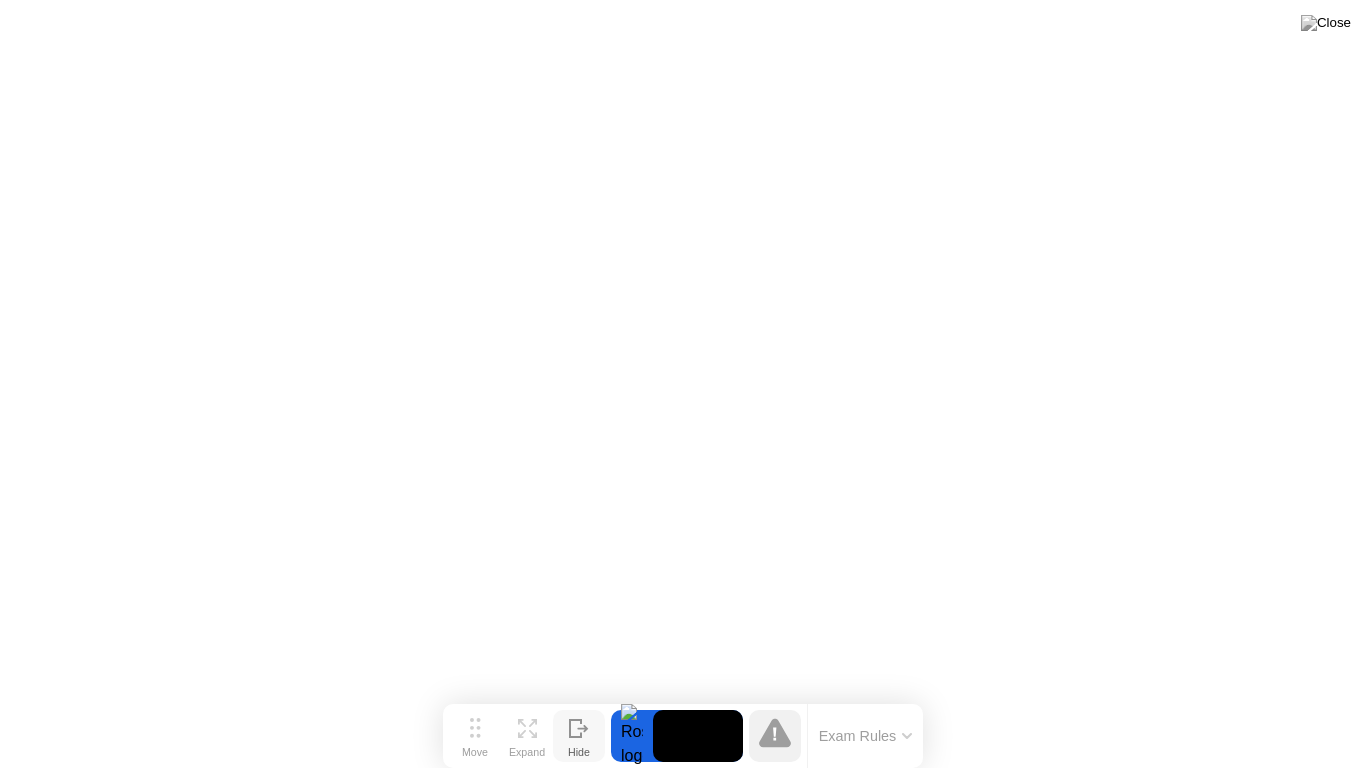 click 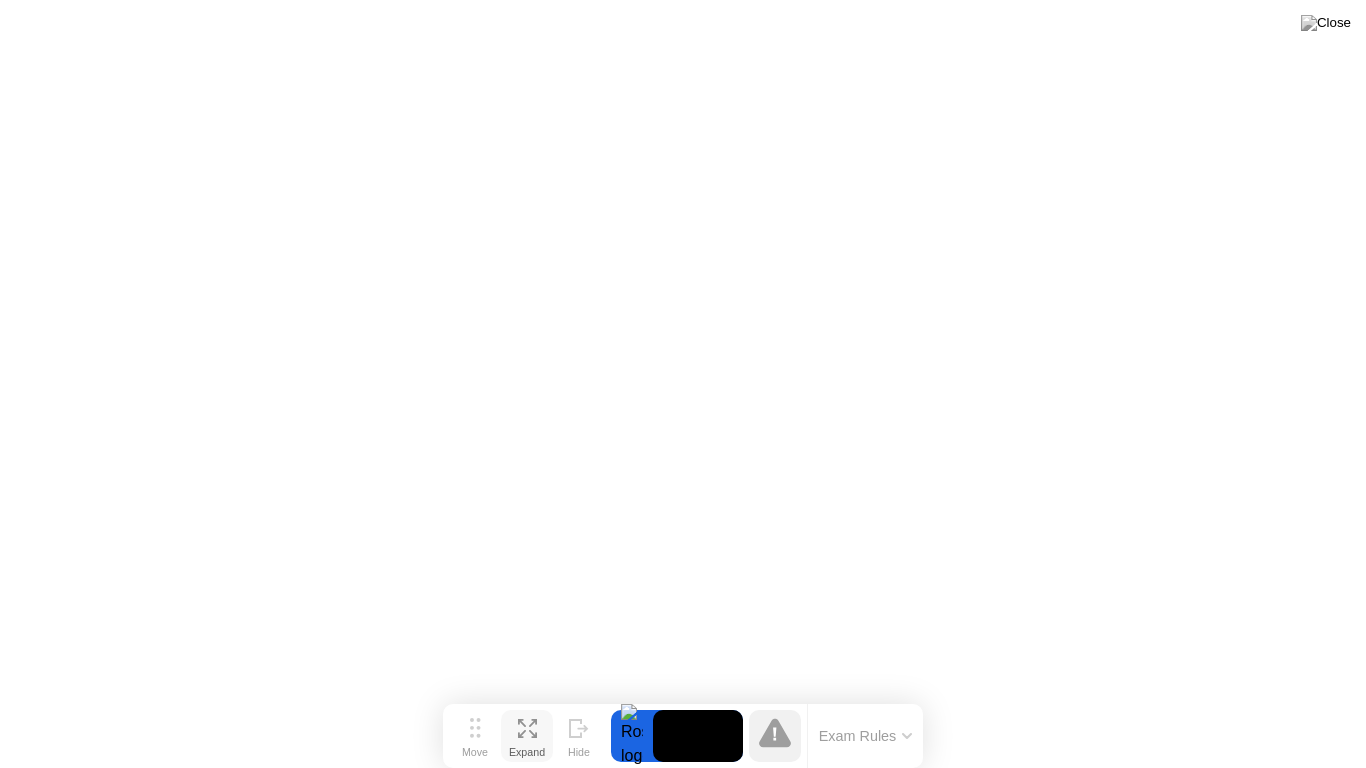 click on "Expand" 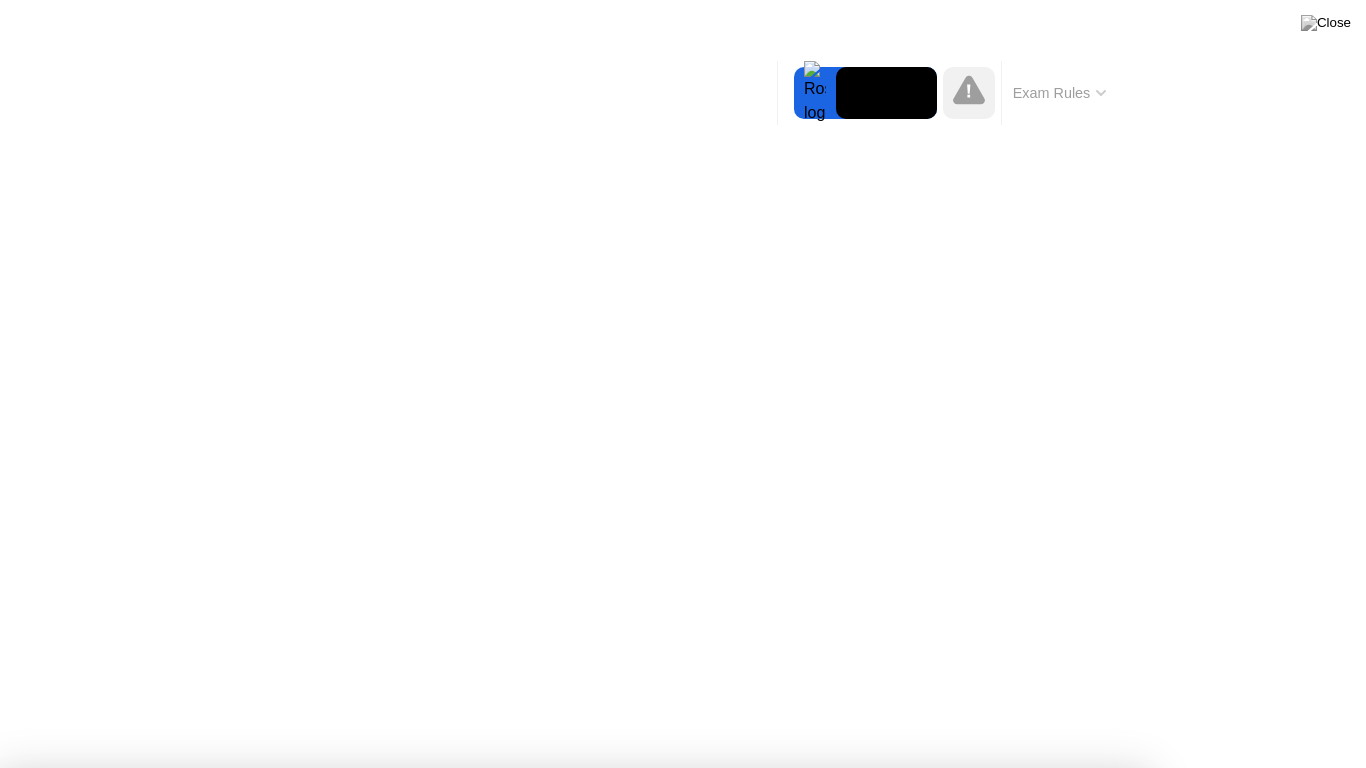 click on "Got it!" at bounding box center [672, 1314] 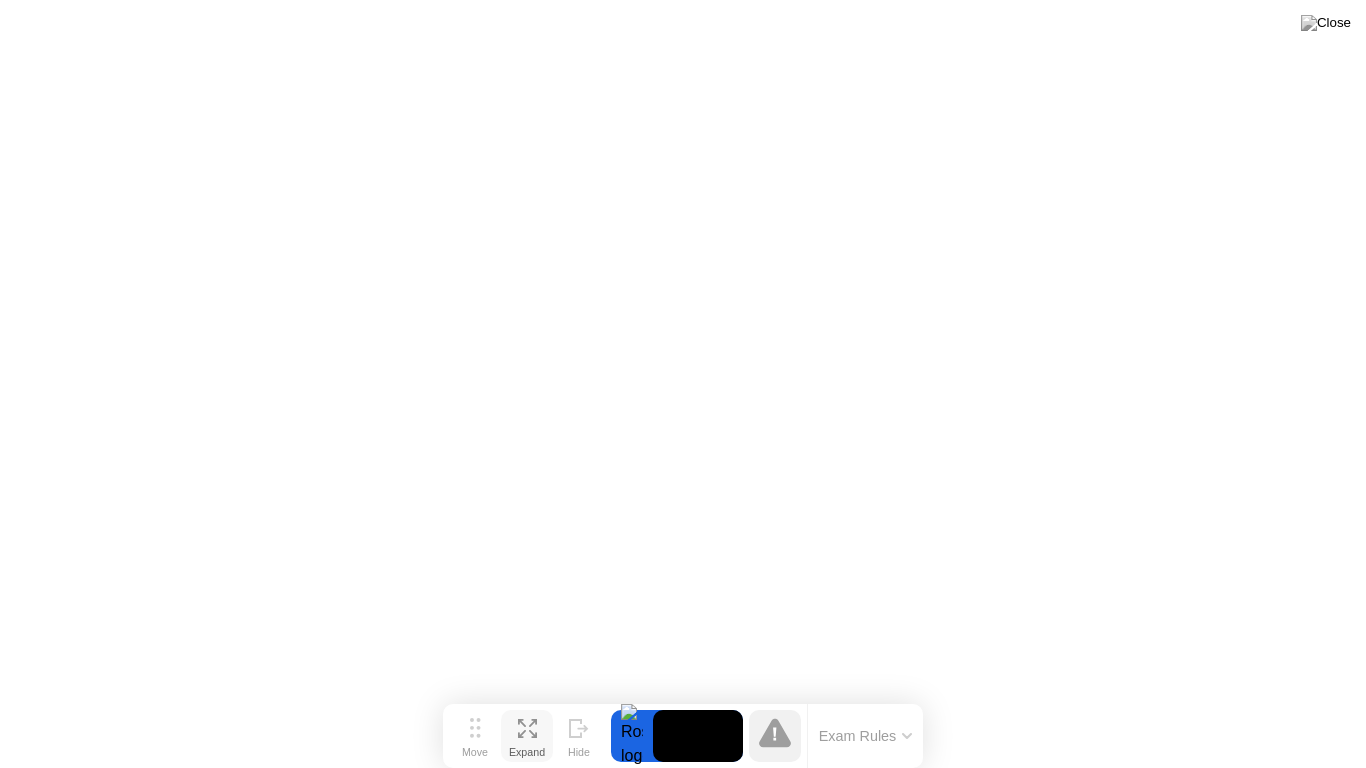 click on "Expand" at bounding box center (527, 752) 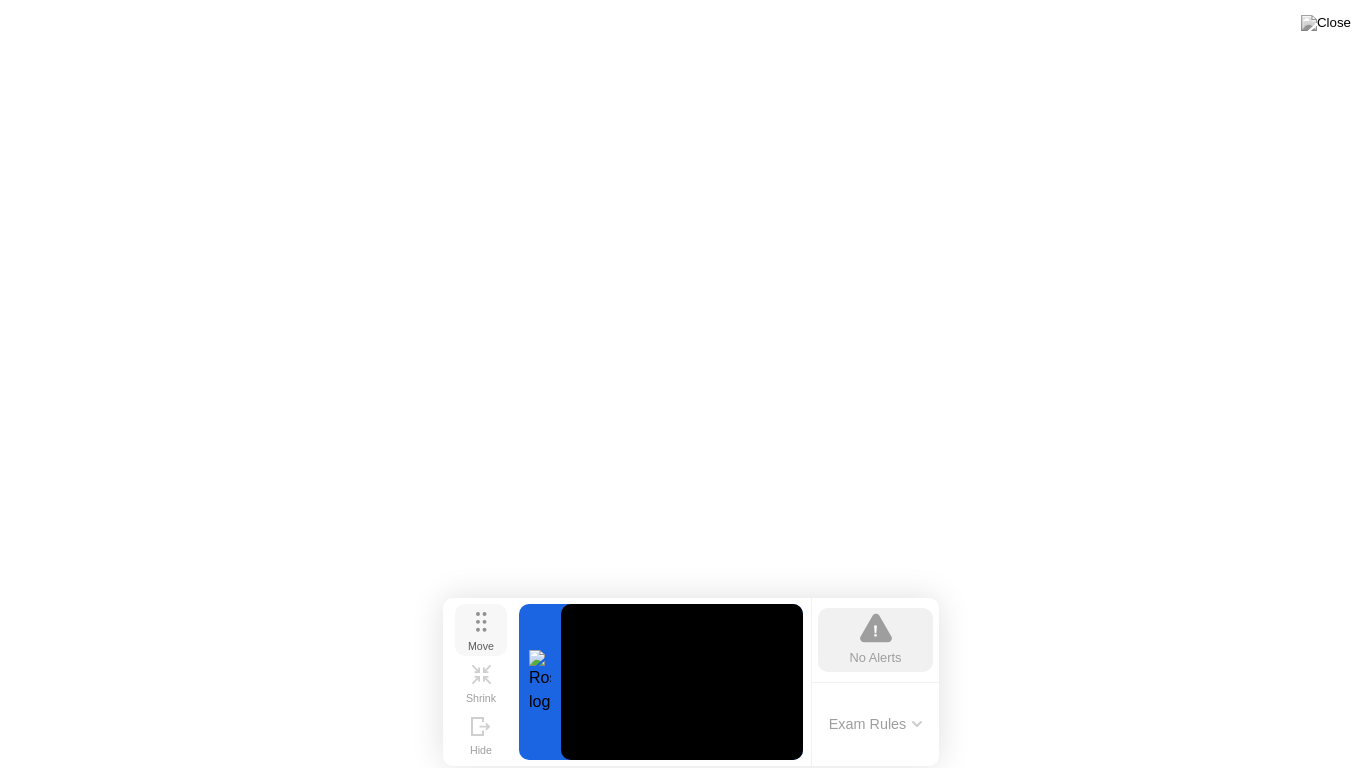 drag, startPoint x: 477, startPoint y: 667, endPoint x: 483, endPoint y: 632, distance: 35.510563 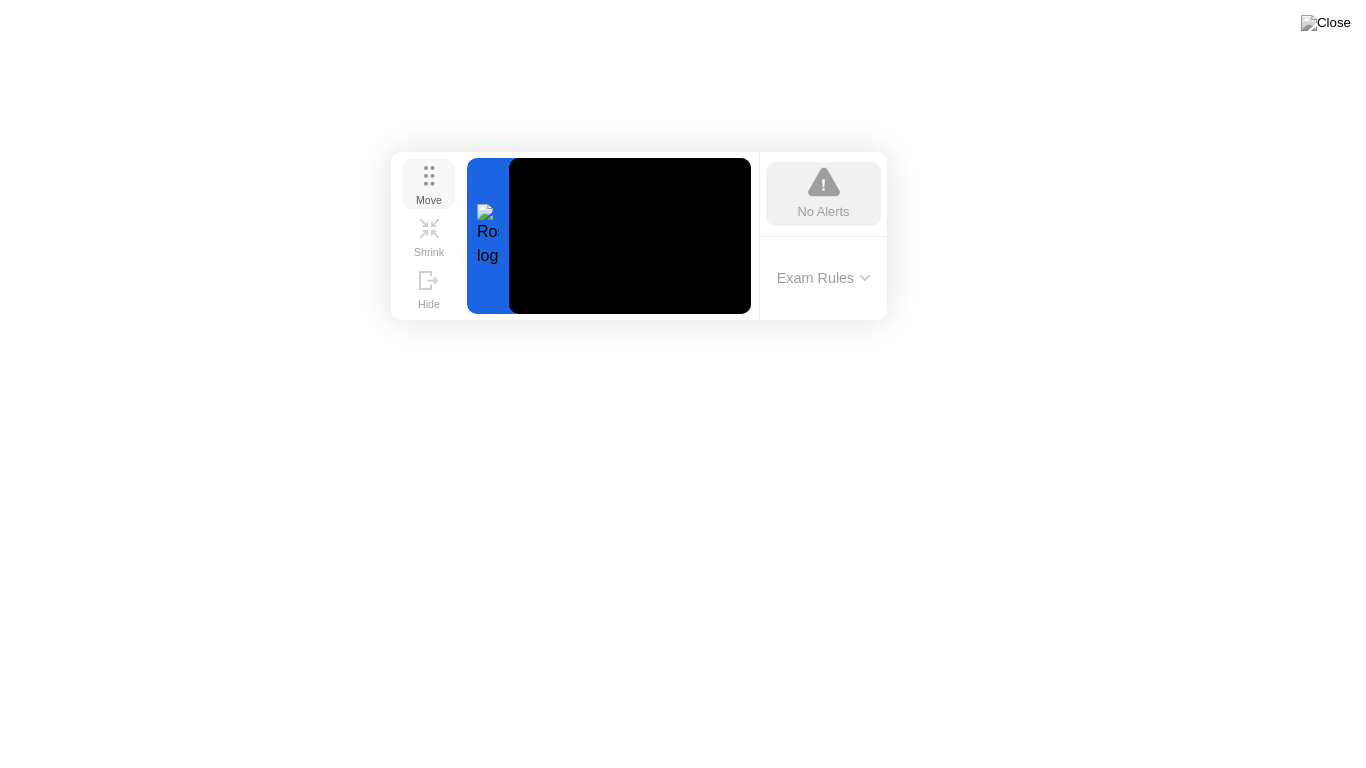 drag, startPoint x: 481, startPoint y: 629, endPoint x: 470, endPoint y: 160, distance: 469.12897 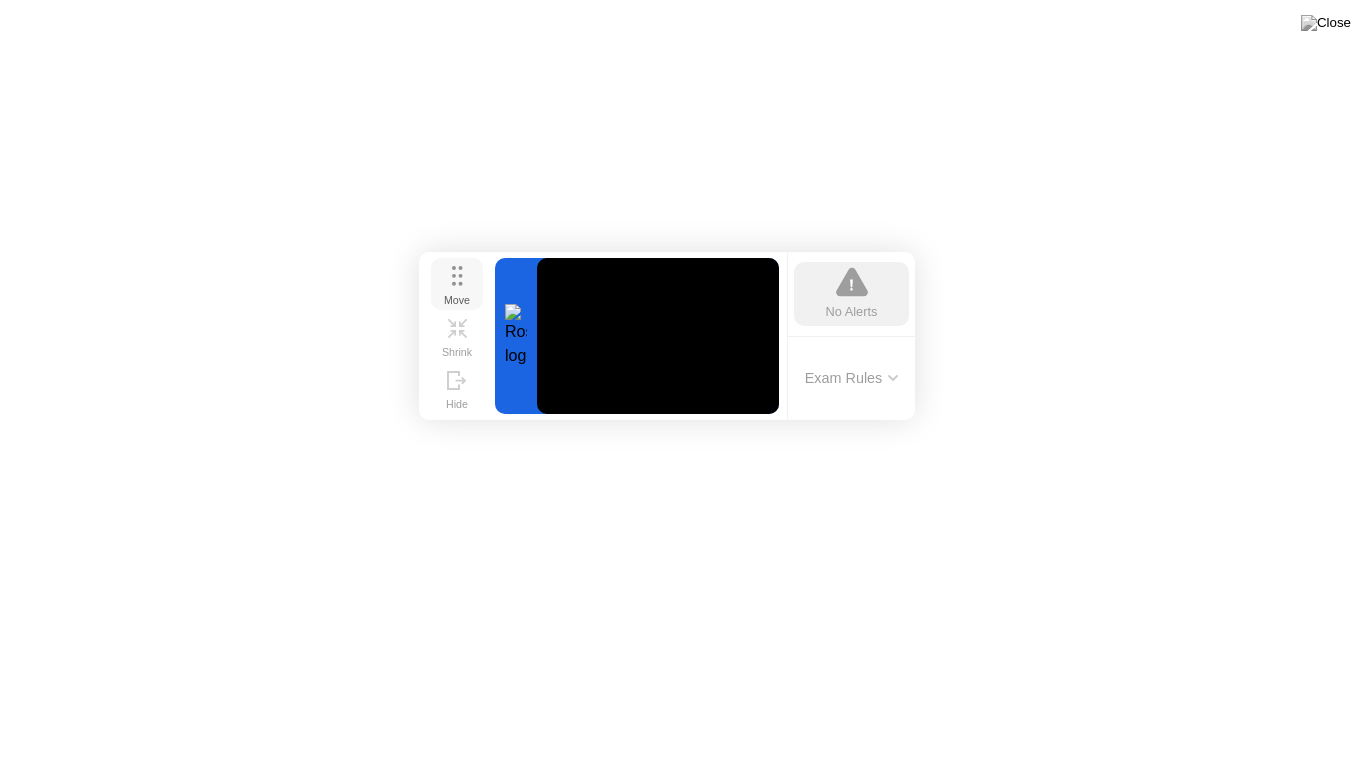 drag, startPoint x: 474, startPoint y: 156, endPoint x: 461, endPoint y: 288, distance: 132.63861 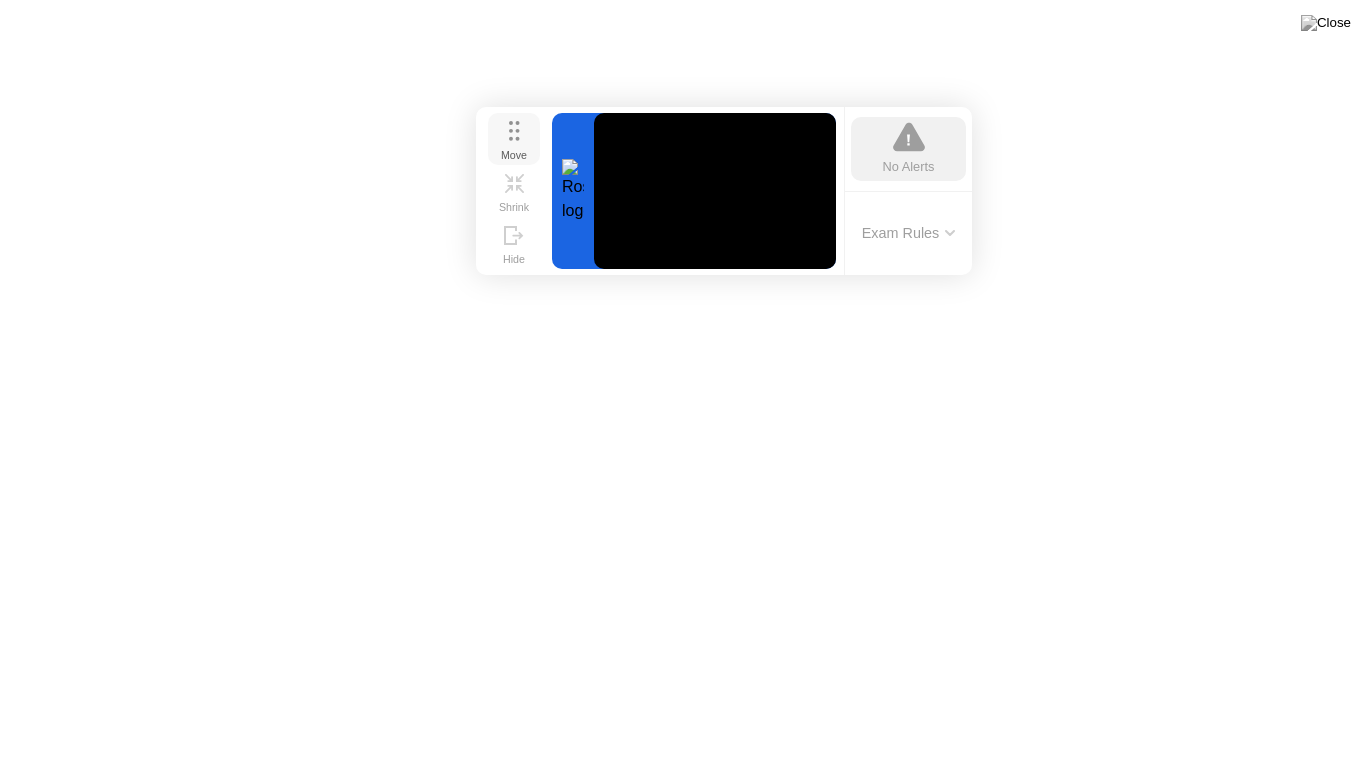 drag, startPoint x: 461, startPoint y: 288, endPoint x: 518, endPoint y: 137, distance: 161.40013 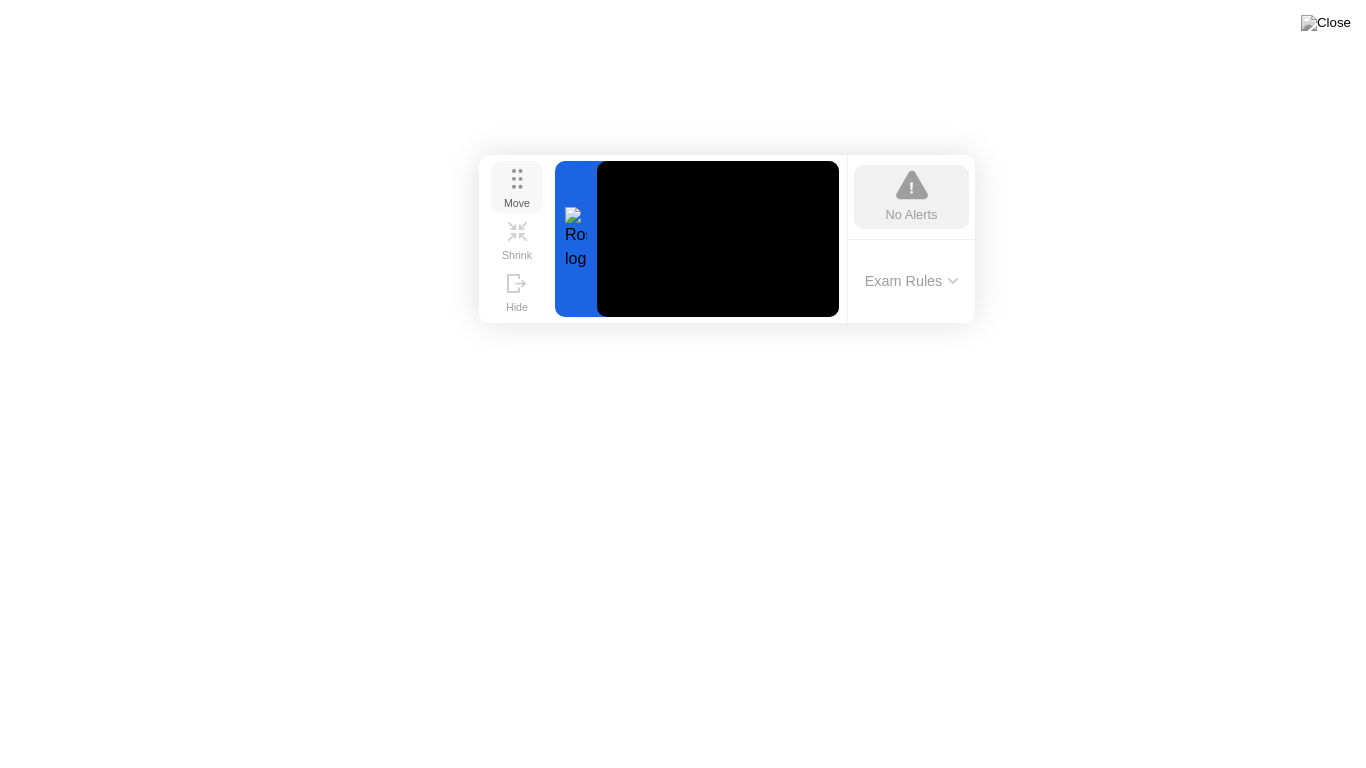 drag, startPoint x: 511, startPoint y: 144, endPoint x: 514, endPoint y: 191, distance: 47.095646 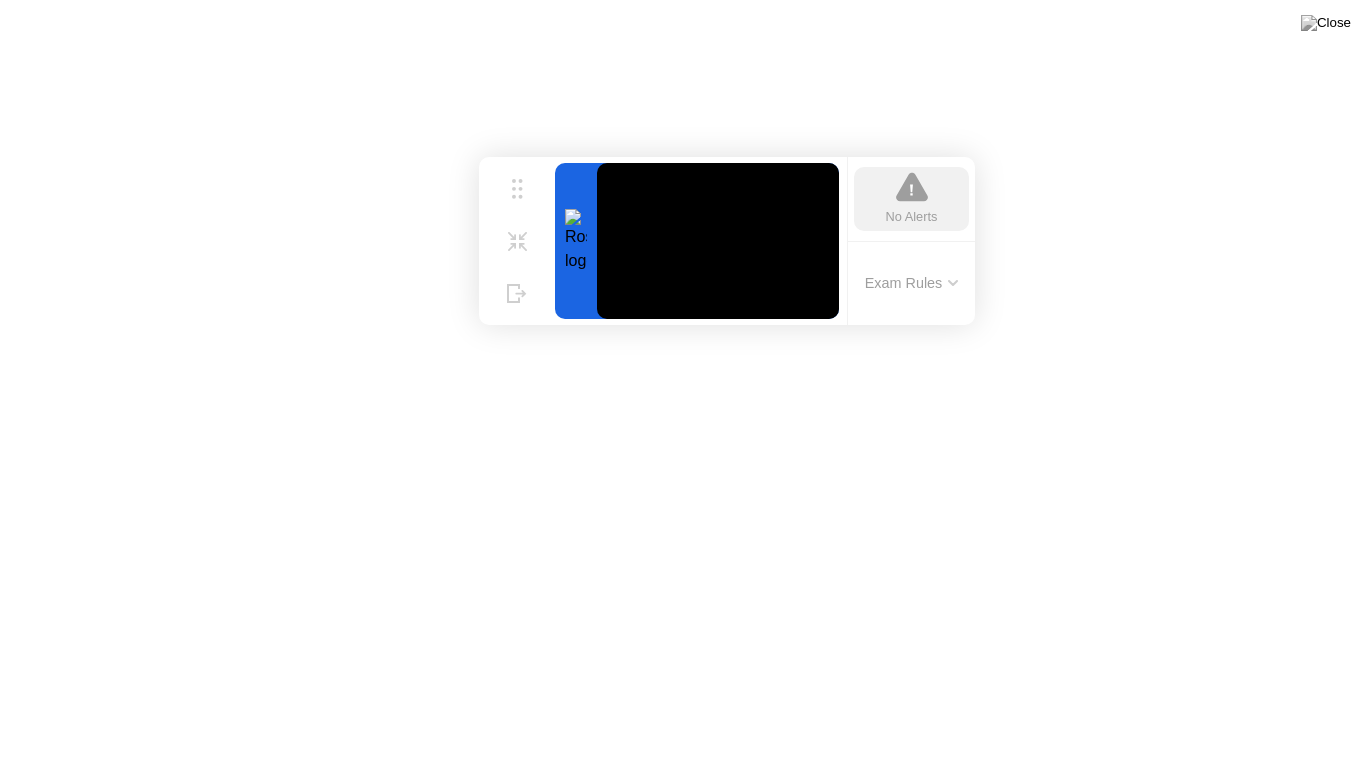 click 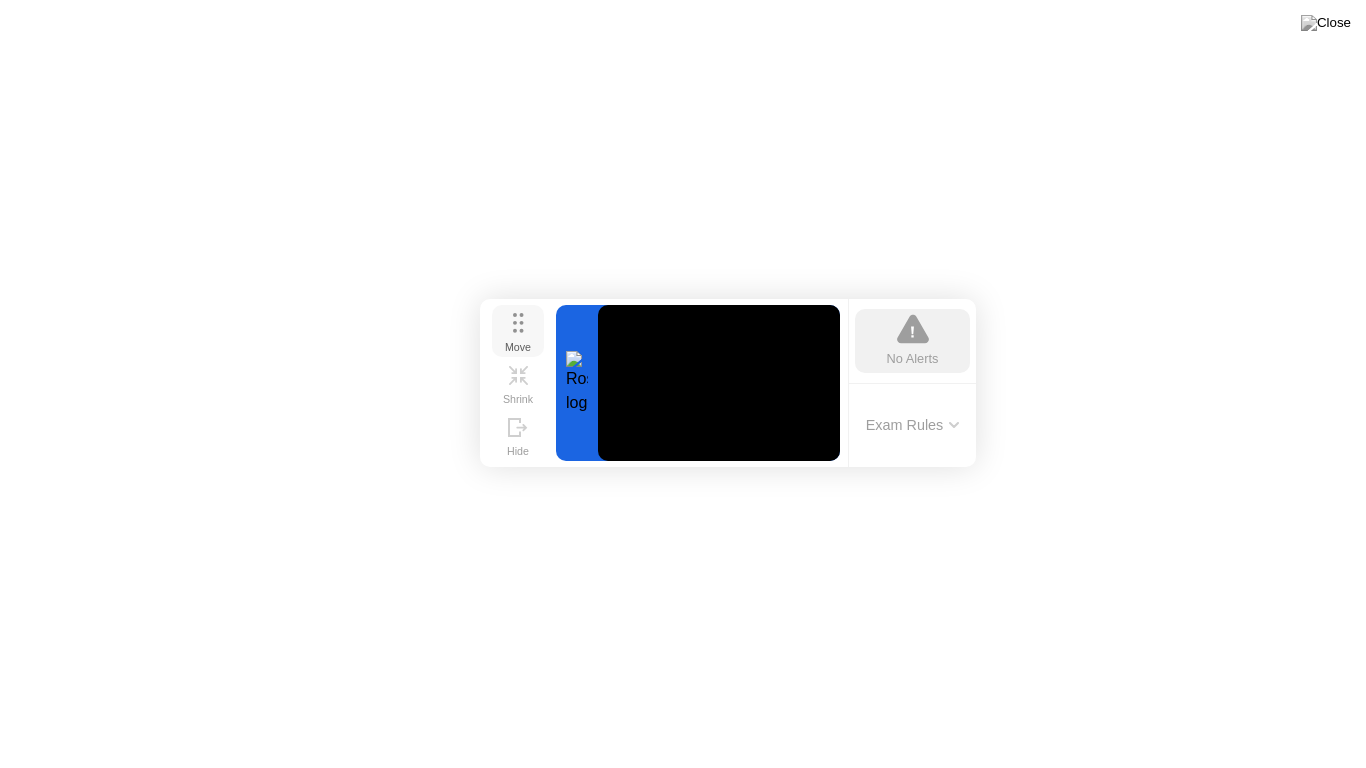 drag, startPoint x: 519, startPoint y: 180, endPoint x: 520, endPoint y: 322, distance: 142.00352 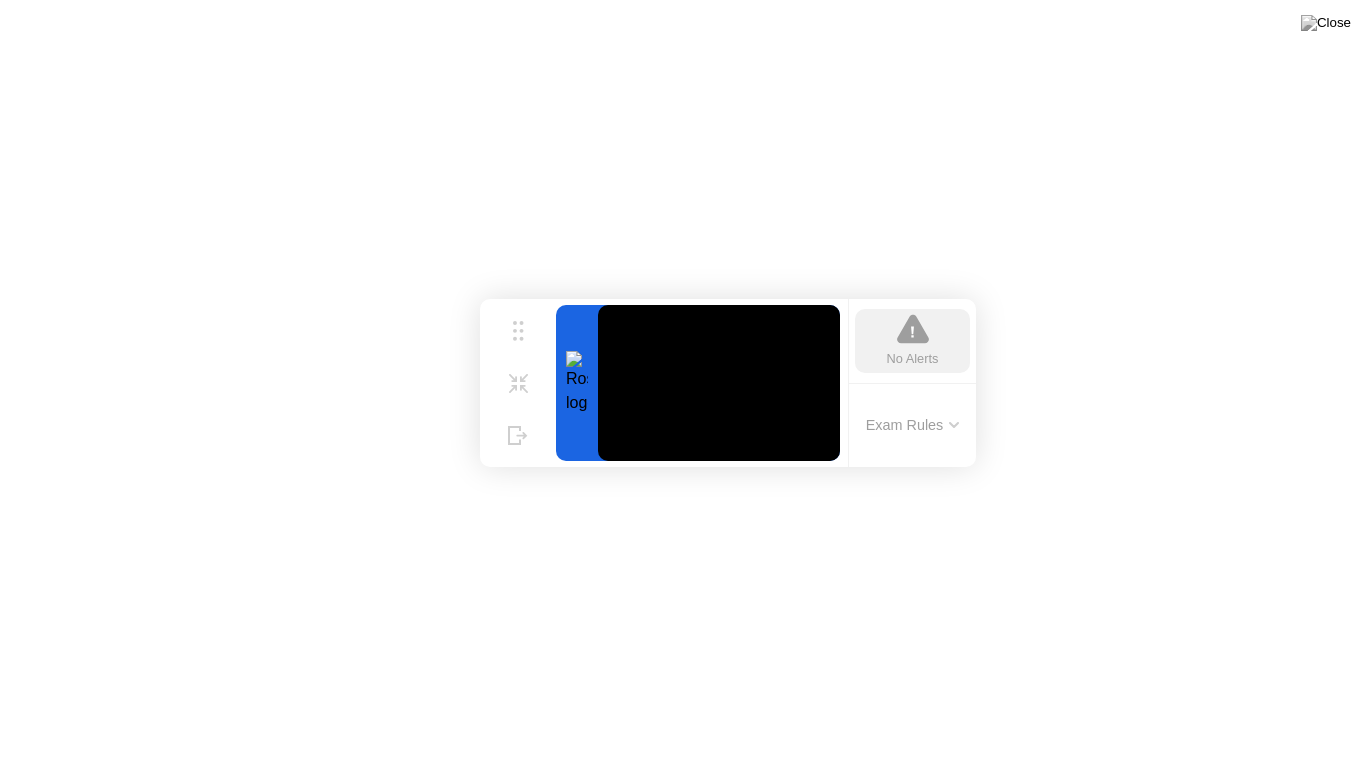 click 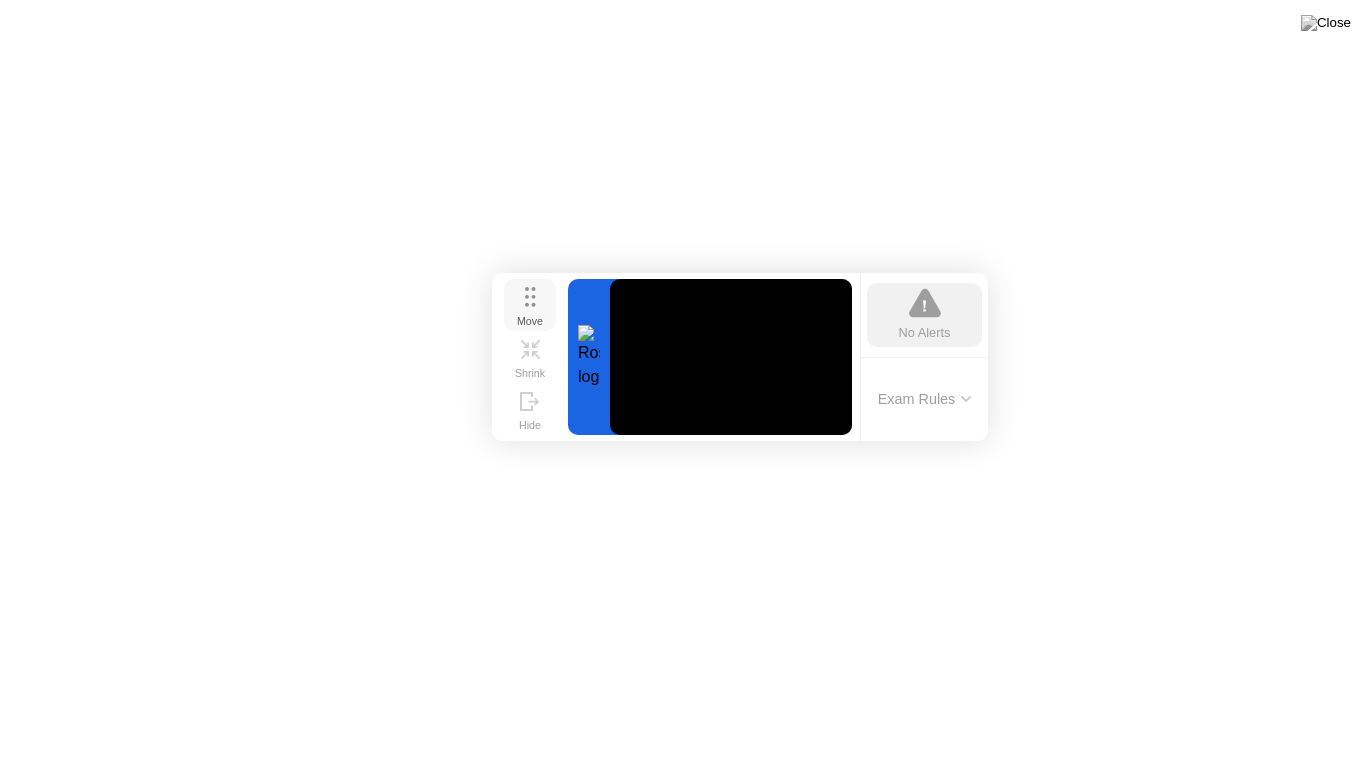 drag, startPoint x: 520, startPoint y: 335, endPoint x: 522, endPoint y: 238, distance: 97.020615 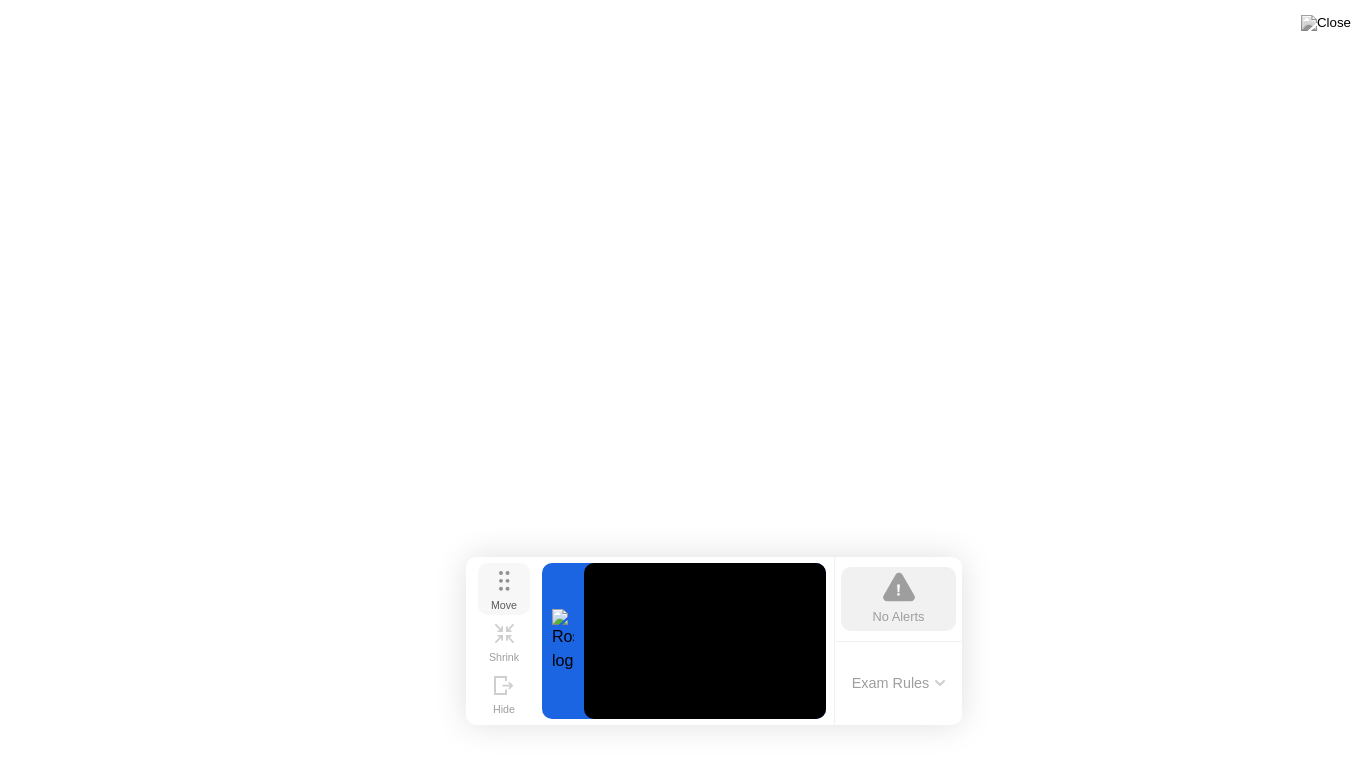 drag, startPoint x: 520, startPoint y: 227, endPoint x: 504, endPoint y: 582, distance: 355.36038 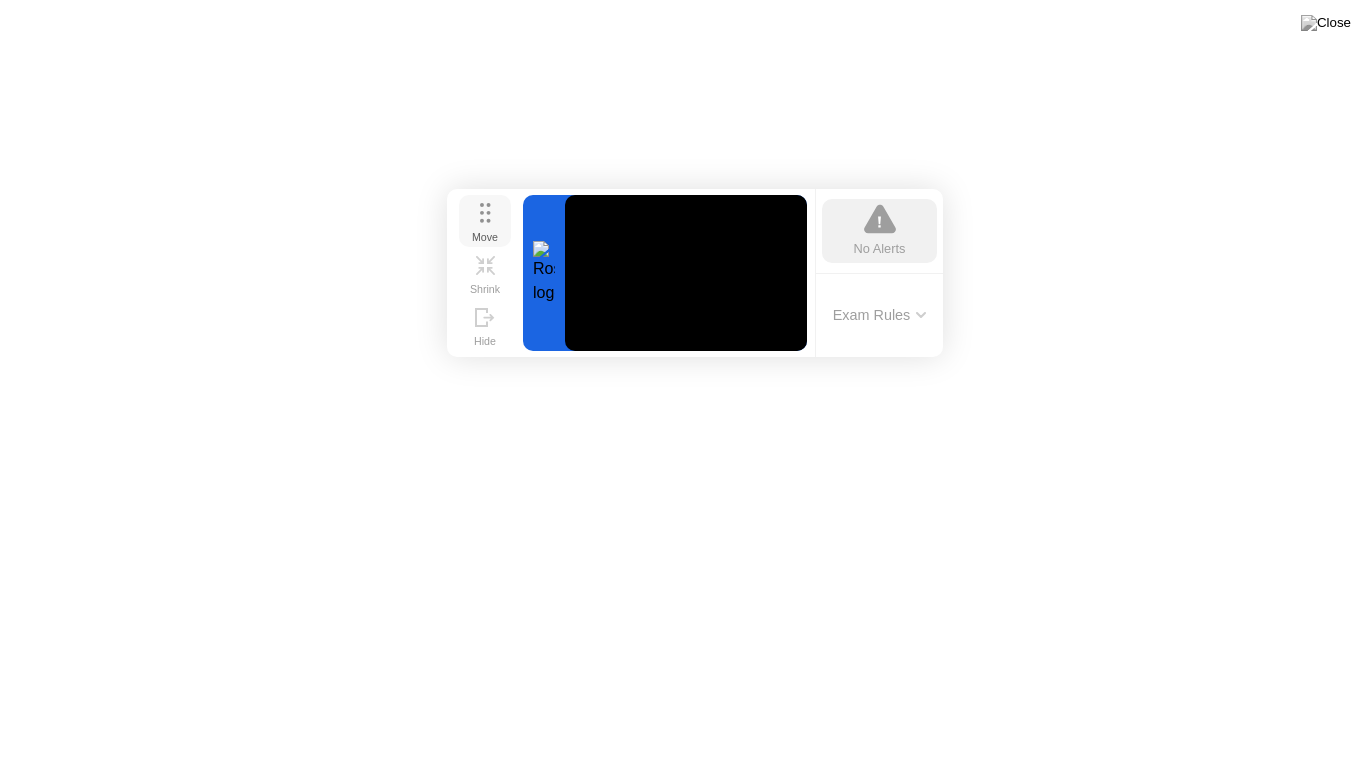 drag, startPoint x: 508, startPoint y: 600, endPoint x: 497, endPoint y: 181, distance: 419.14438 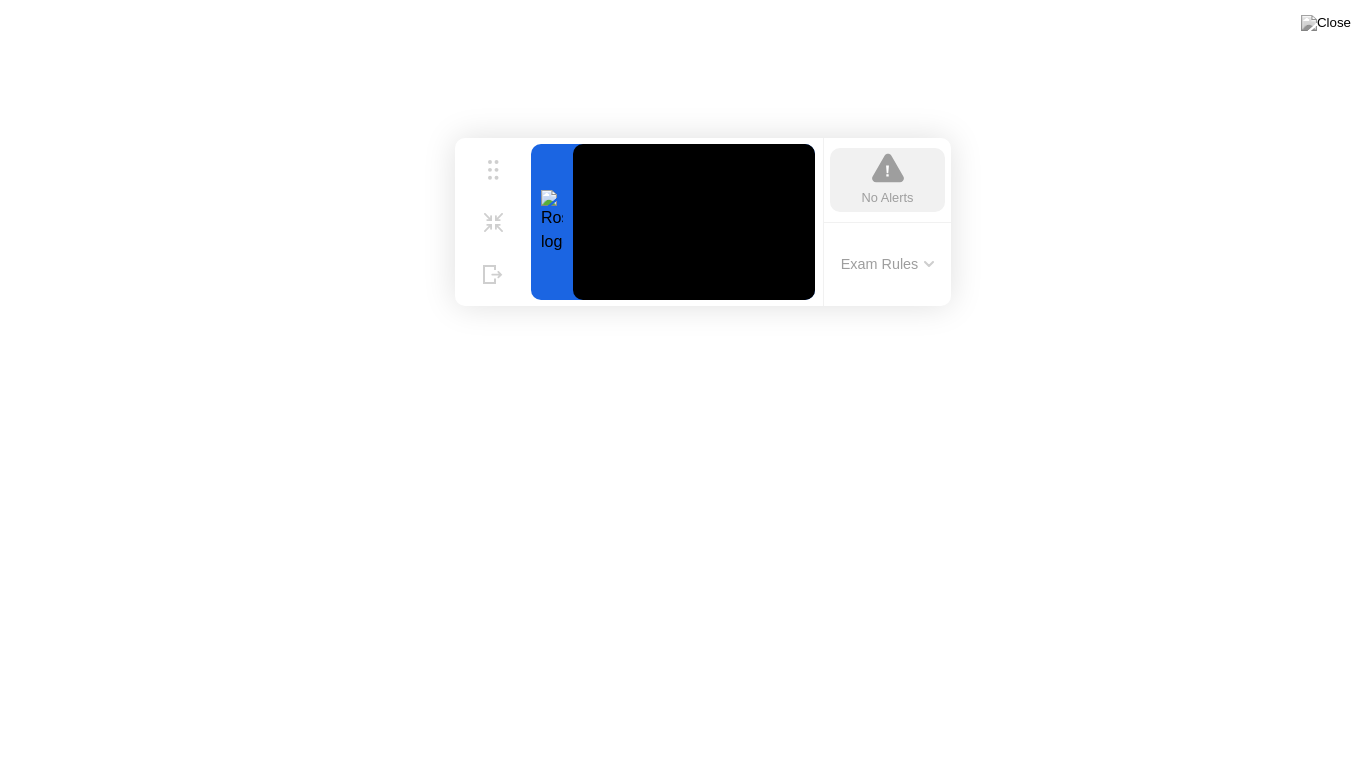 click on "Exam Rules" 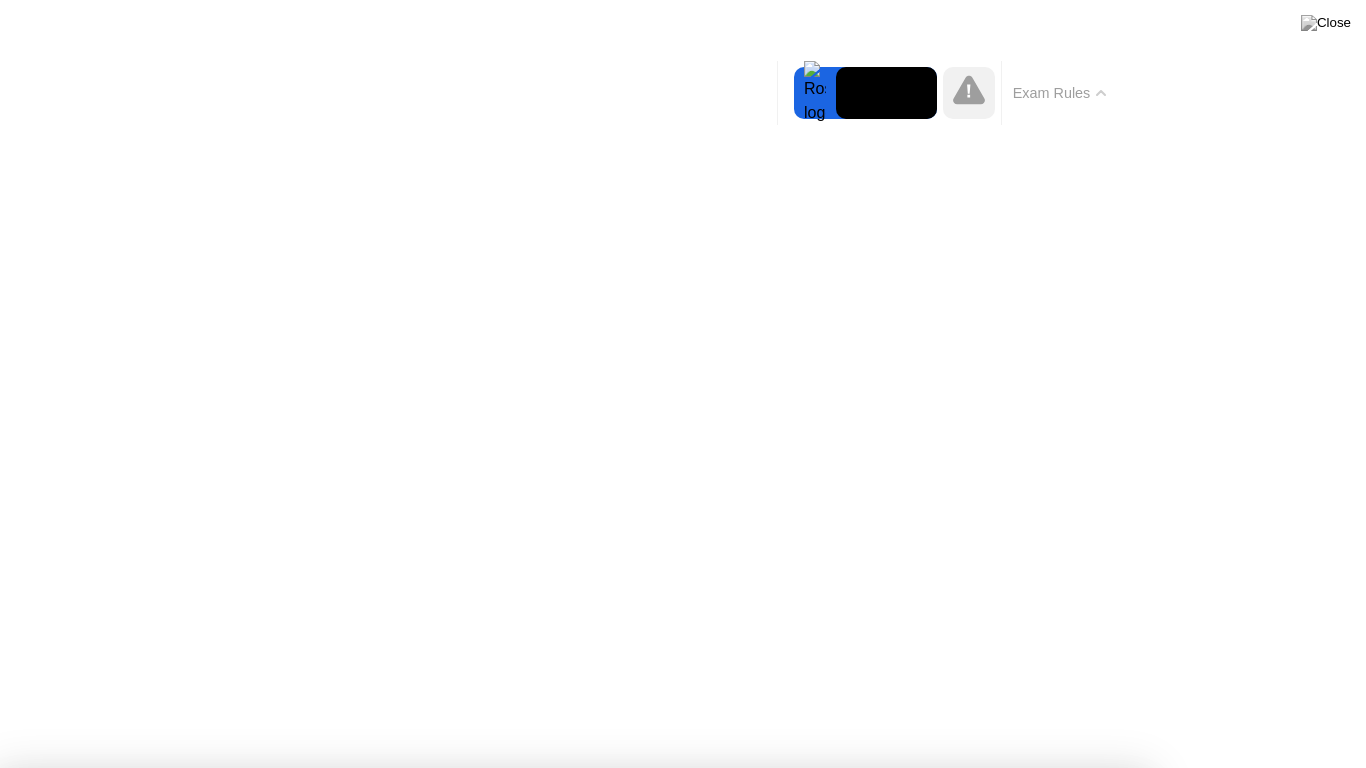 click on "Got it!" at bounding box center [574, 1375] 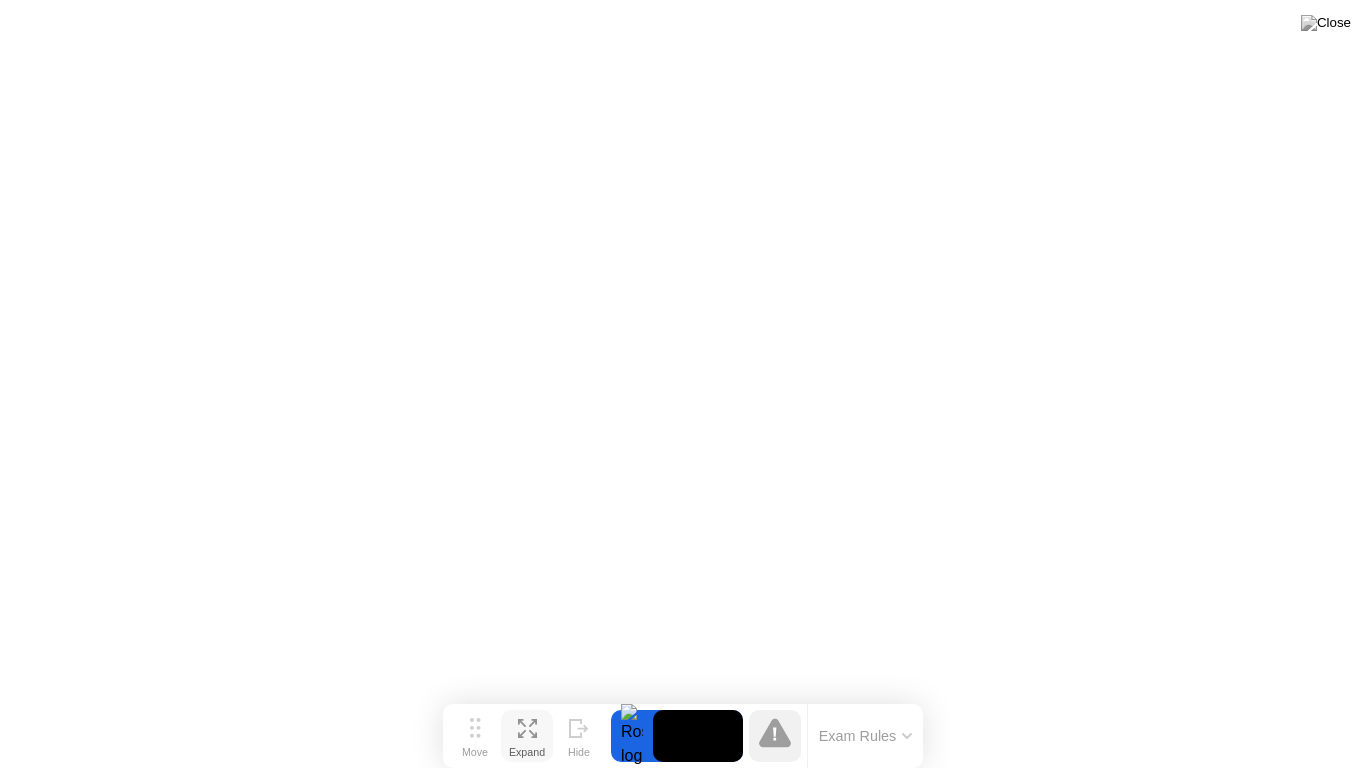 click on "Expand" at bounding box center (527, 752) 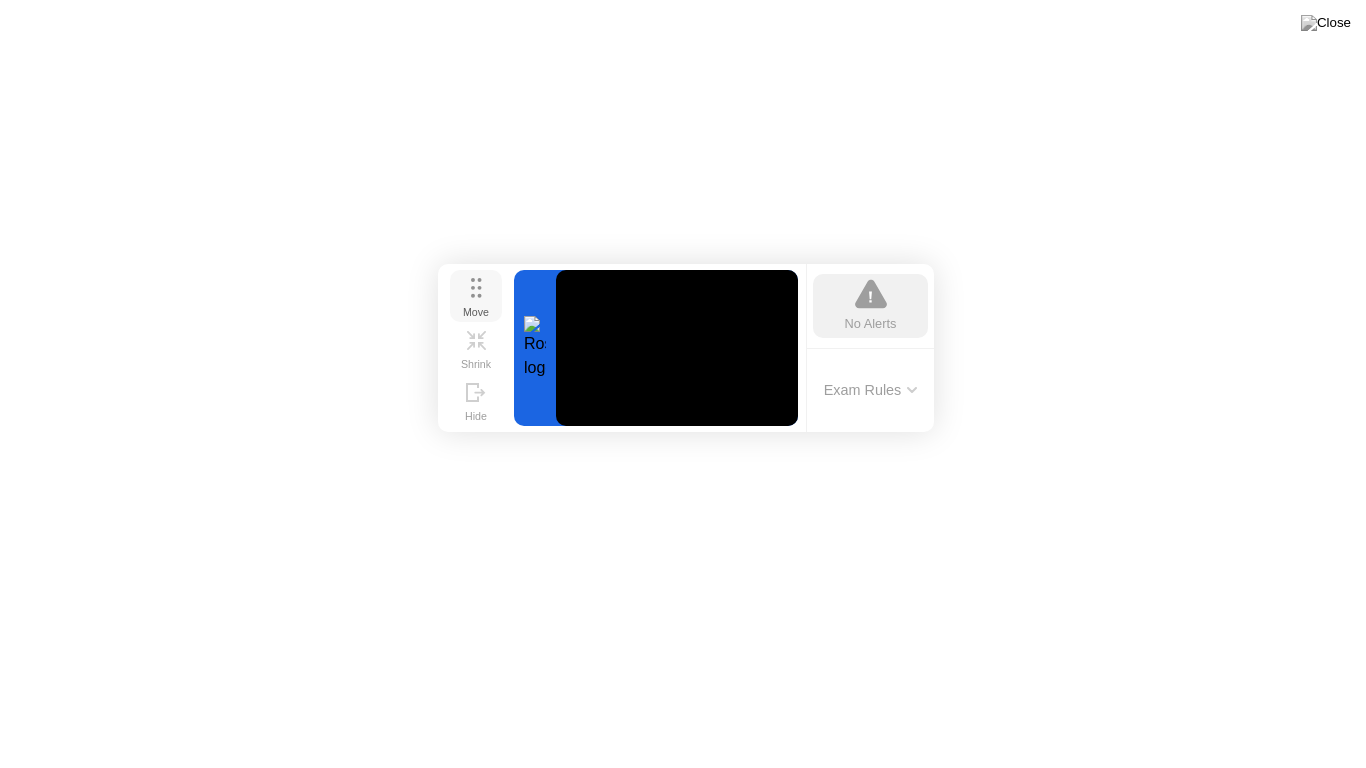 drag, startPoint x: 485, startPoint y: 634, endPoint x: 488, endPoint y: 267, distance: 367.01227 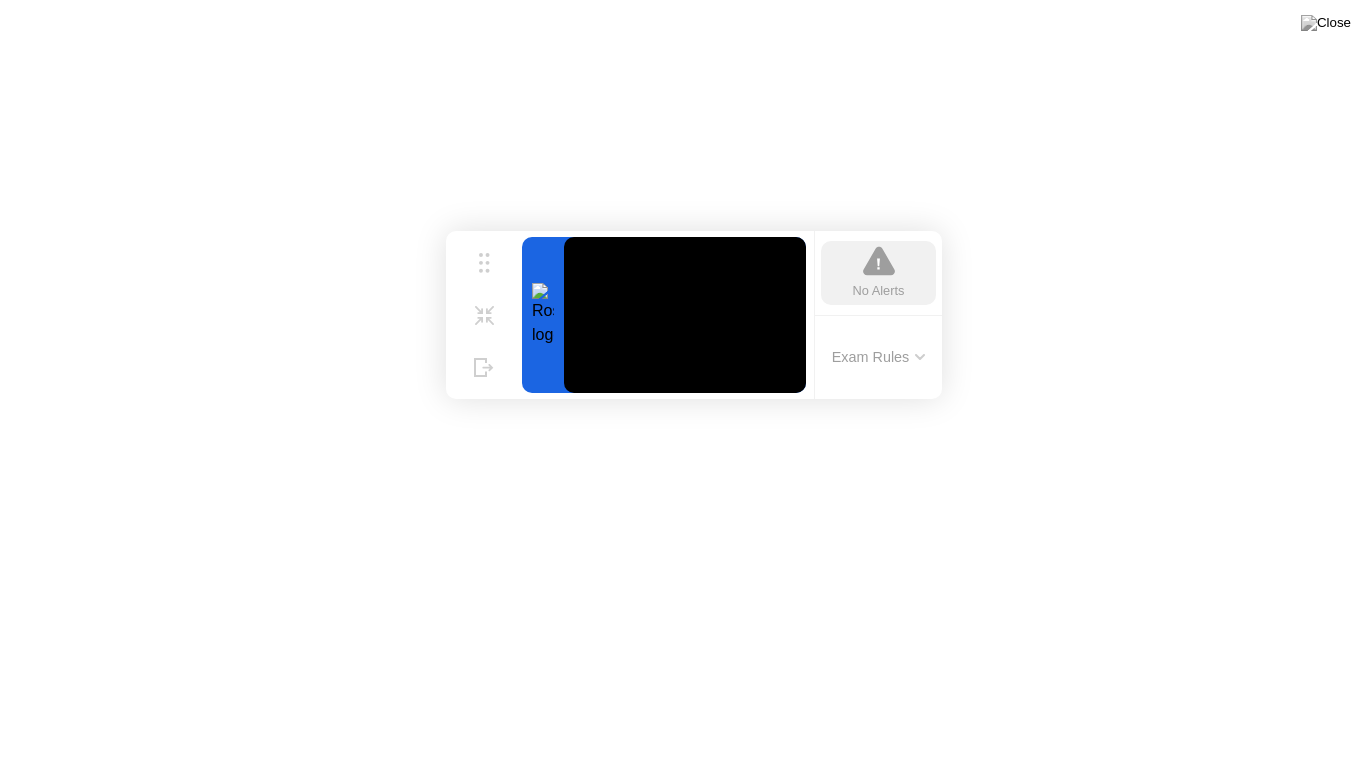 click on "Exam Rules" 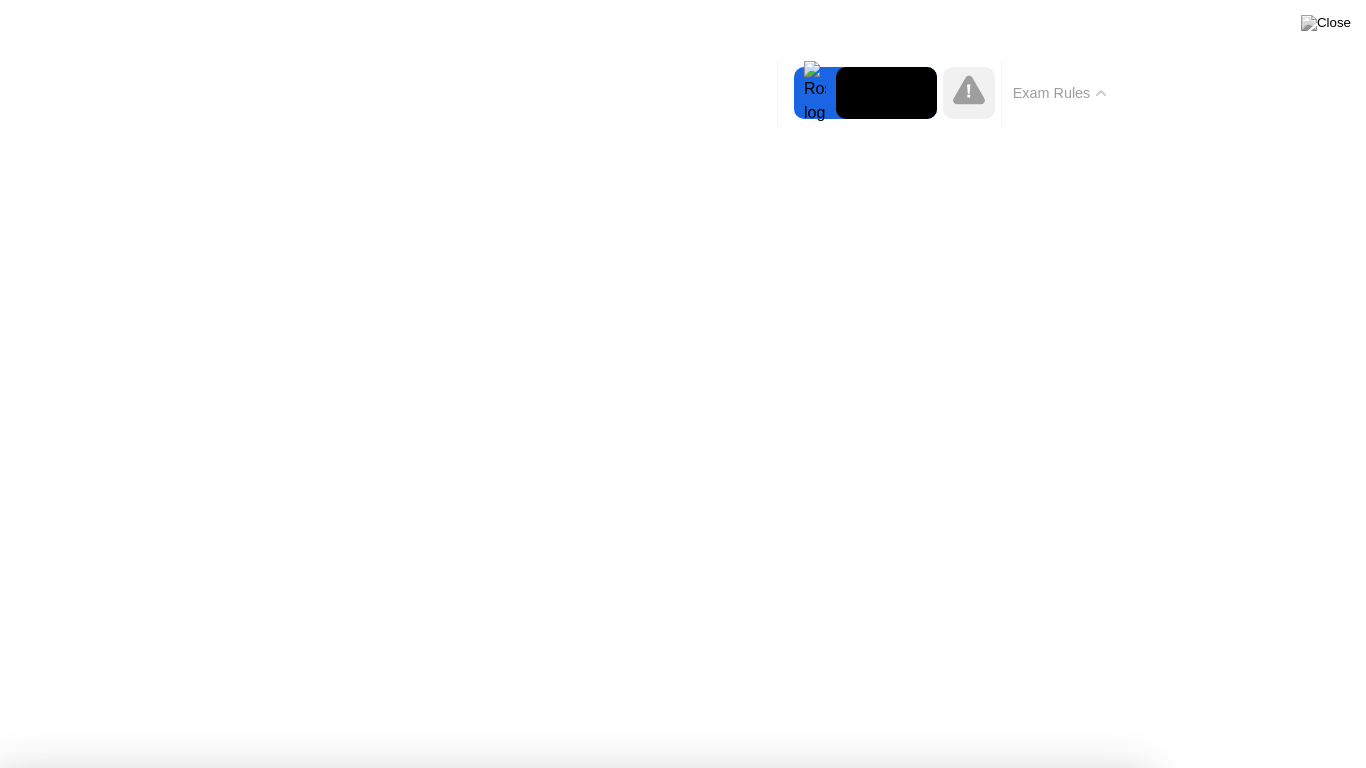click on "Got it!" at bounding box center [574, 1375] 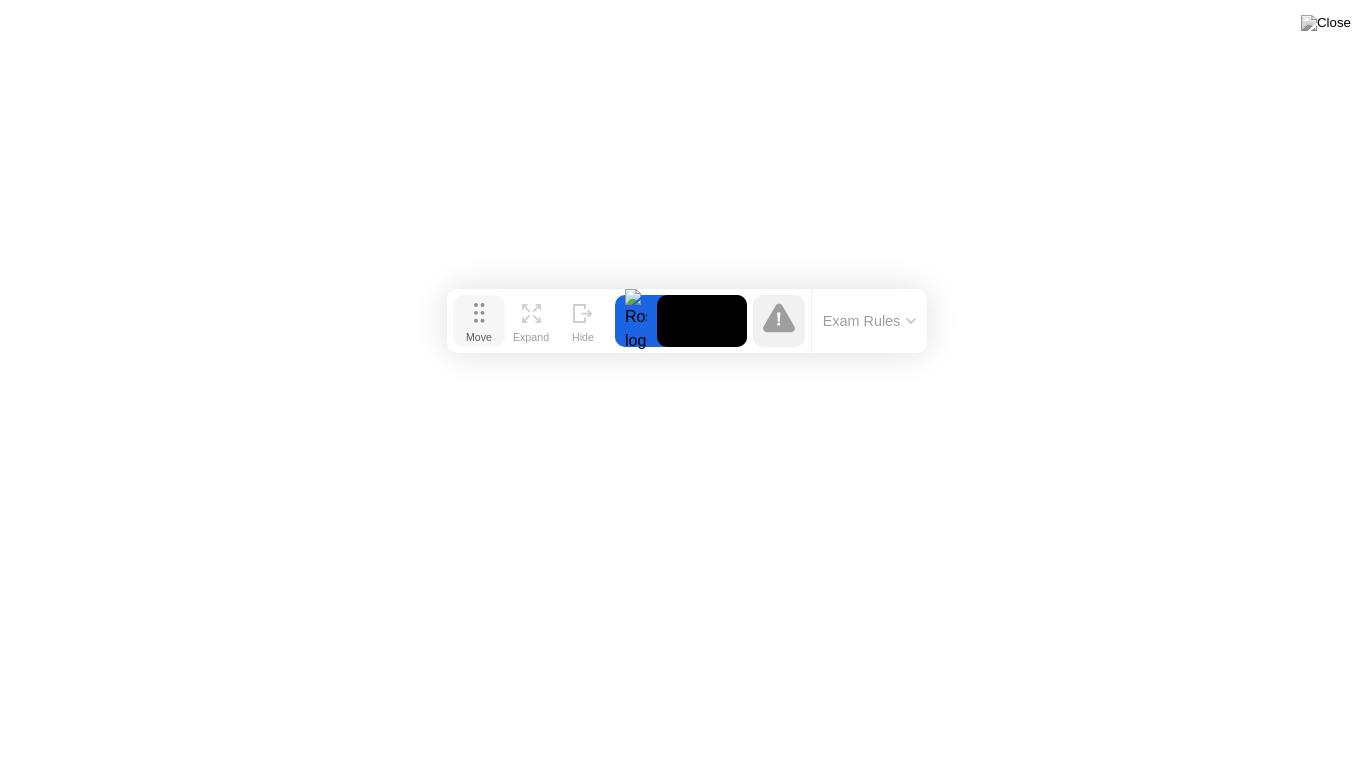 drag, startPoint x: 477, startPoint y: 734, endPoint x: 481, endPoint y: 295, distance: 439.01822 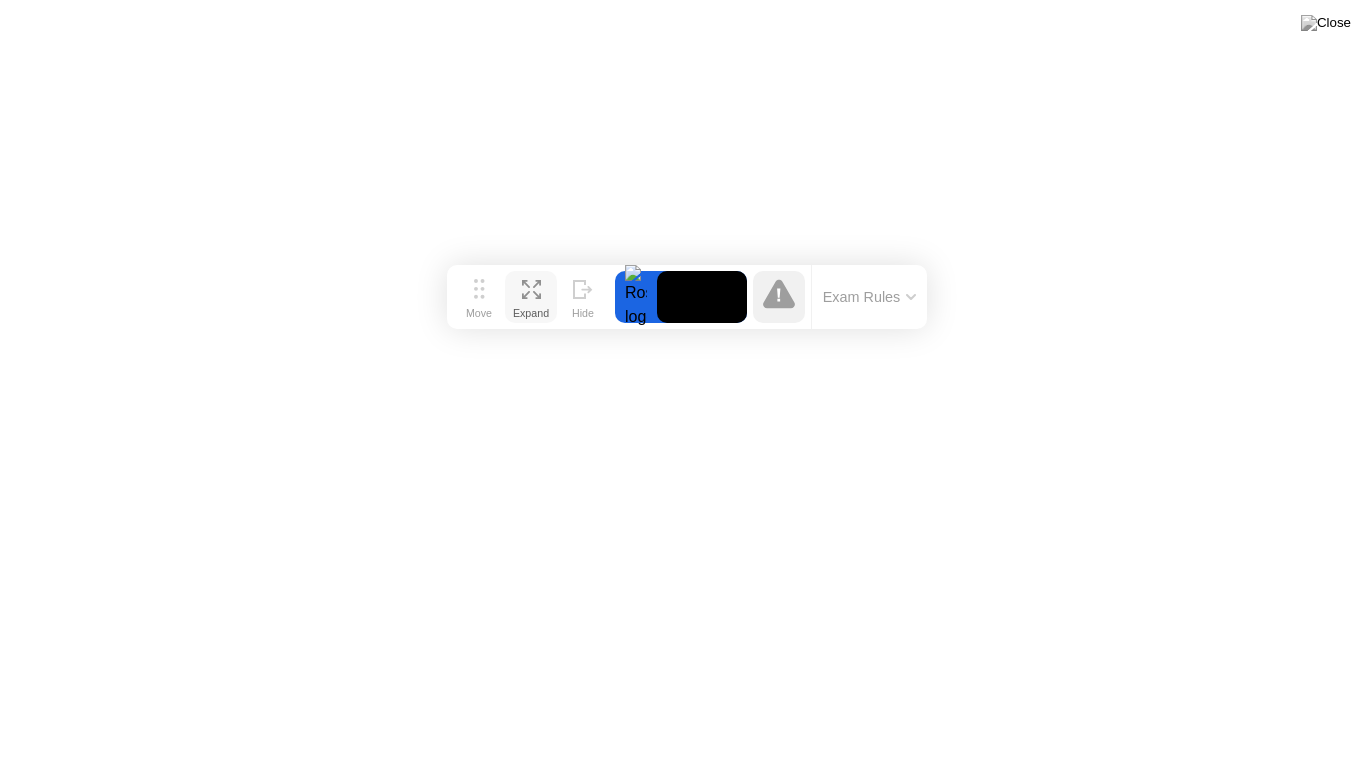 click on "Expand" 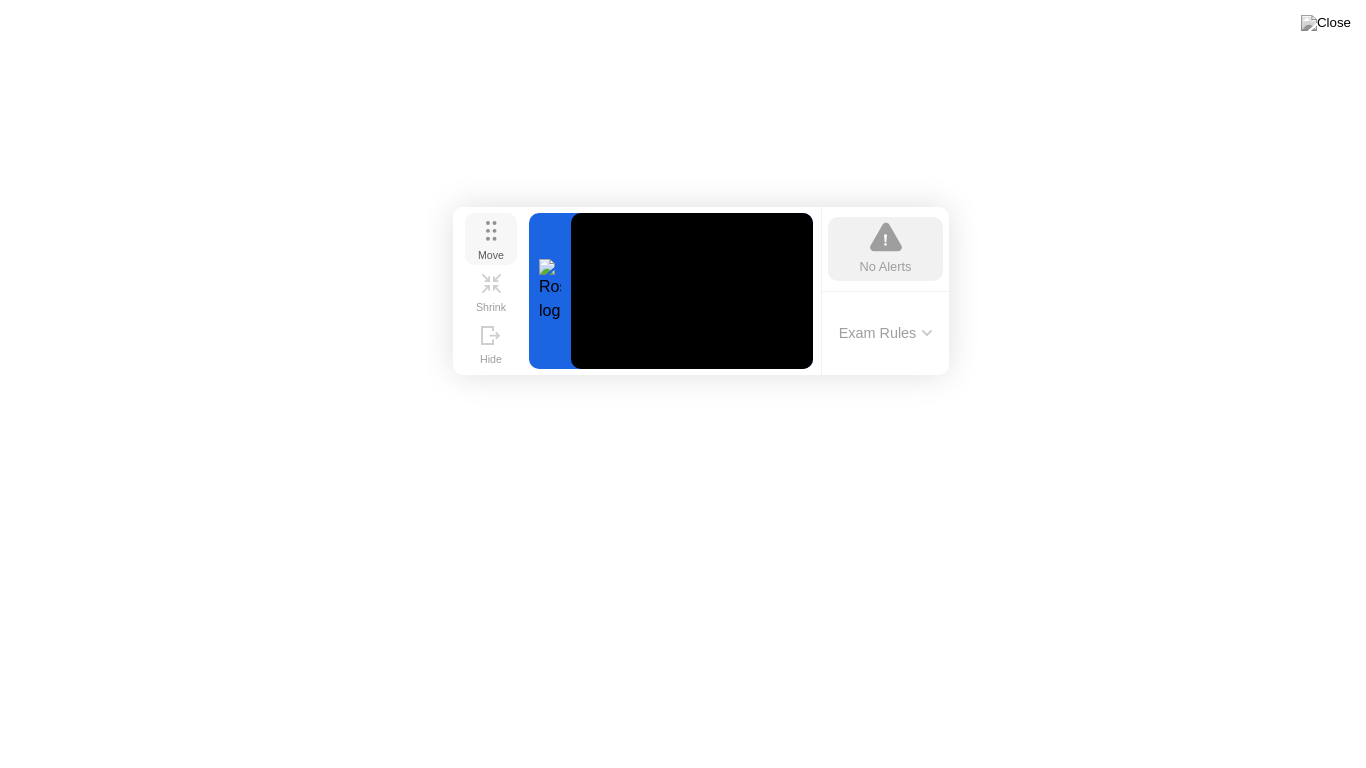 drag, startPoint x: 486, startPoint y: 296, endPoint x: 490, endPoint y: 232, distance: 64.12488 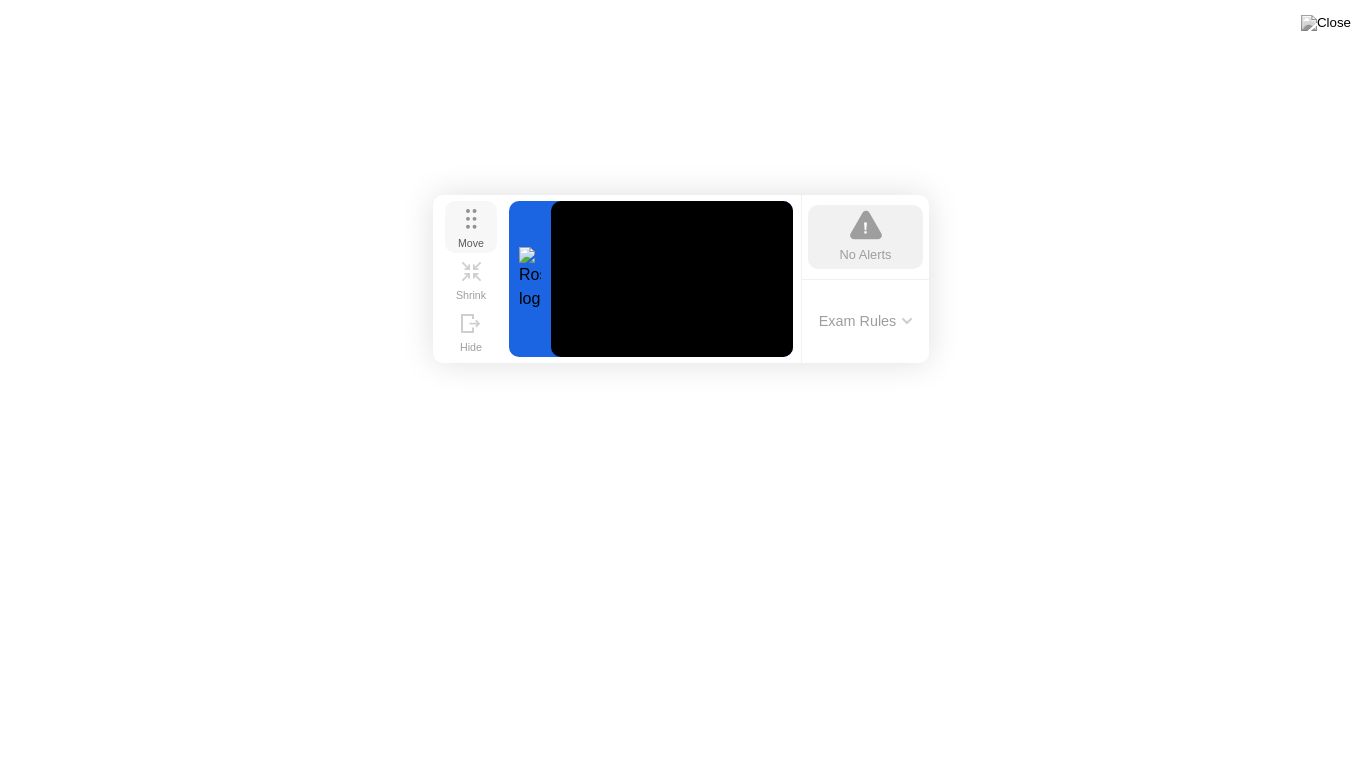 drag, startPoint x: 493, startPoint y: 236, endPoint x: 475, endPoint y: 230, distance: 18.973665 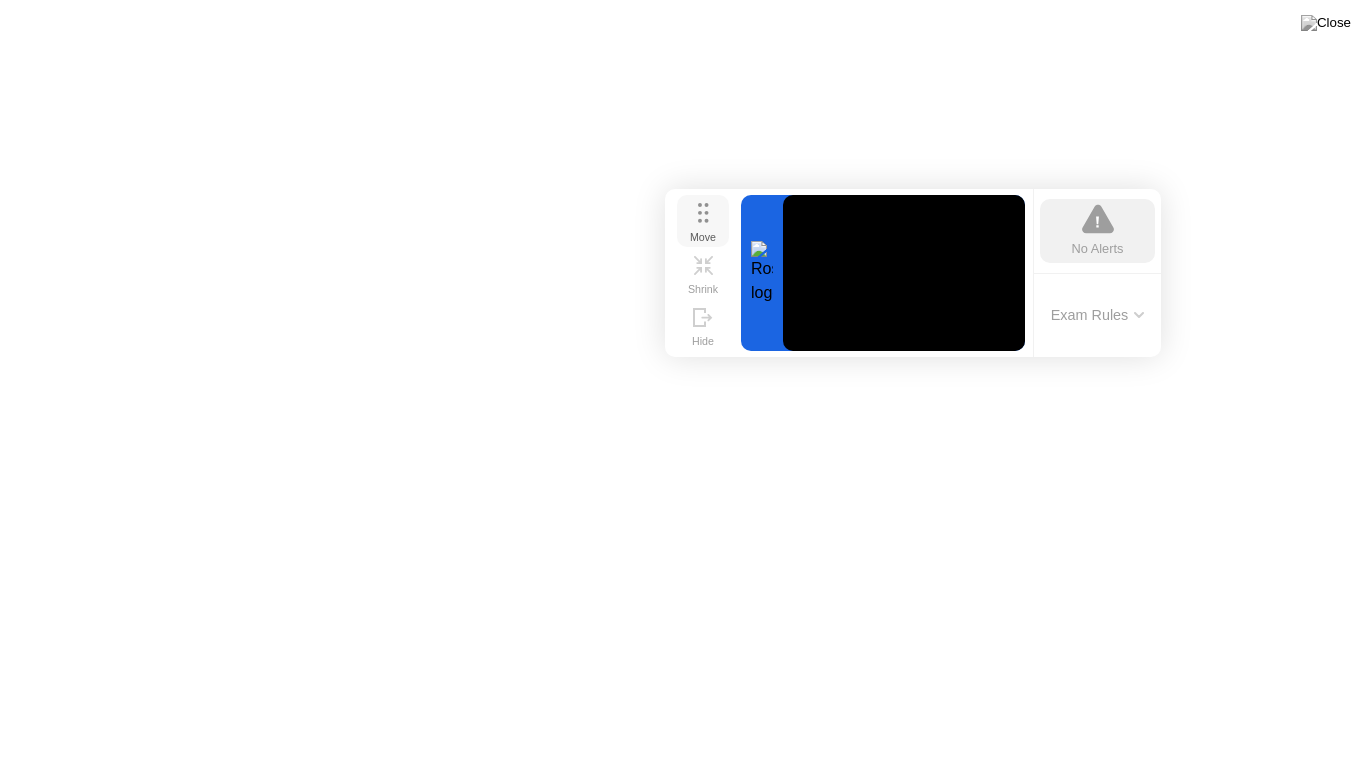 drag, startPoint x: 472, startPoint y: 223, endPoint x: 713, endPoint y: 218, distance: 241.05186 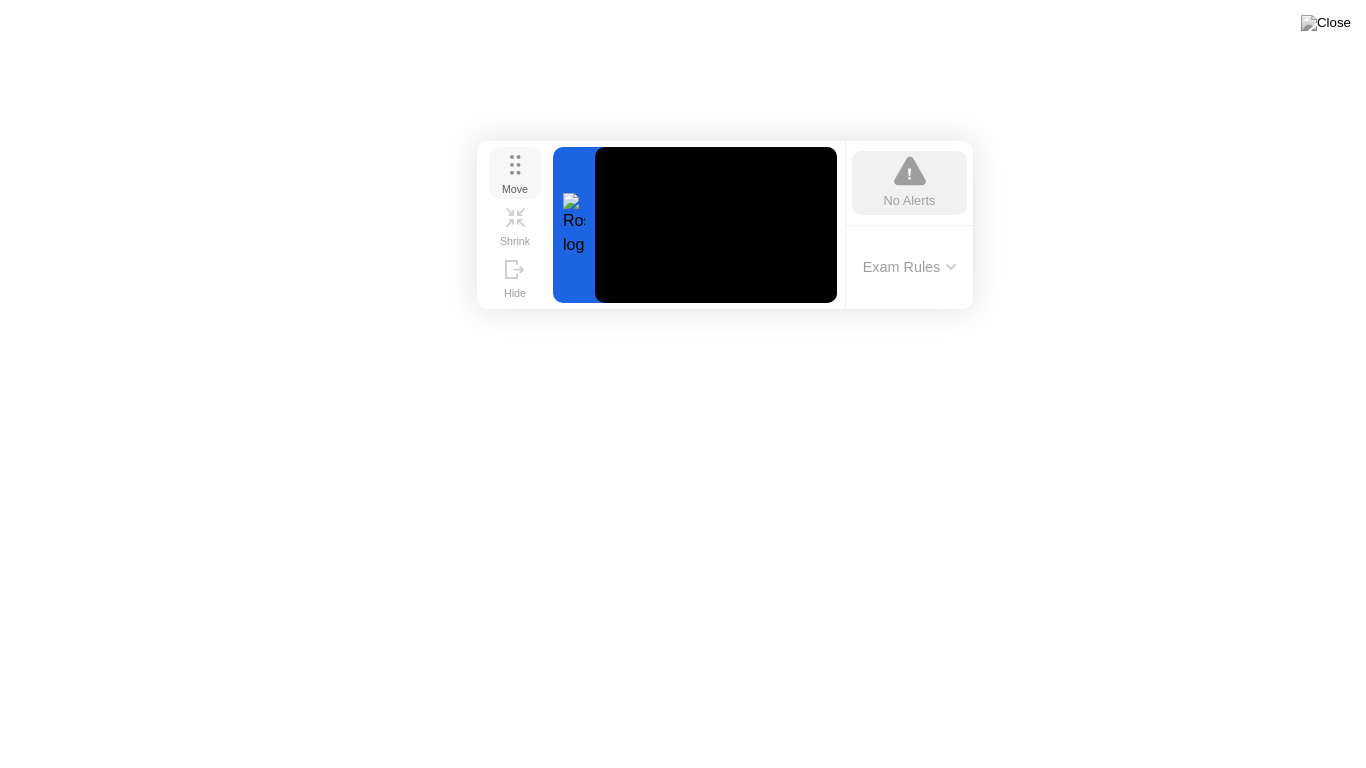 drag, startPoint x: 712, startPoint y: 218, endPoint x: 515, endPoint y: 169, distance: 203.00246 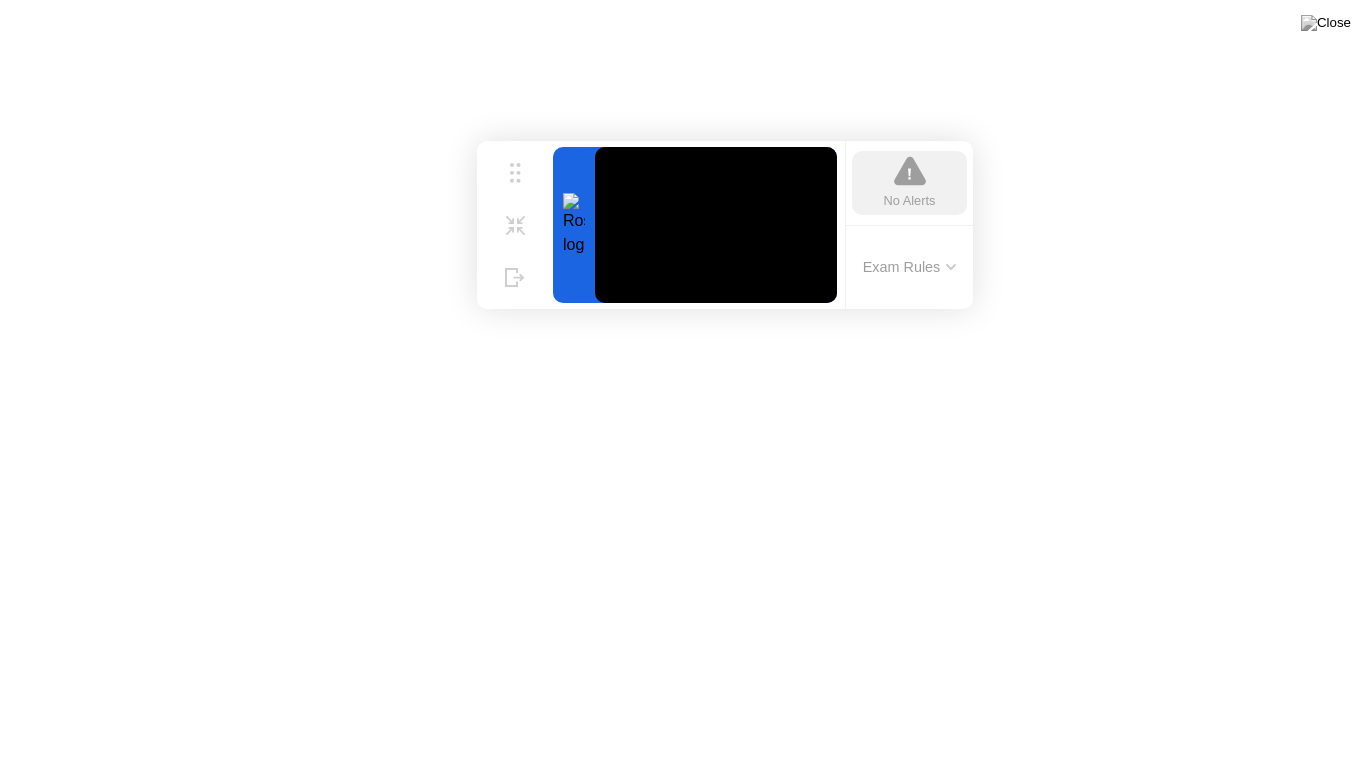 click 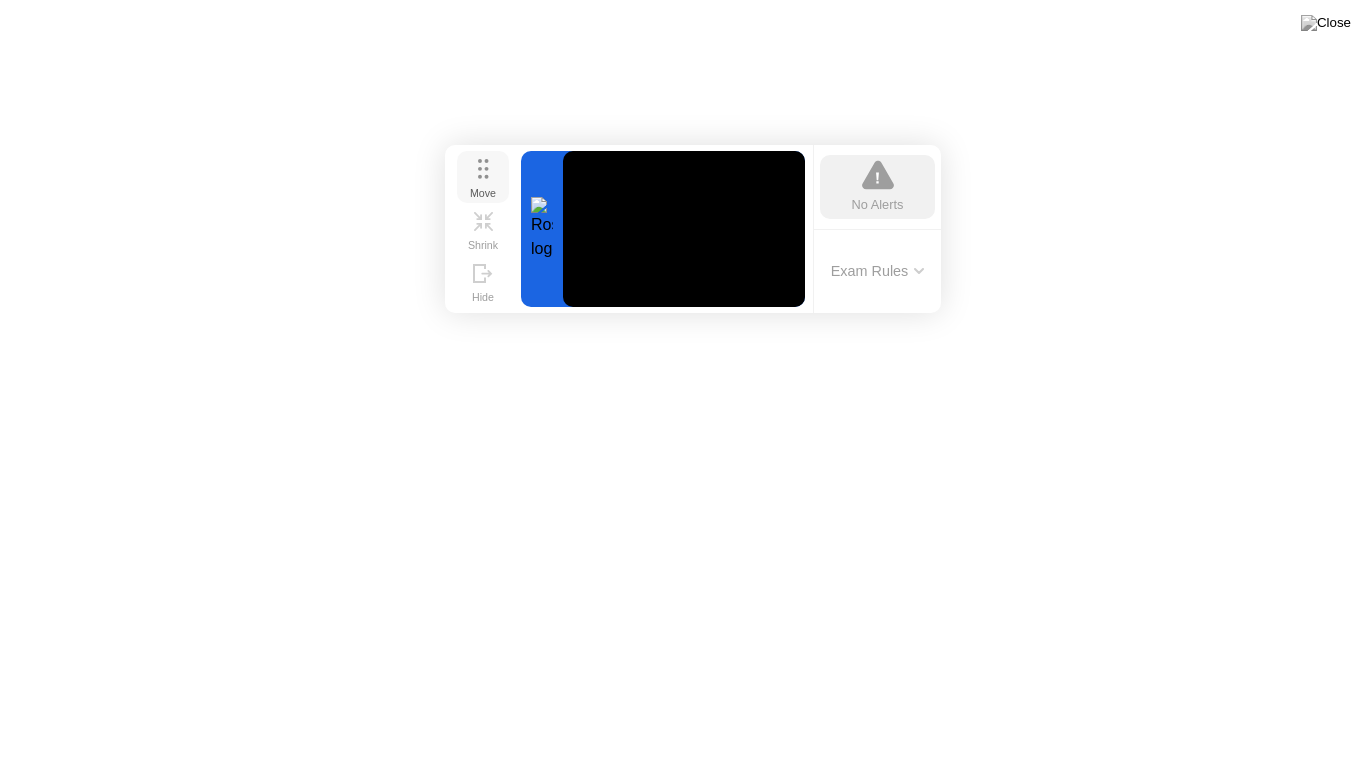 drag, startPoint x: 517, startPoint y: 173, endPoint x: 485, endPoint y: 177, distance: 32.24903 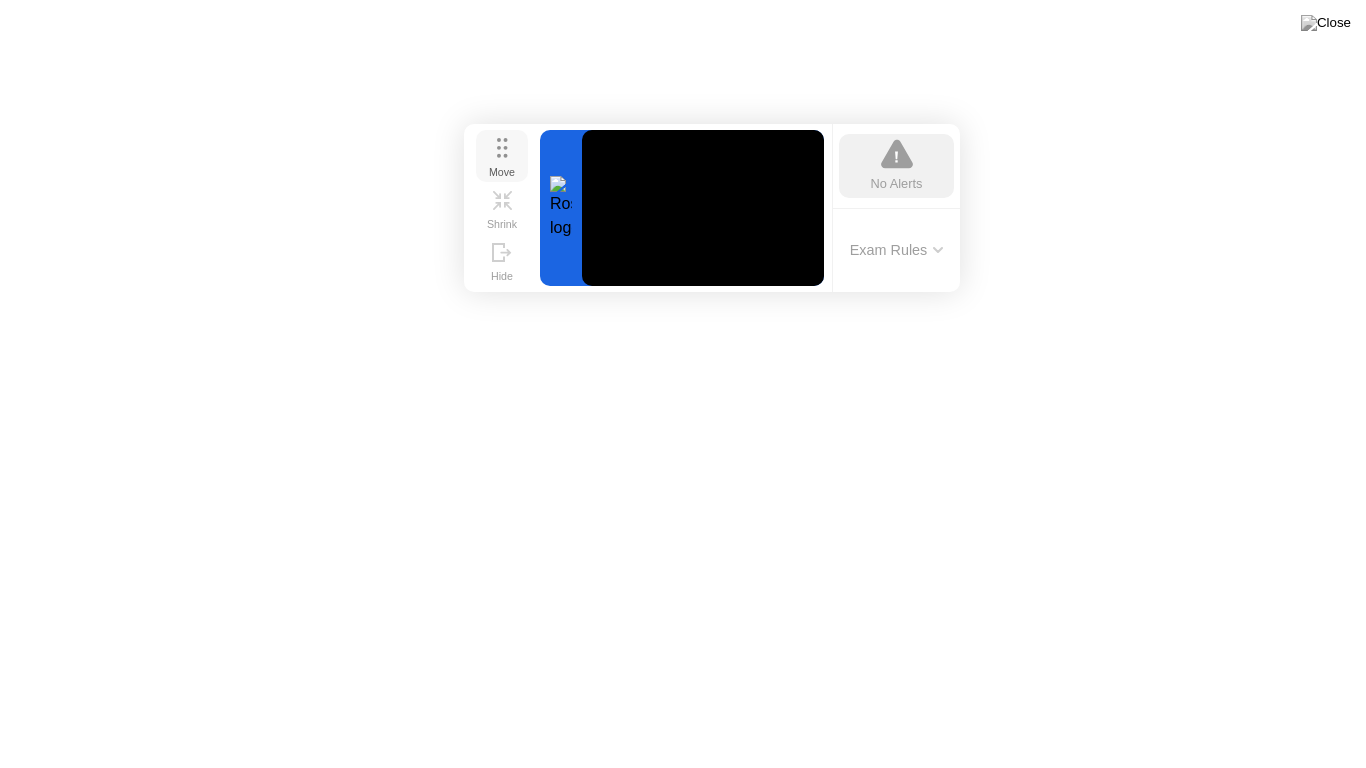 drag, startPoint x: 485, startPoint y: 177, endPoint x: 505, endPoint y: 156, distance: 29 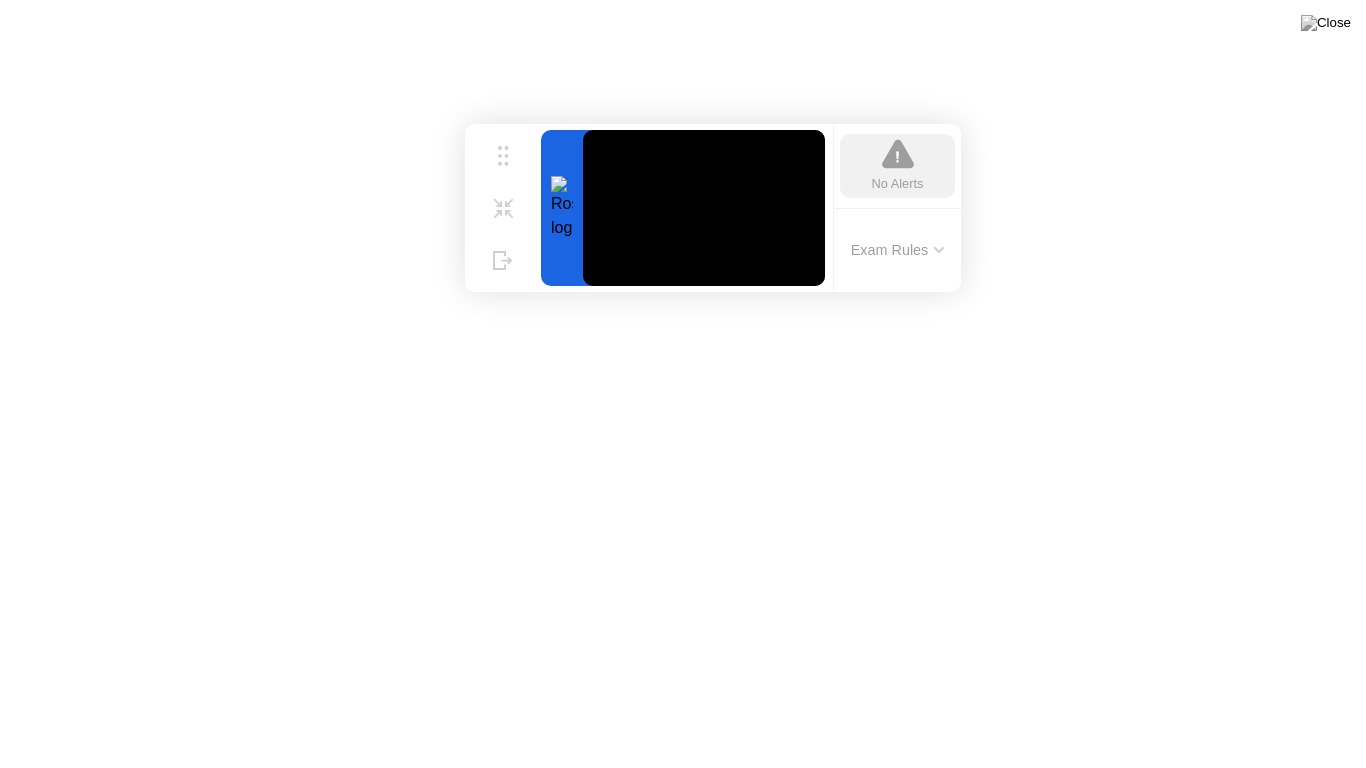 click 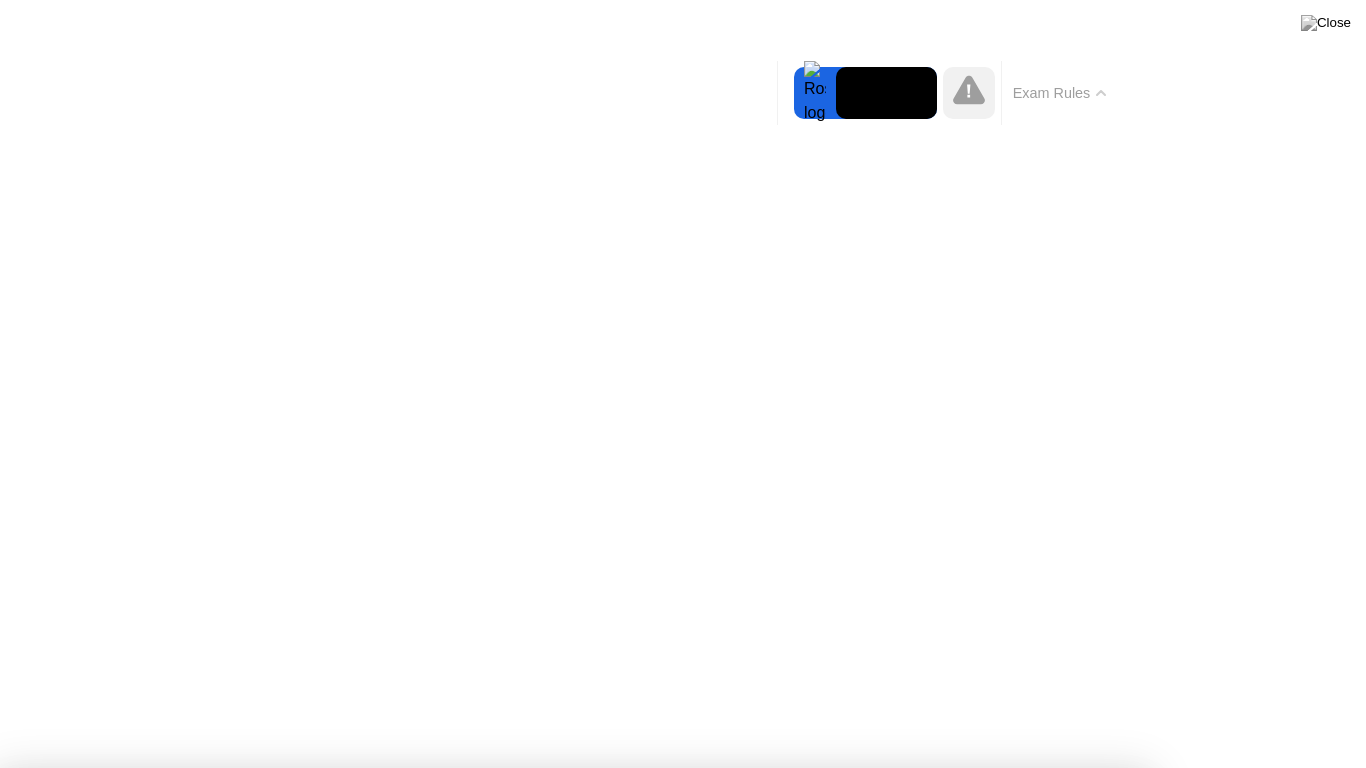click on "Got it!" at bounding box center (573, 1374) 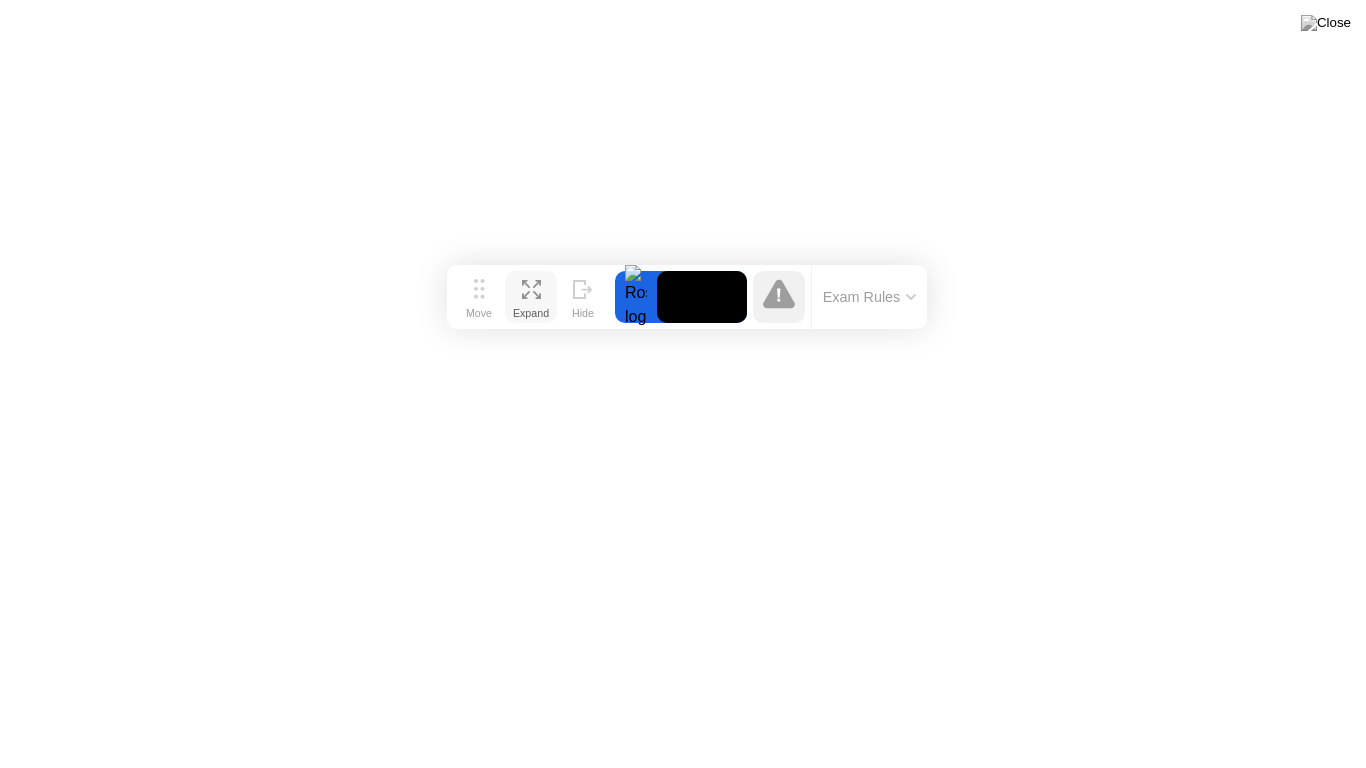 click 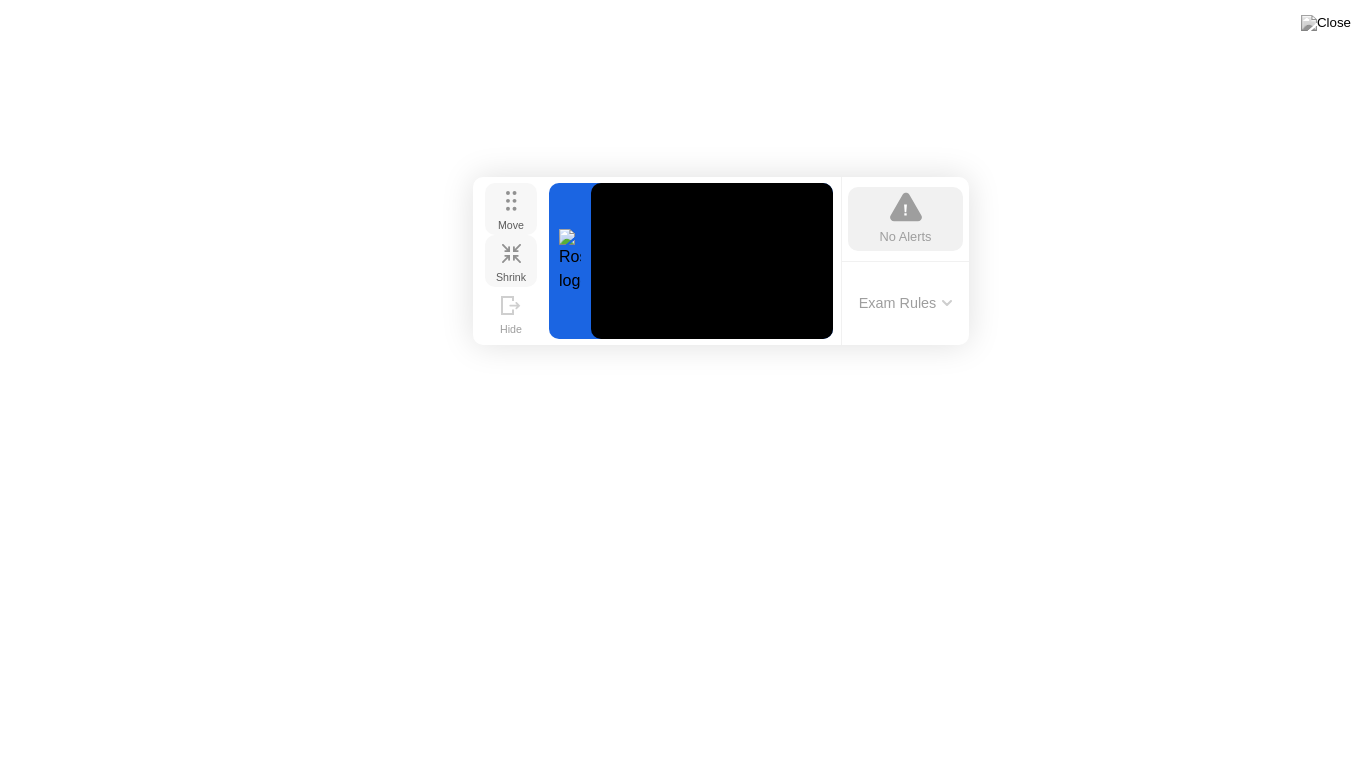 drag, startPoint x: 485, startPoint y: 298, endPoint x: 511, endPoint y: 210, distance: 91.76056 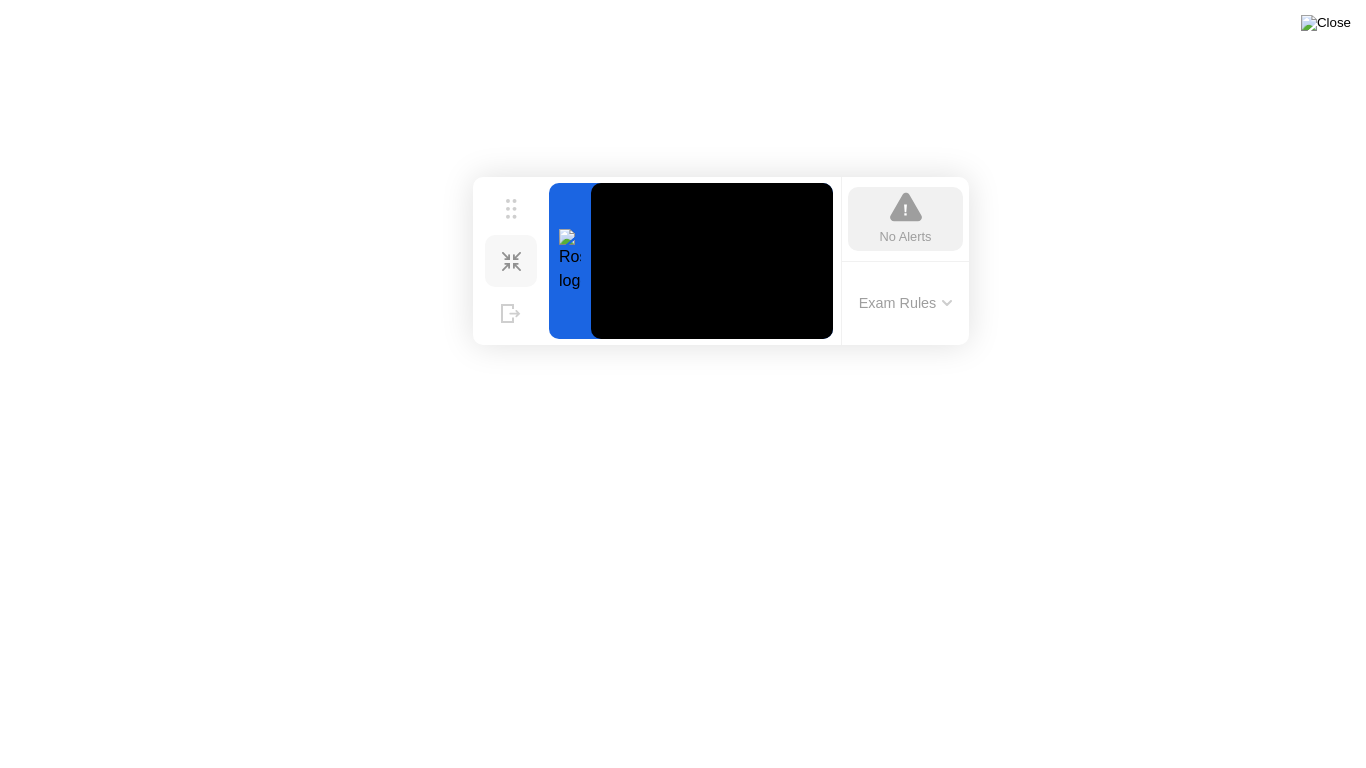 click at bounding box center [1326, 23] 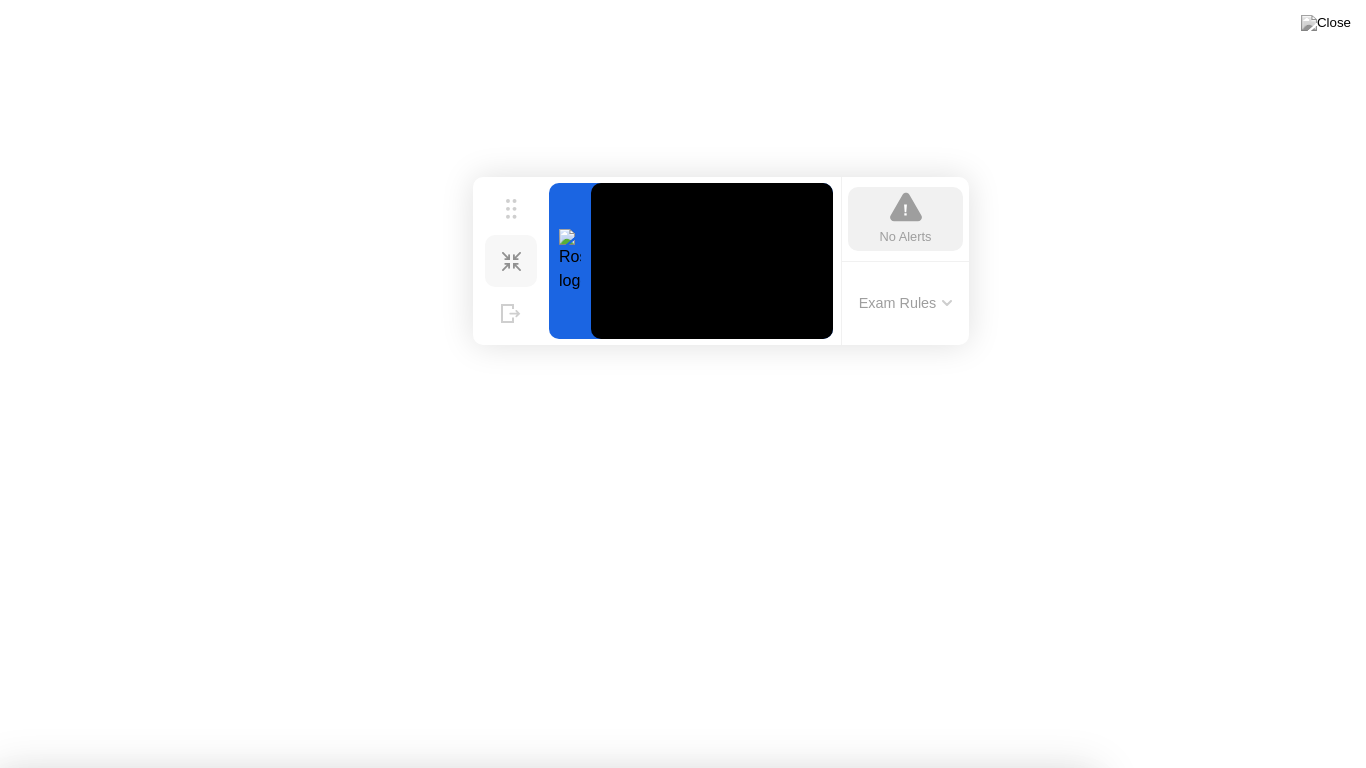 click on "Yes" at bounding box center [498, 881] 